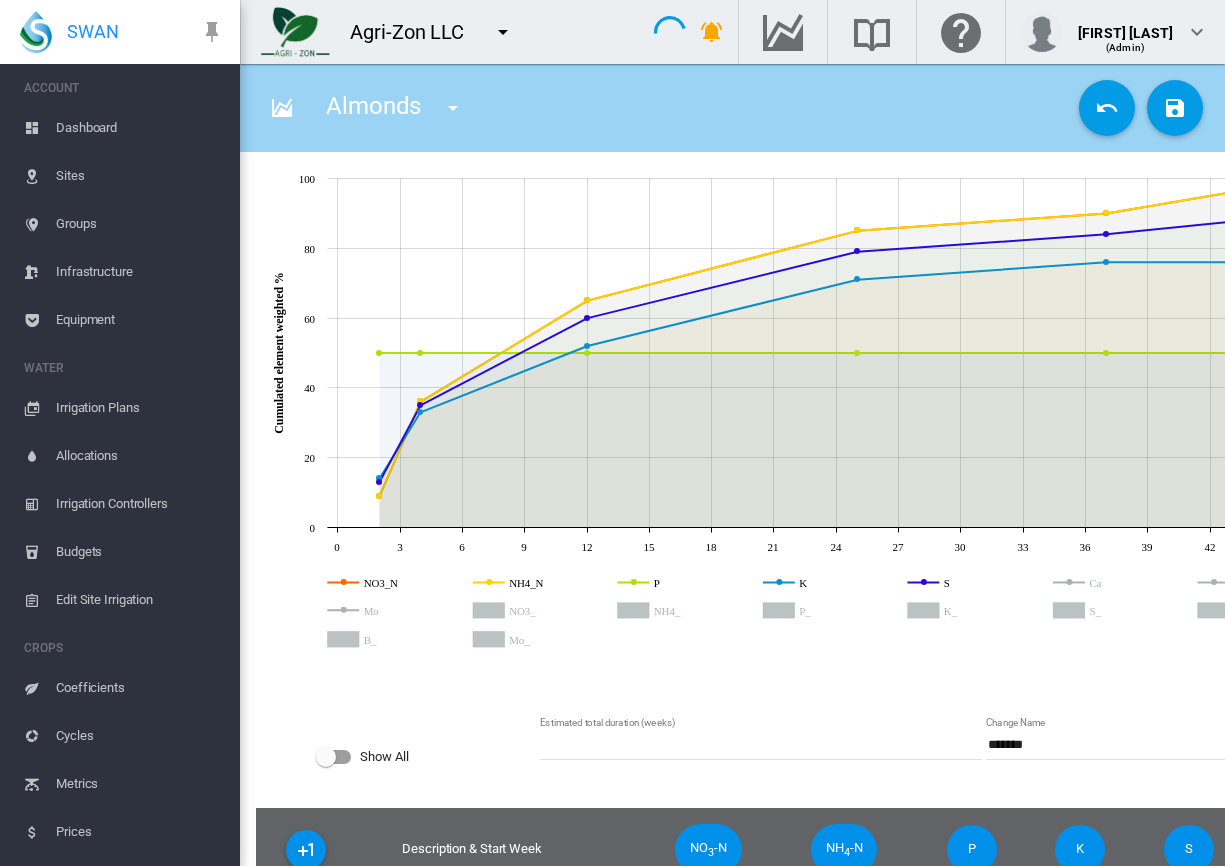 scroll, scrollTop: 0, scrollLeft: 0, axis: both 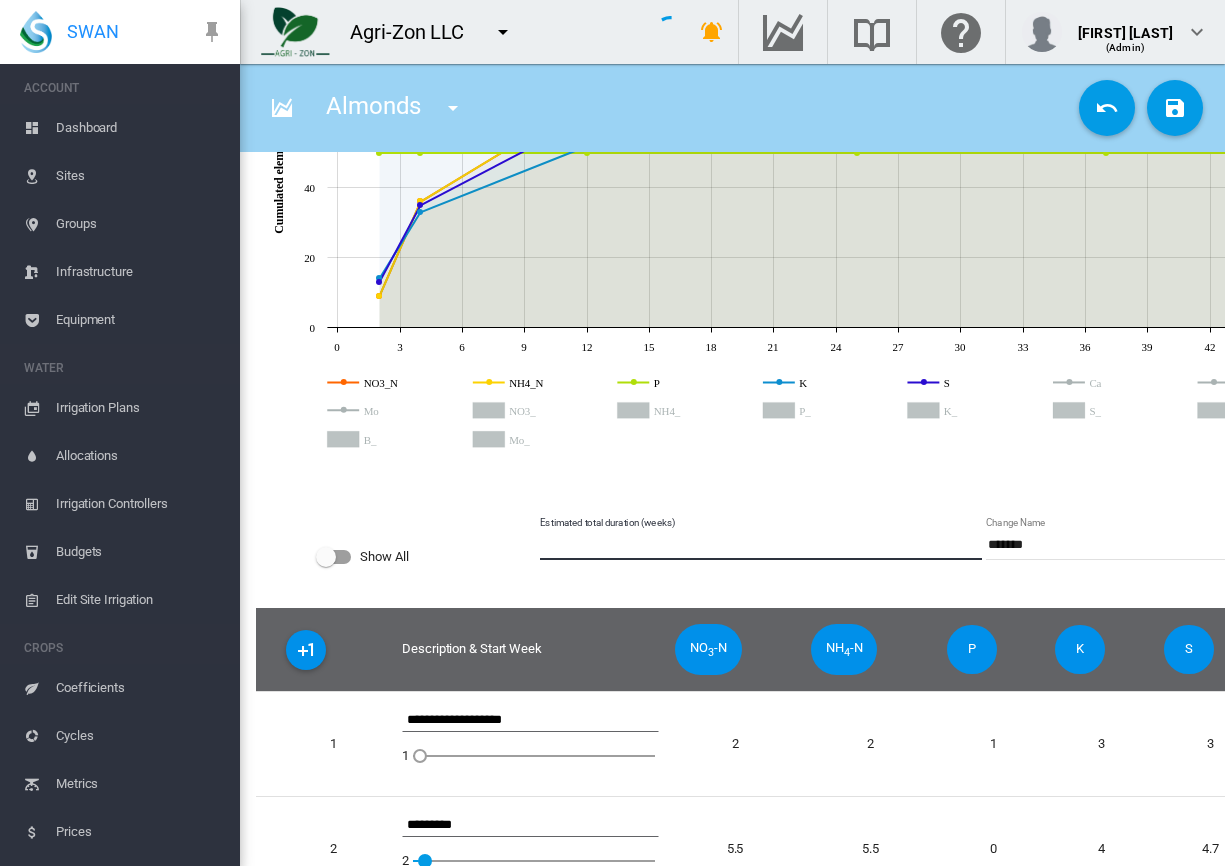 drag, startPoint x: 568, startPoint y: 544, endPoint x: 501, endPoint y: 545, distance: 67.00746 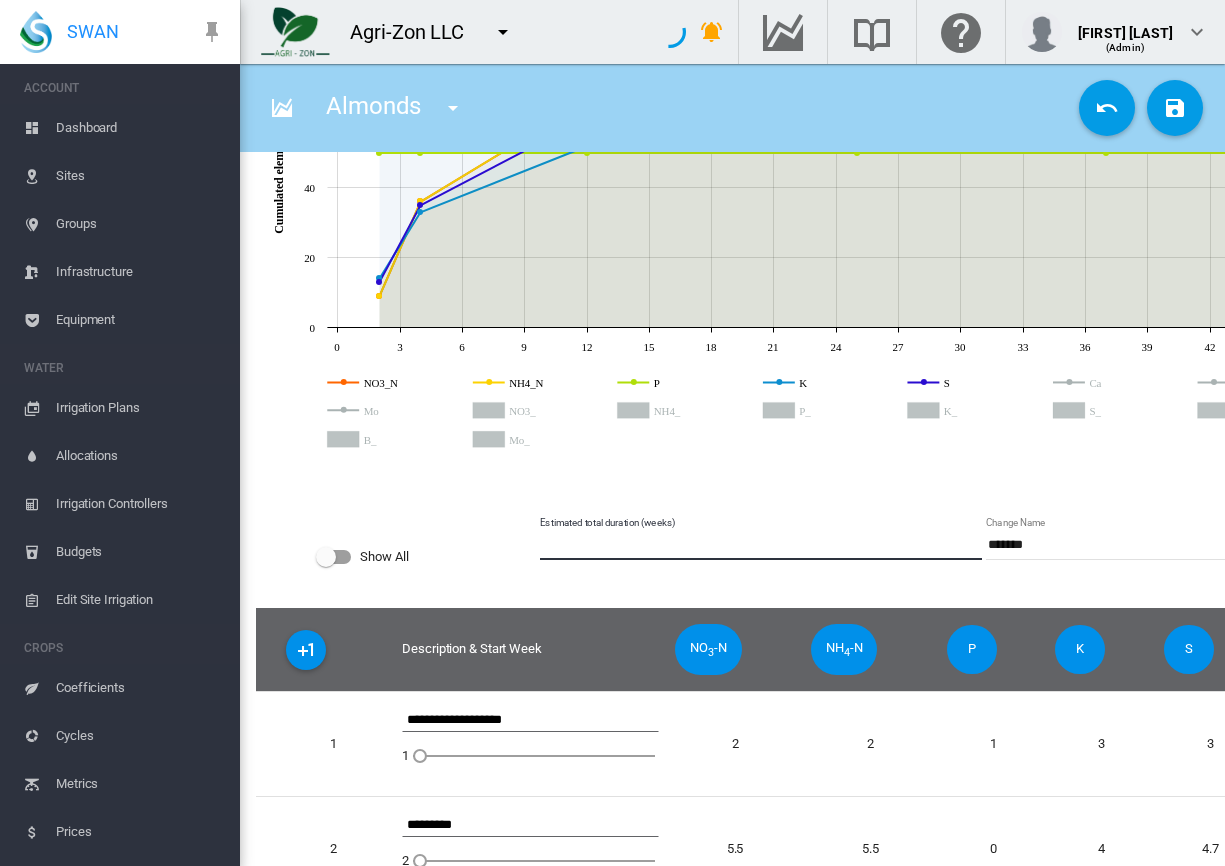 click on "Show All" at bounding box center (425, 557) 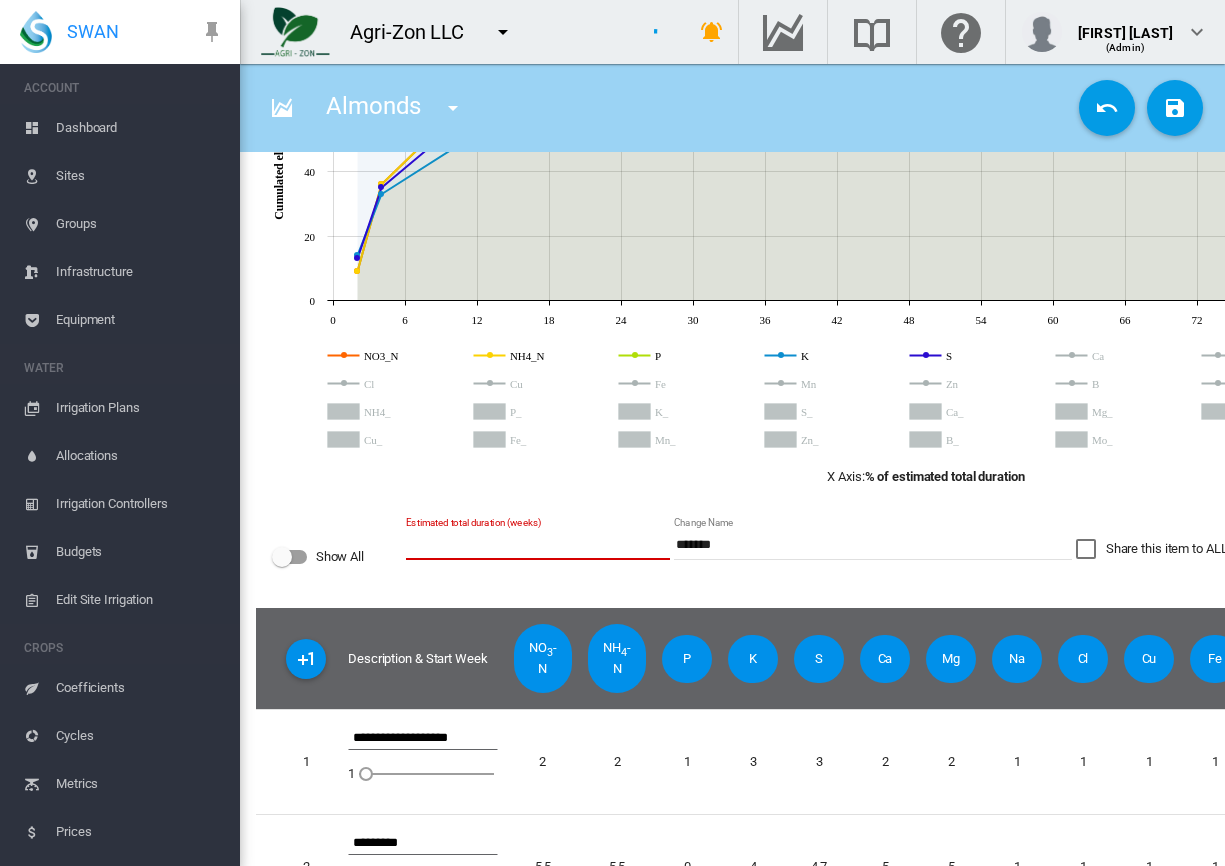 click on "Show All
Estimated total duration (weeks)
***
Change Name
*******
Share this item to ALL other accounts
Status
Active
Active Suspended Archived" at bounding box center [926, 557] 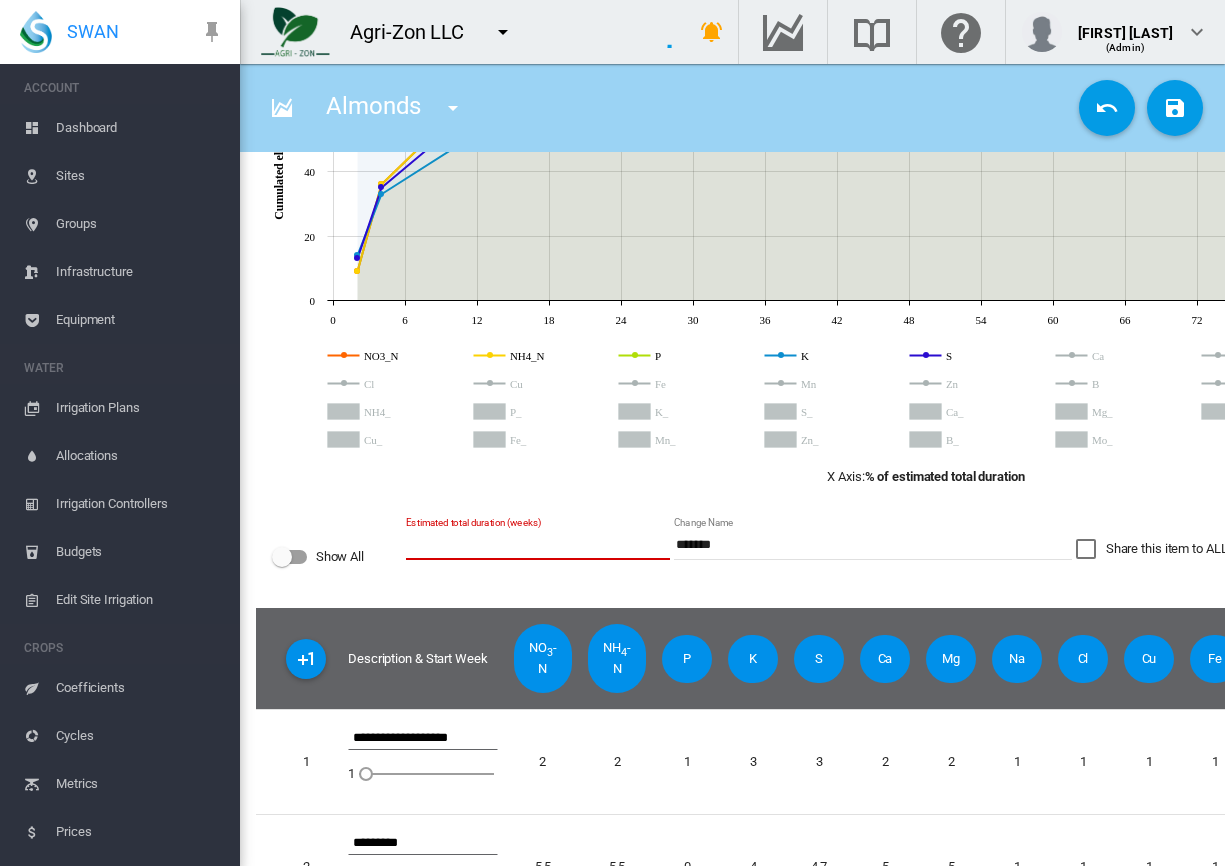 drag, startPoint x: 442, startPoint y: 548, endPoint x: 376, endPoint y: 550, distance: 66.0303 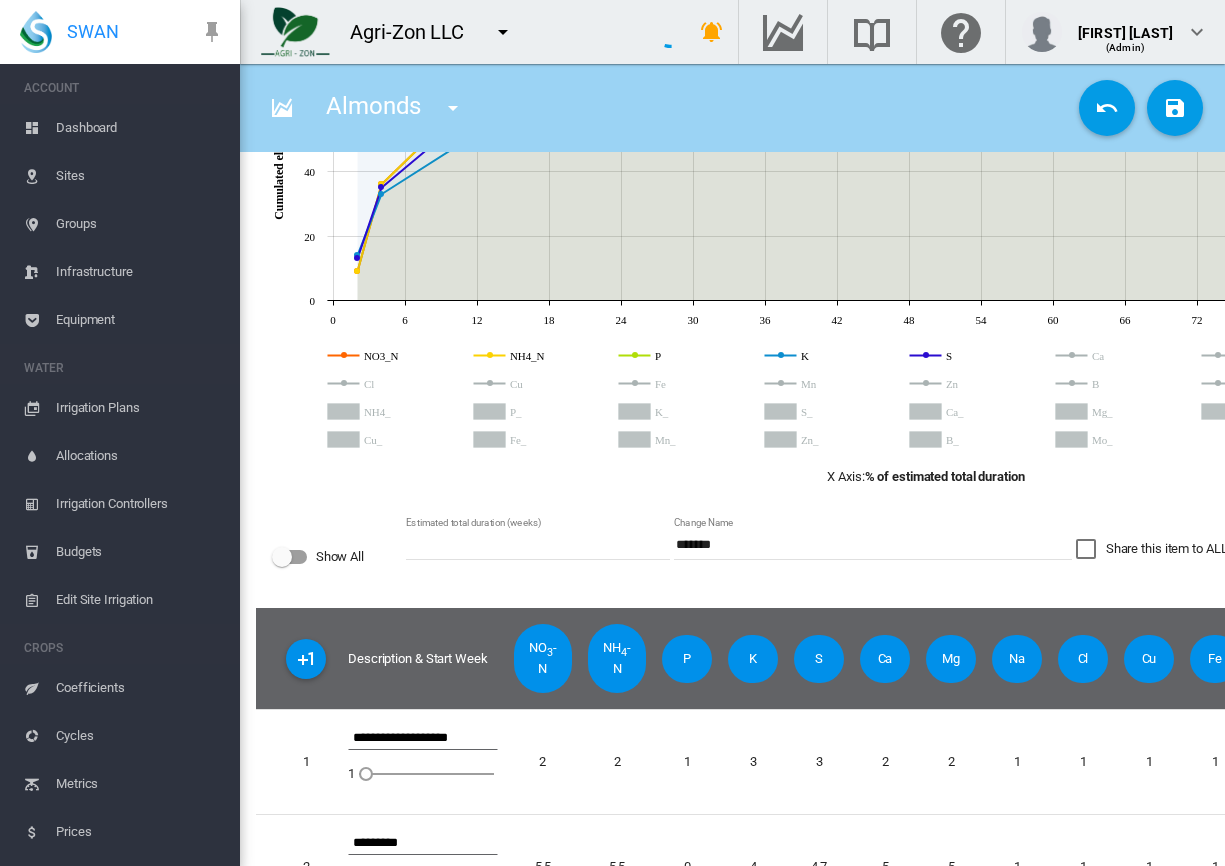 click on "Estimated total duration (weeks)
**" at bounding box center [538, 557] 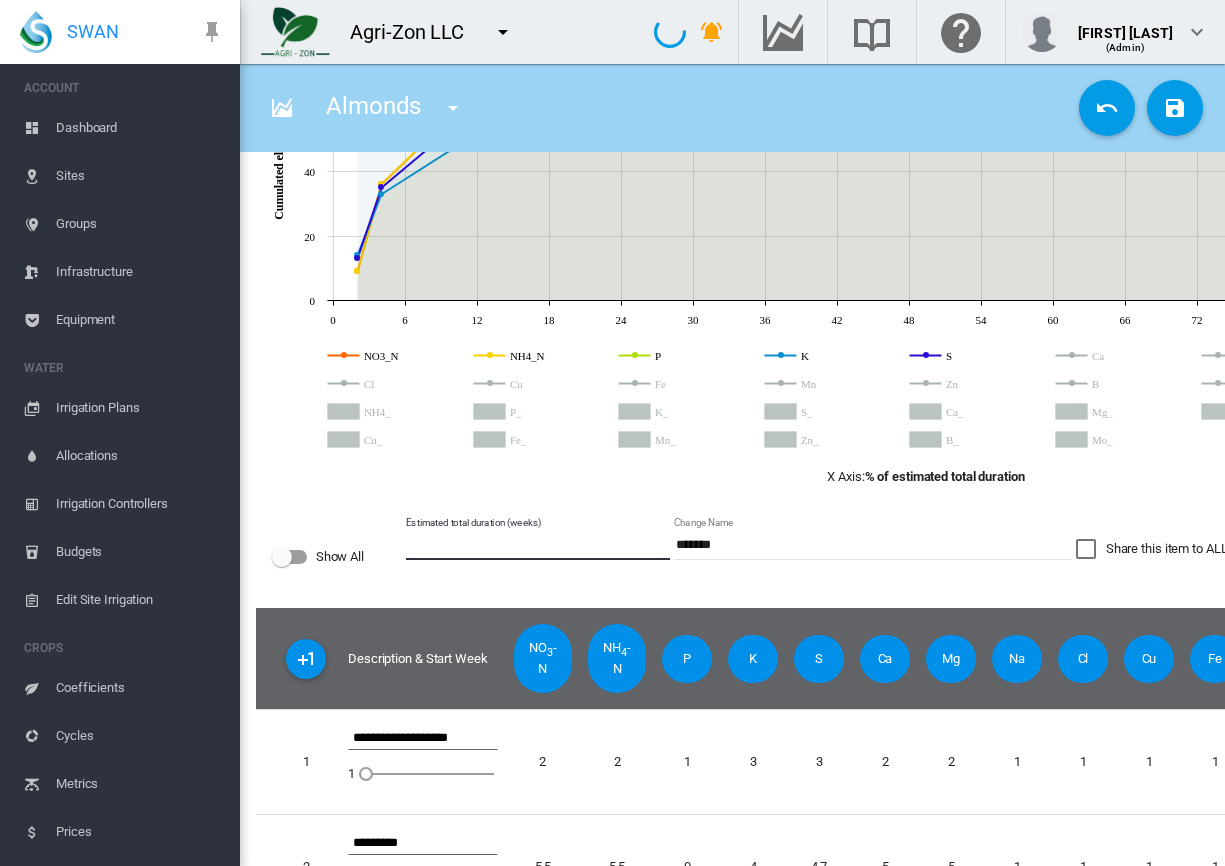 drag, startPoint x: 429, startPoint y: 548, endPoint x: 397, endPoint y: 546, distance: 32.06244 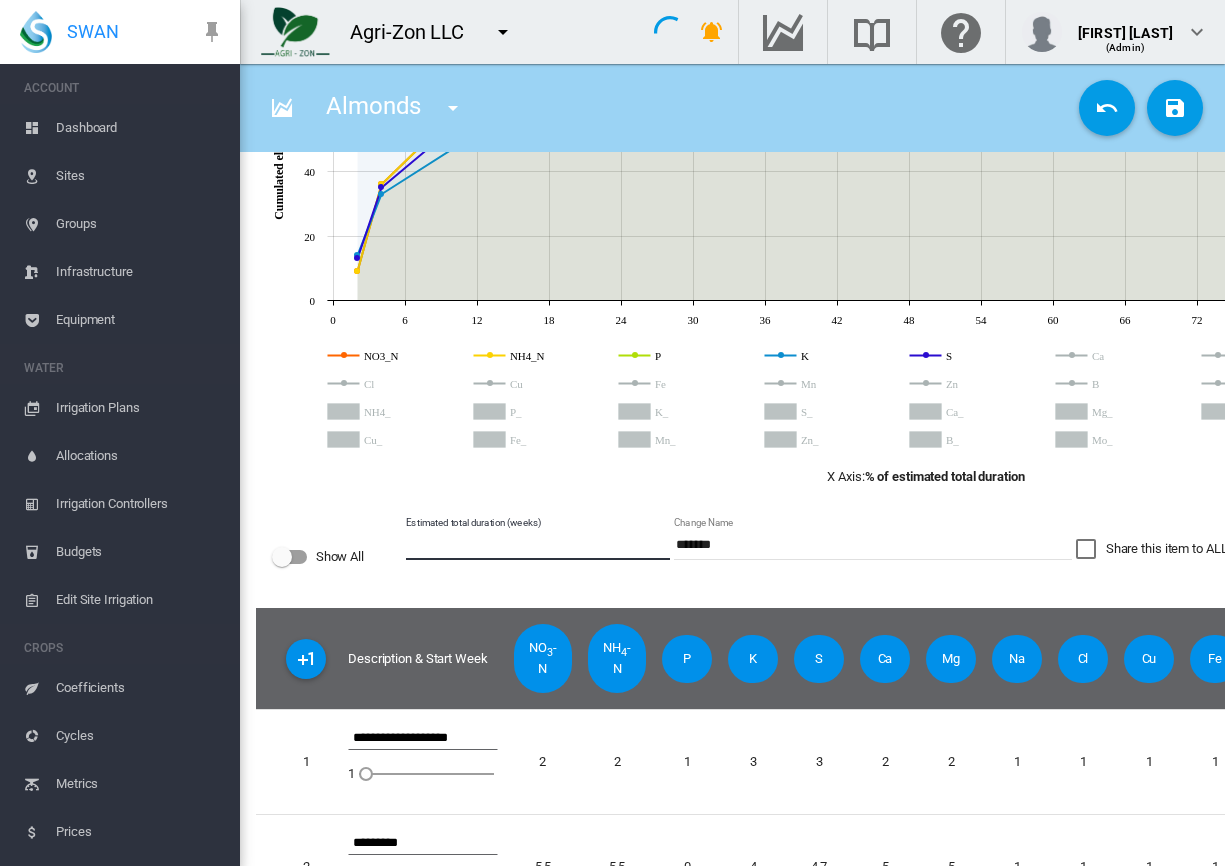 click on "Show All
Estimated total duration (weeks)
**
Change Name
*******
Share this item to ALL other accounts
Status
Active
Active Suspended Archived" at bounding box center [926, 557] 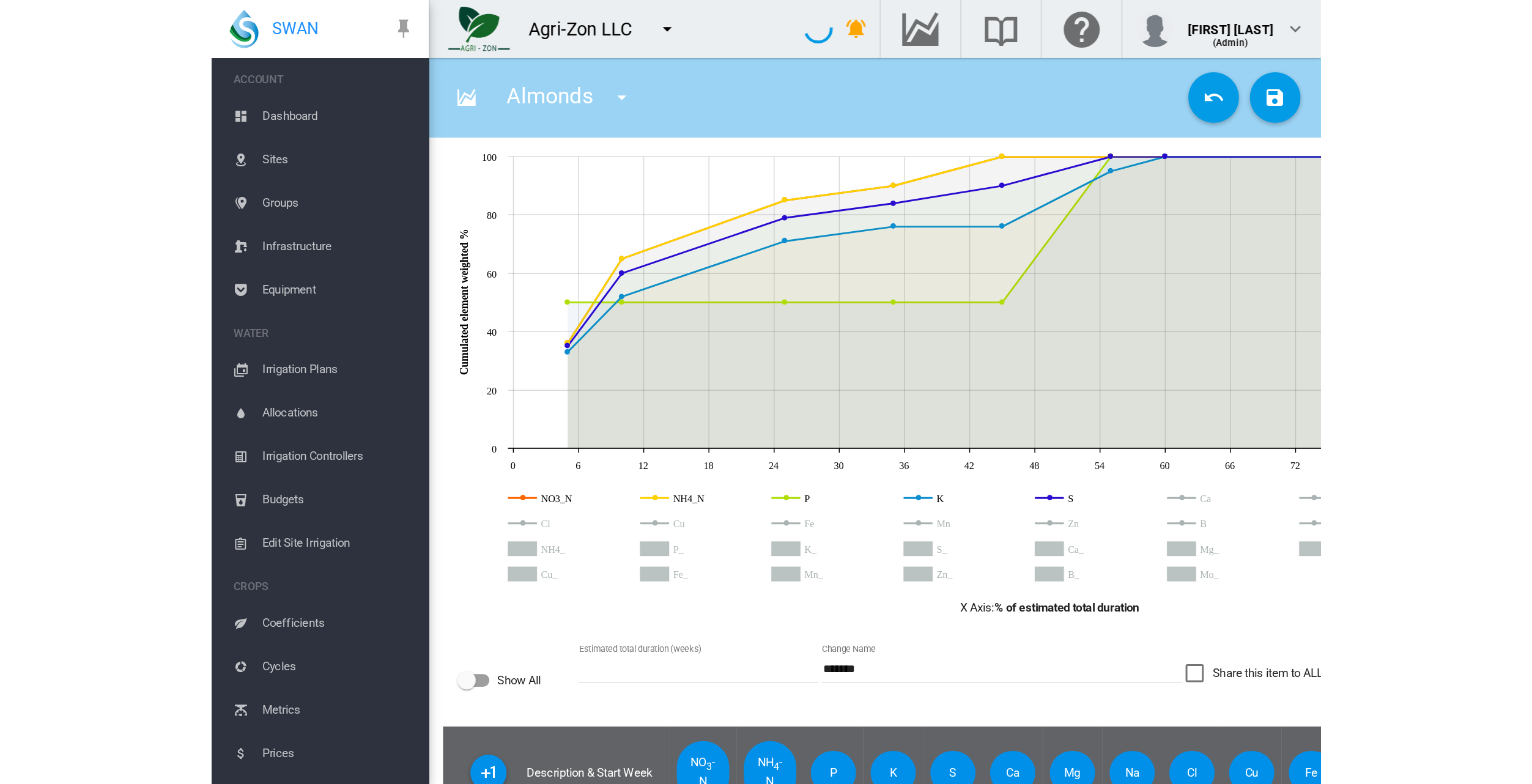 scroll, scrollTop: 0, scrollLeft: 0, axis: both 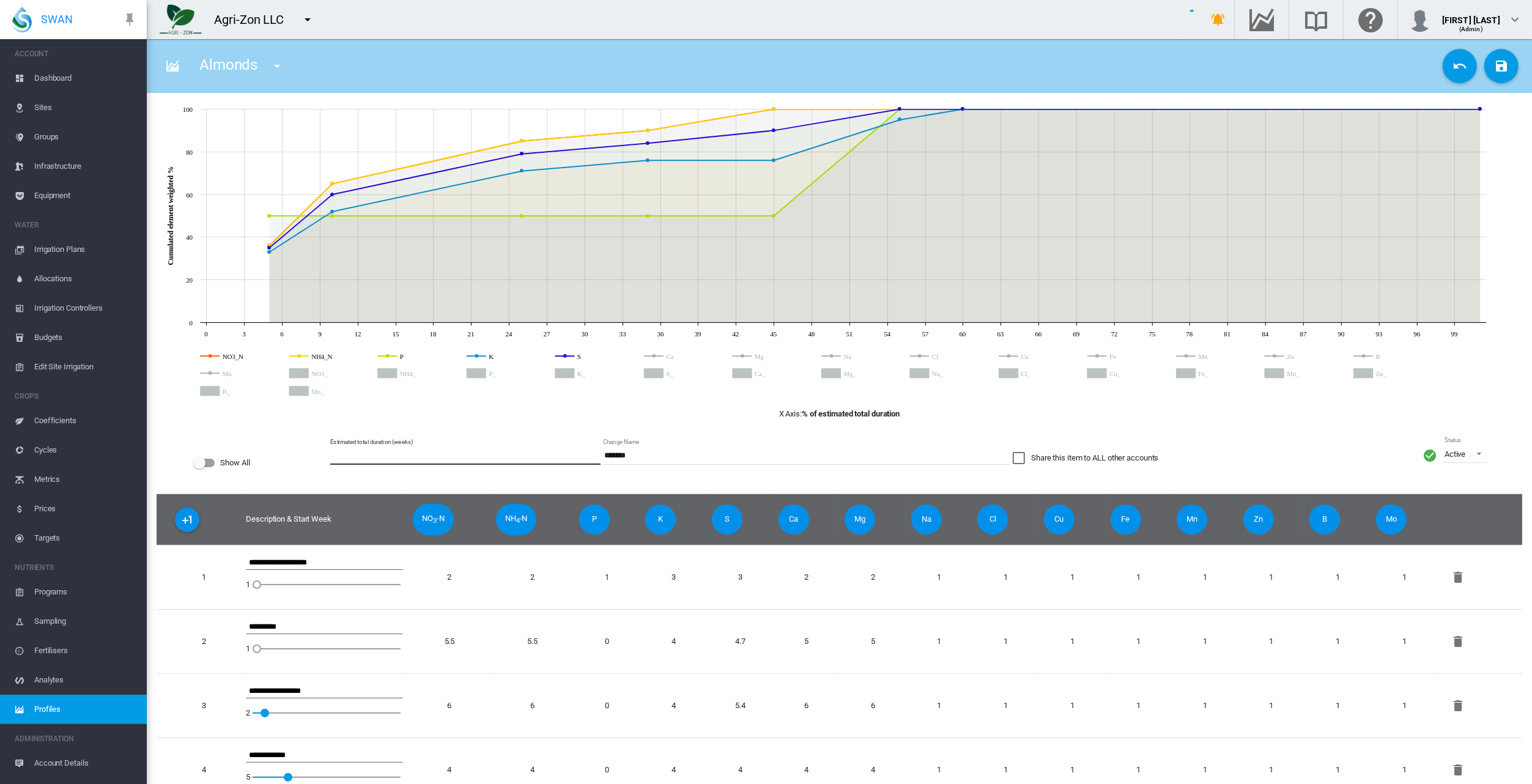 drag, startPoint x: 343, startPoint y: 455, endPoint x: 318, endPoint y: 460, distance: 25.495098 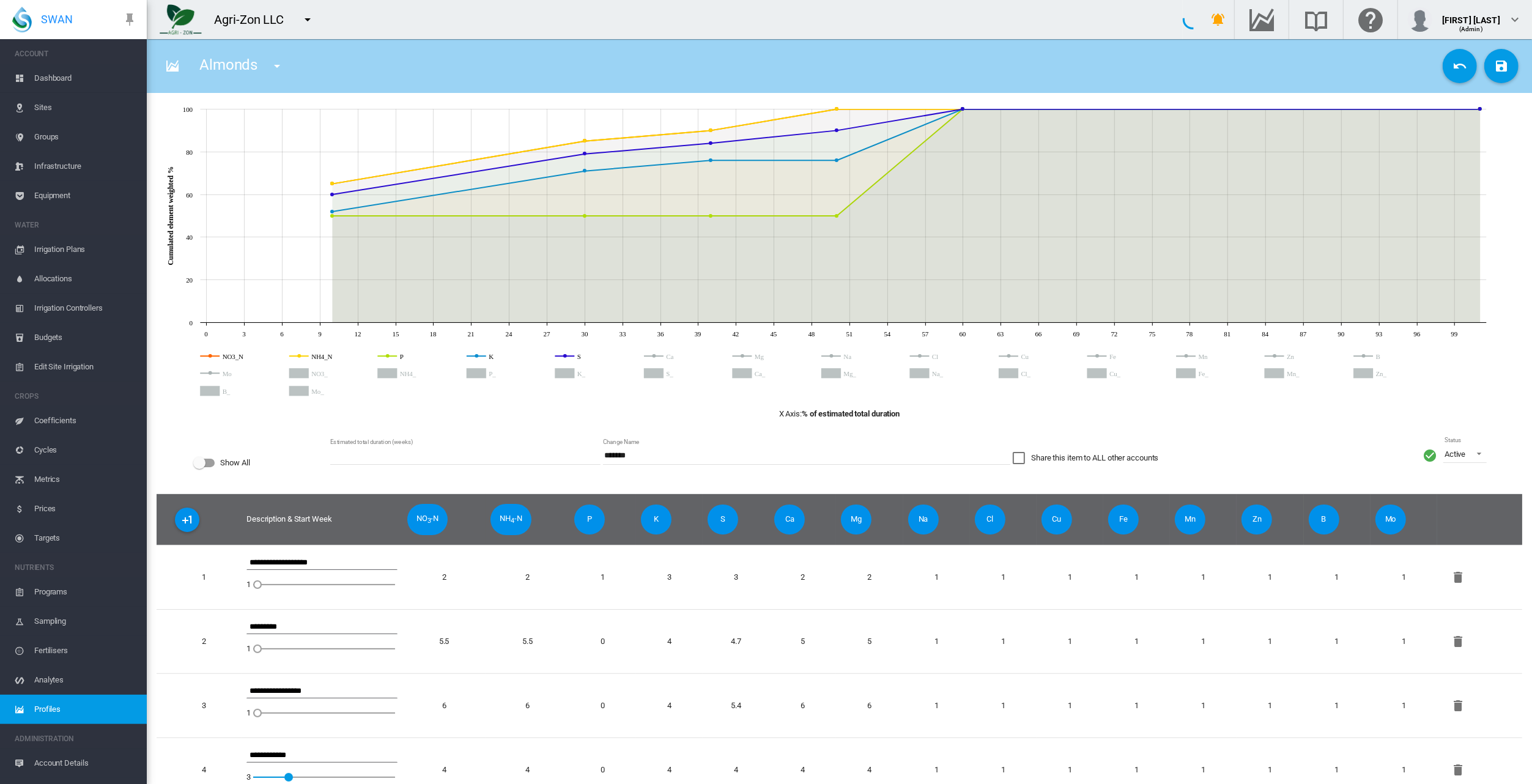 click on "Show All
Estimated total duration (weeks)
**
Change Name
*******
Share this item to ALL other accounts
Status
Active
Active Suspended Archived" at bounding box center [839, 463] 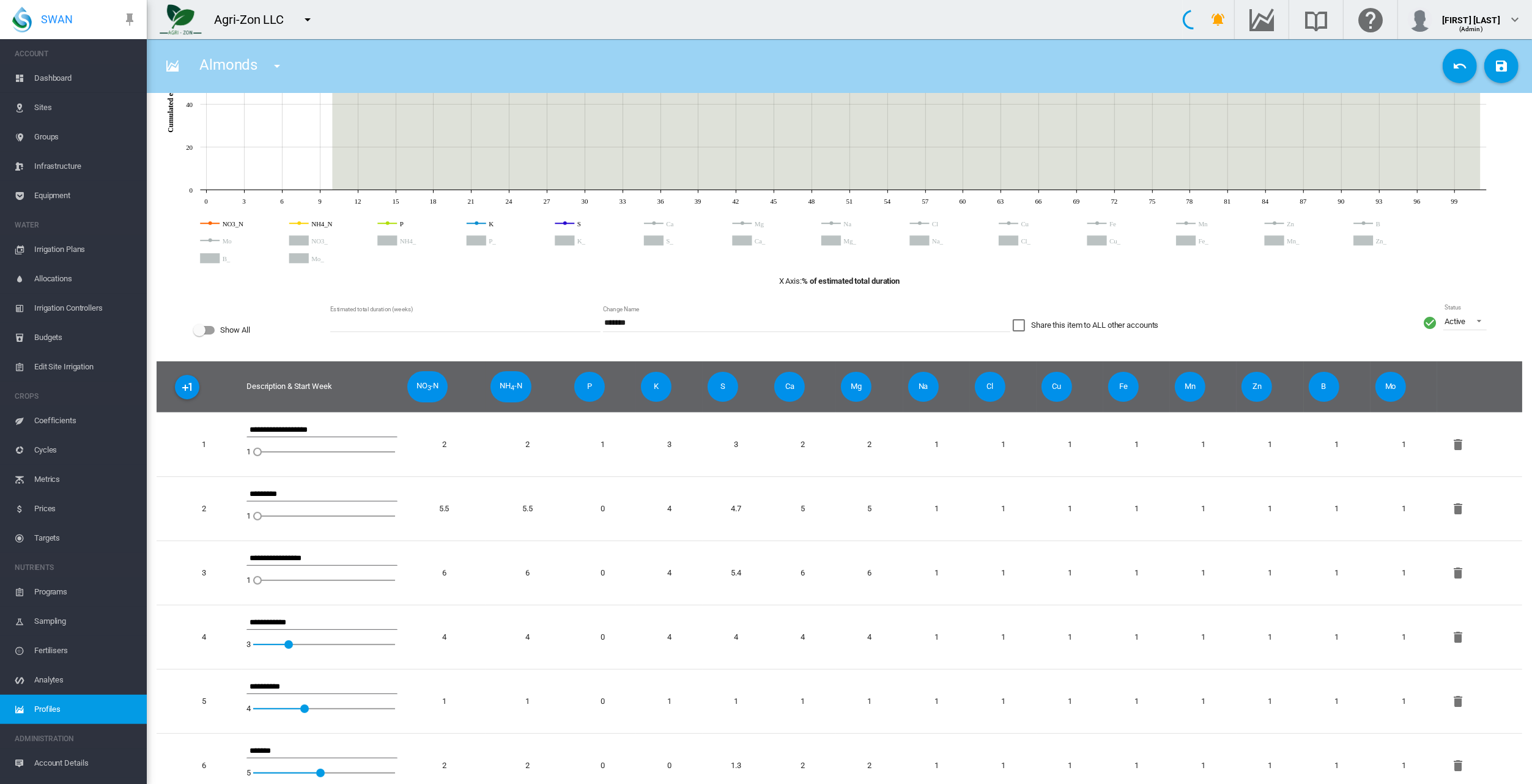 scroll, scrollTop: 290, scrollLeft: 0, axis: vertical 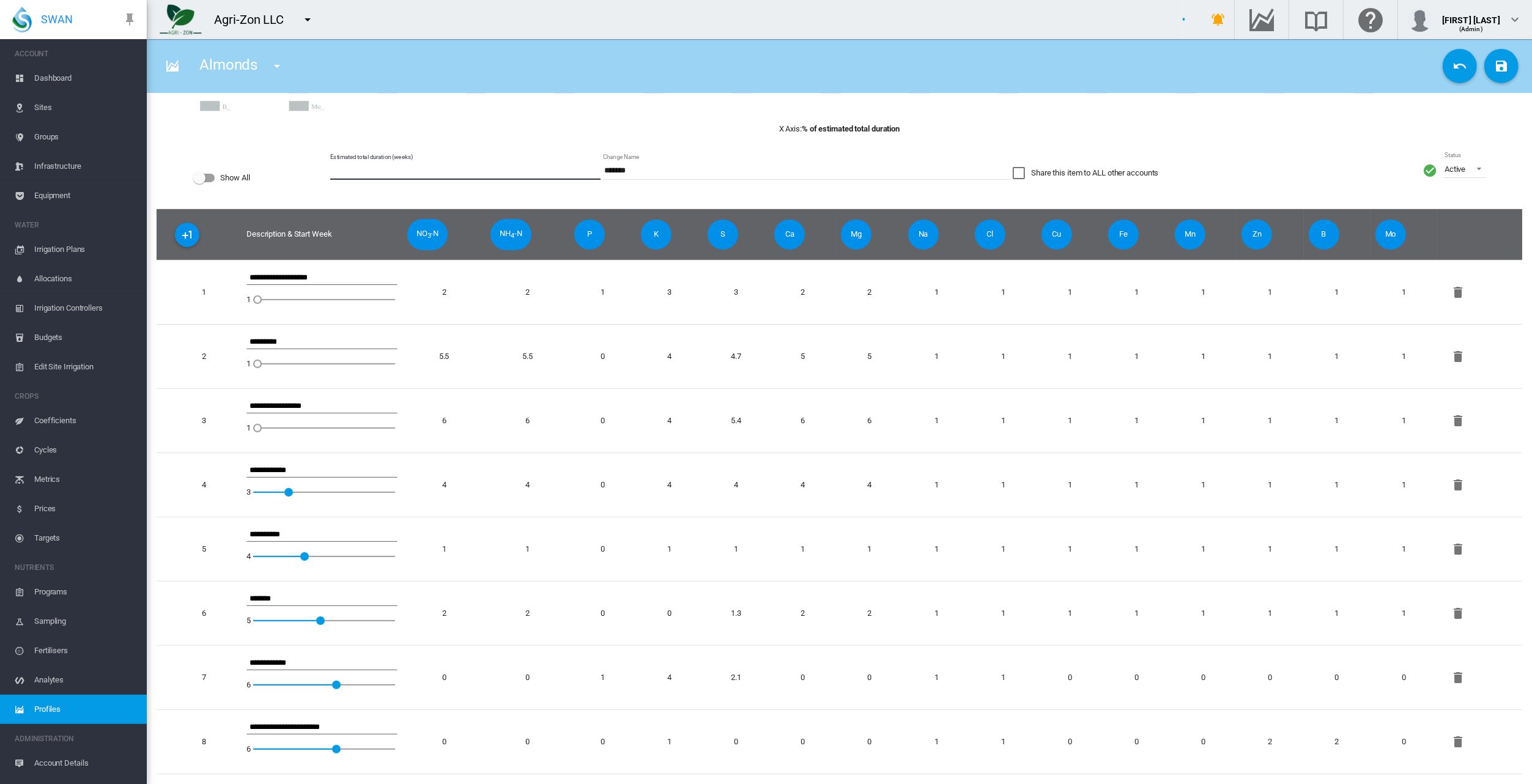 click on "Show All
Estimated total duration (weeks)
**
Change Name
*******
Share this item to ALL other accounts
Status
Active
Active Suspended Archived" at bounding box center [839, 178] 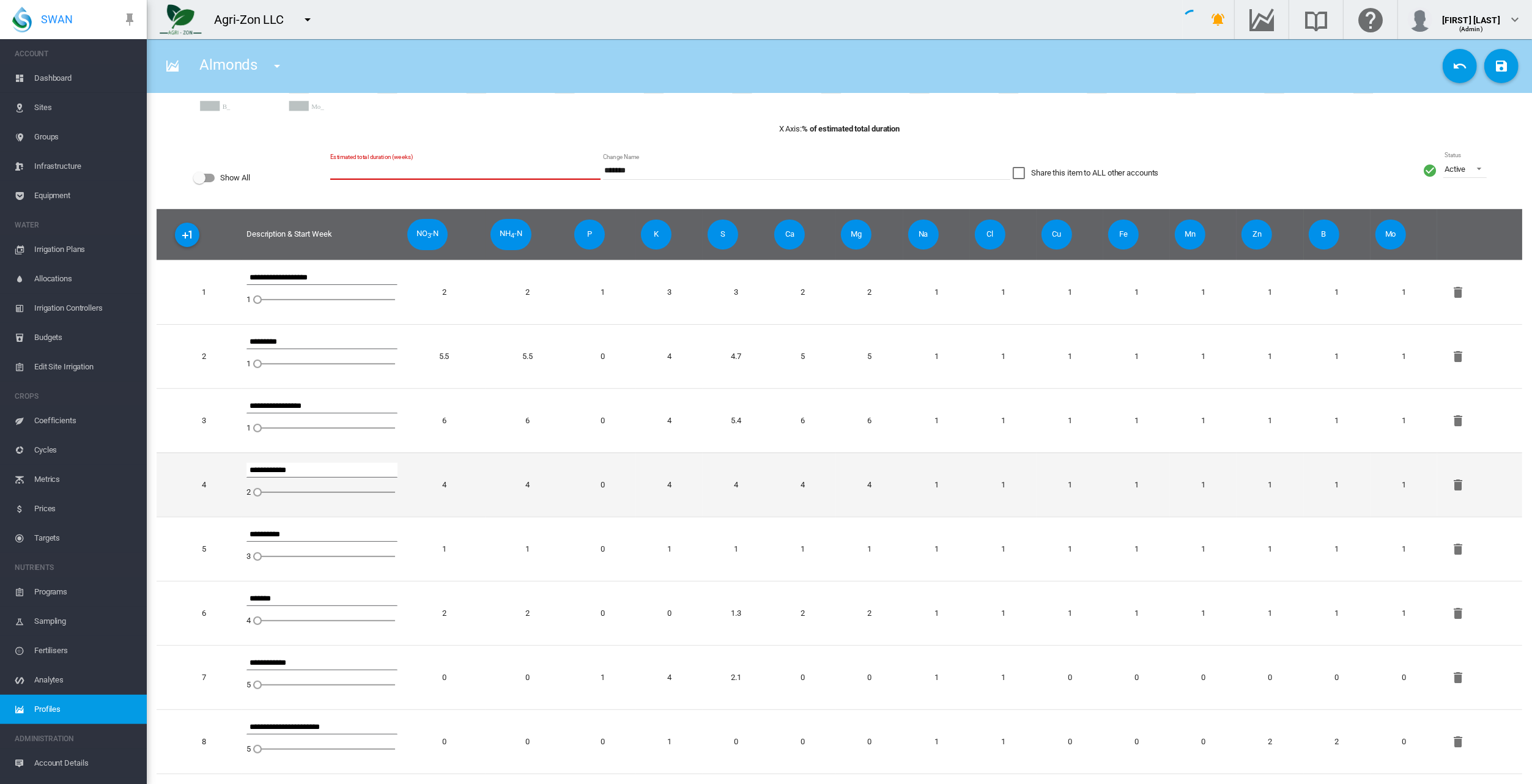 scroll, scrollTop: 290, scrollLeft: 0, axis: vertical 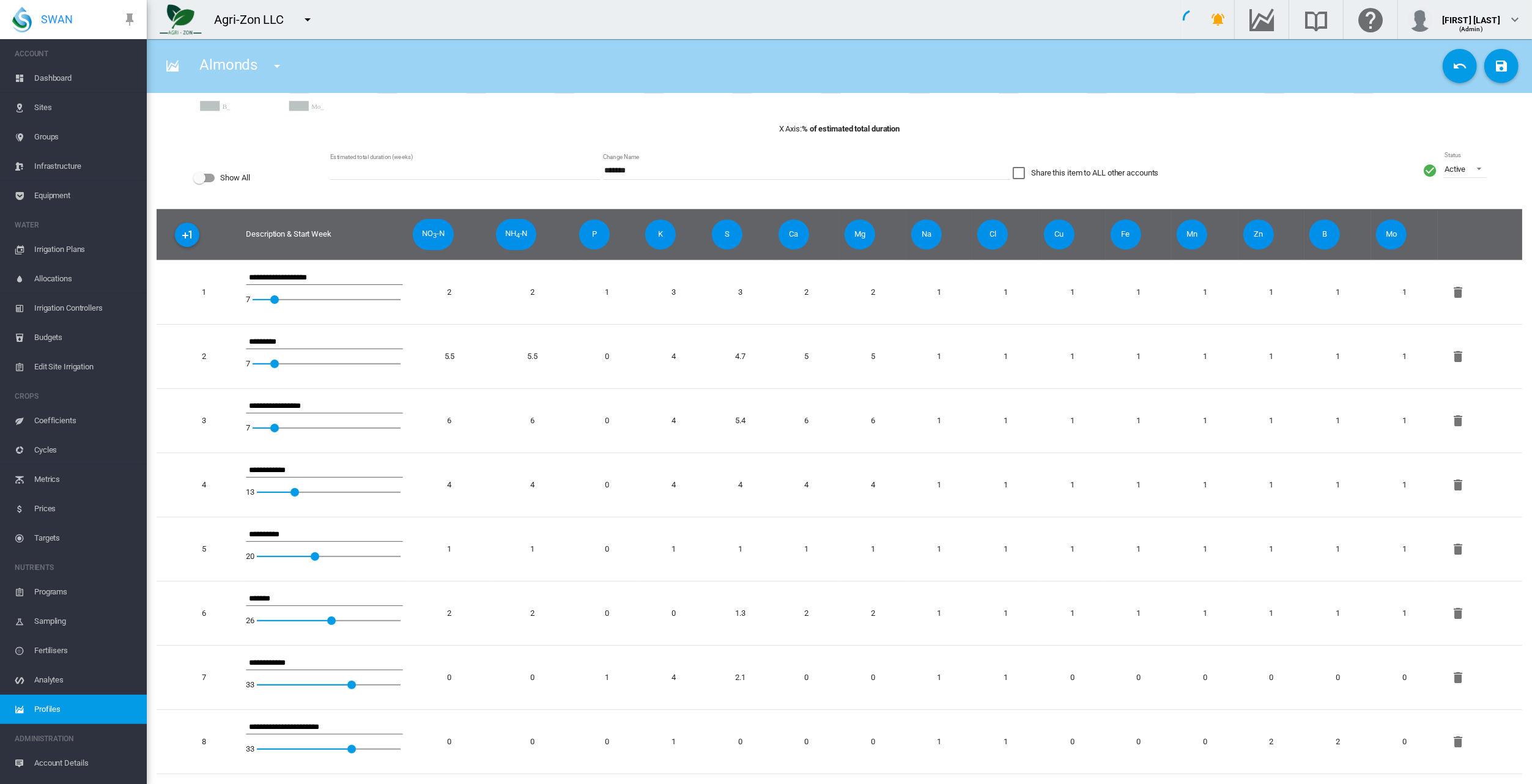 click on "Change Name
*******" at bounding box center (807, 178) 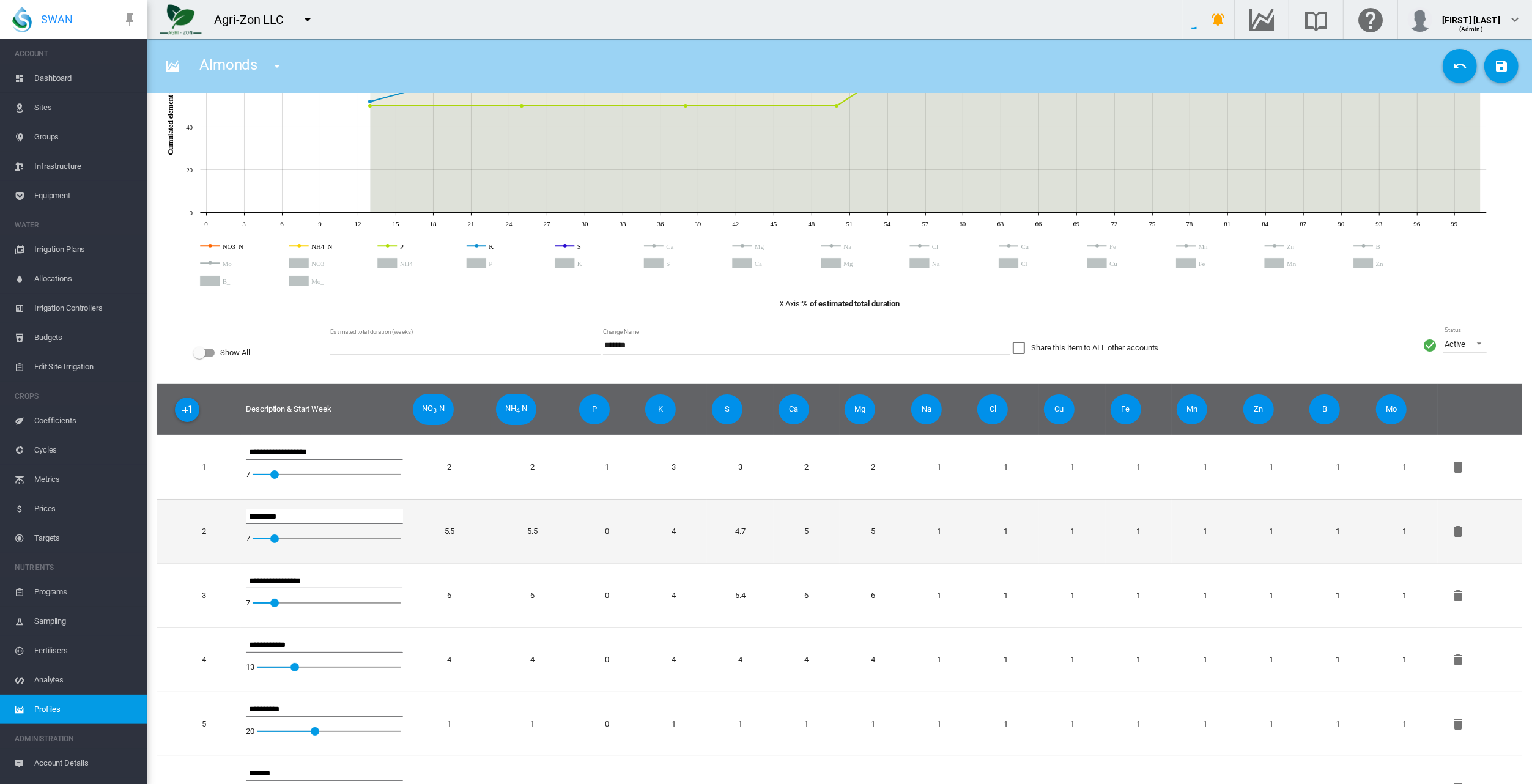 scroll, scrollTop: 106, scrollLeft: 0, axis: vertical 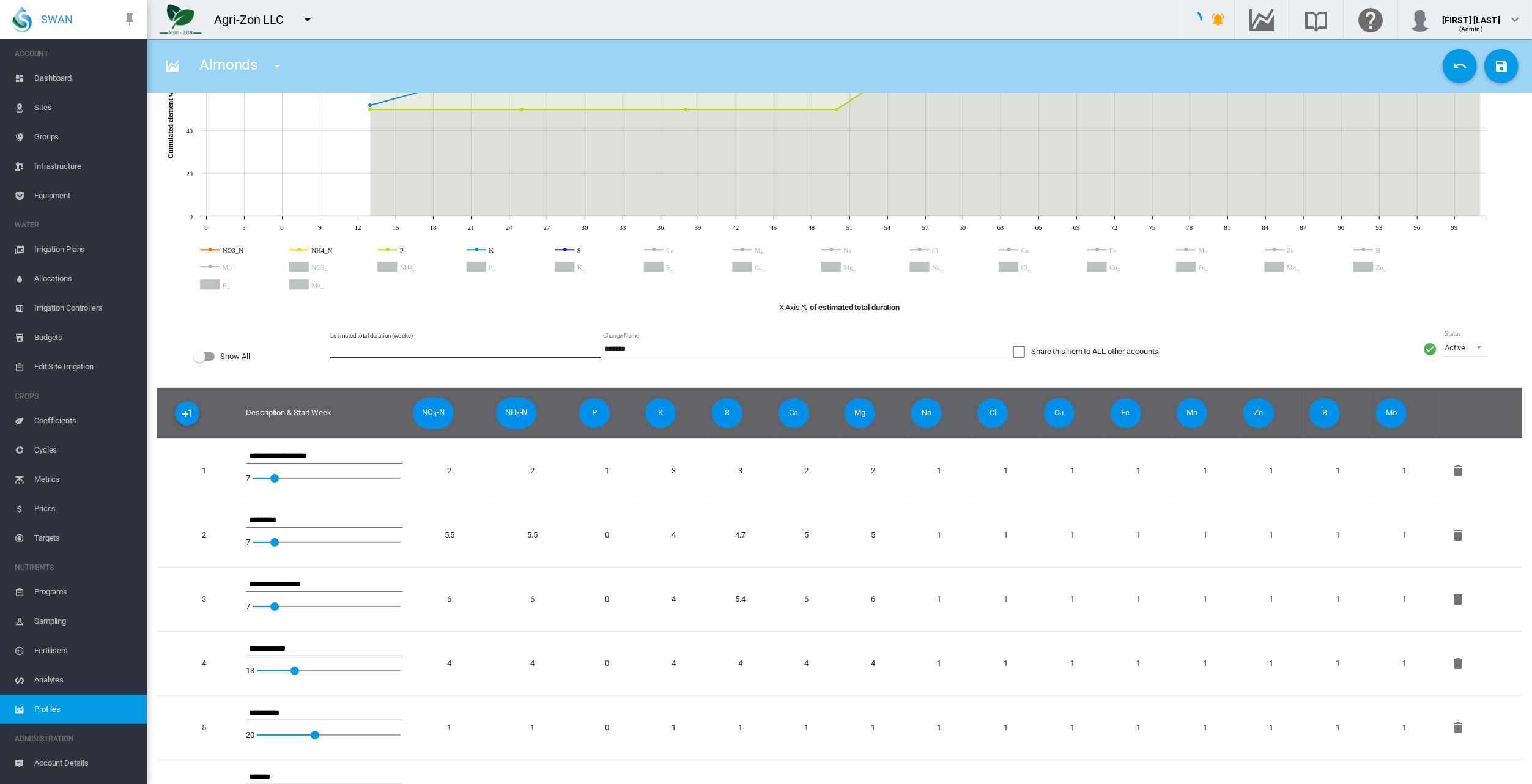 click on "**" at bounding box center (465, 349) 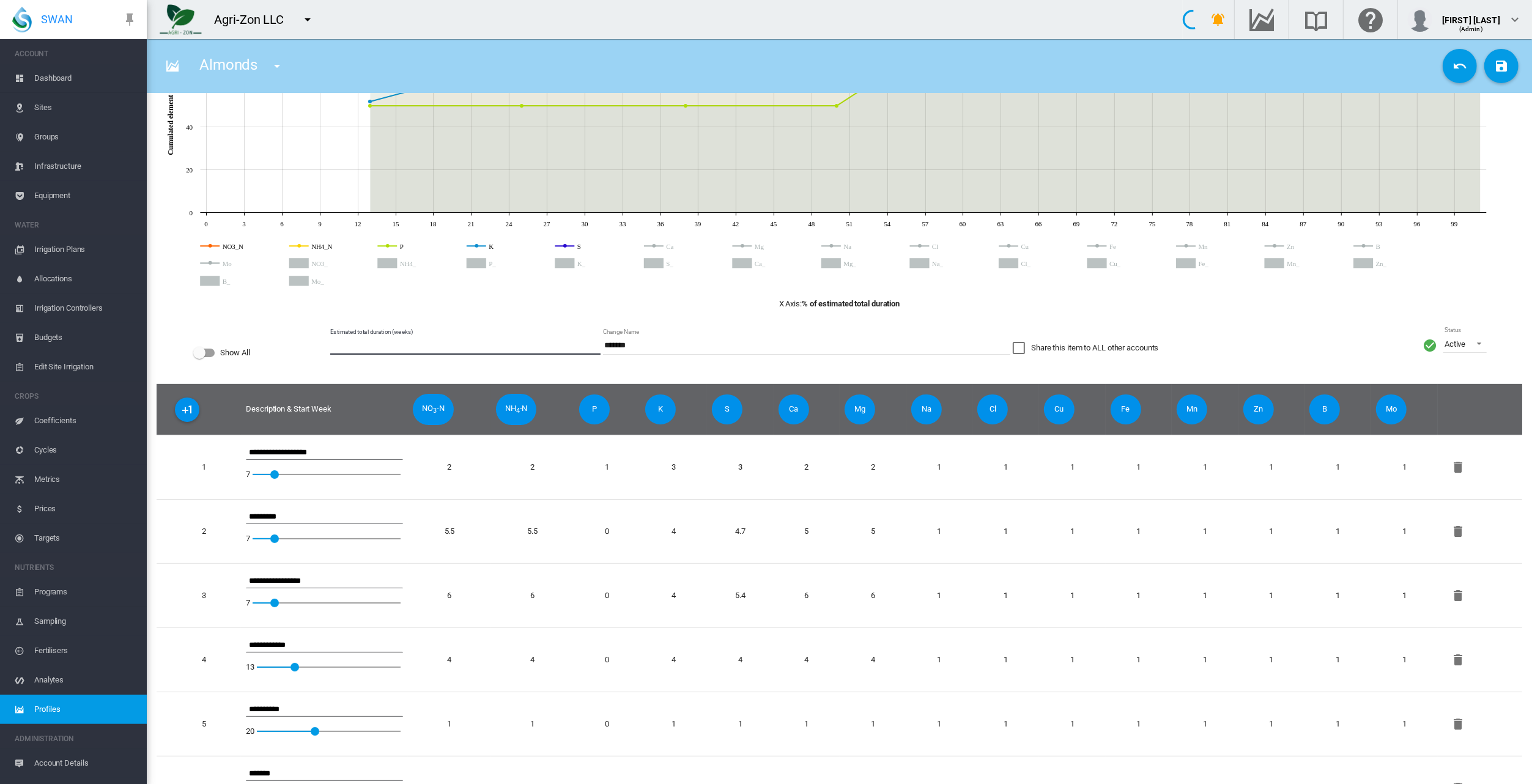 scroll, scrollTop: 122, scrollLeft: 0, axis: vertical 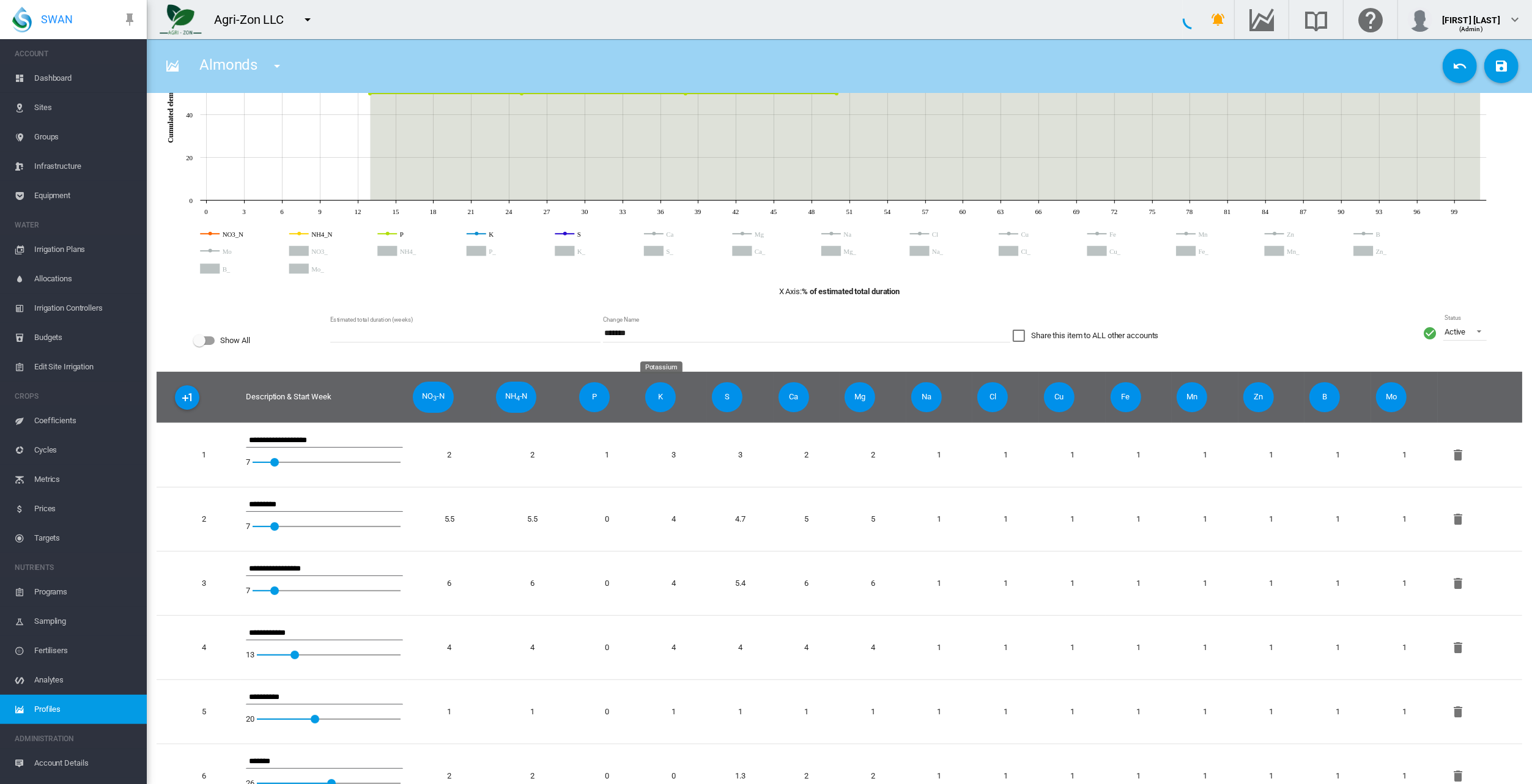 click on "K" at bounding box center (661, 397) 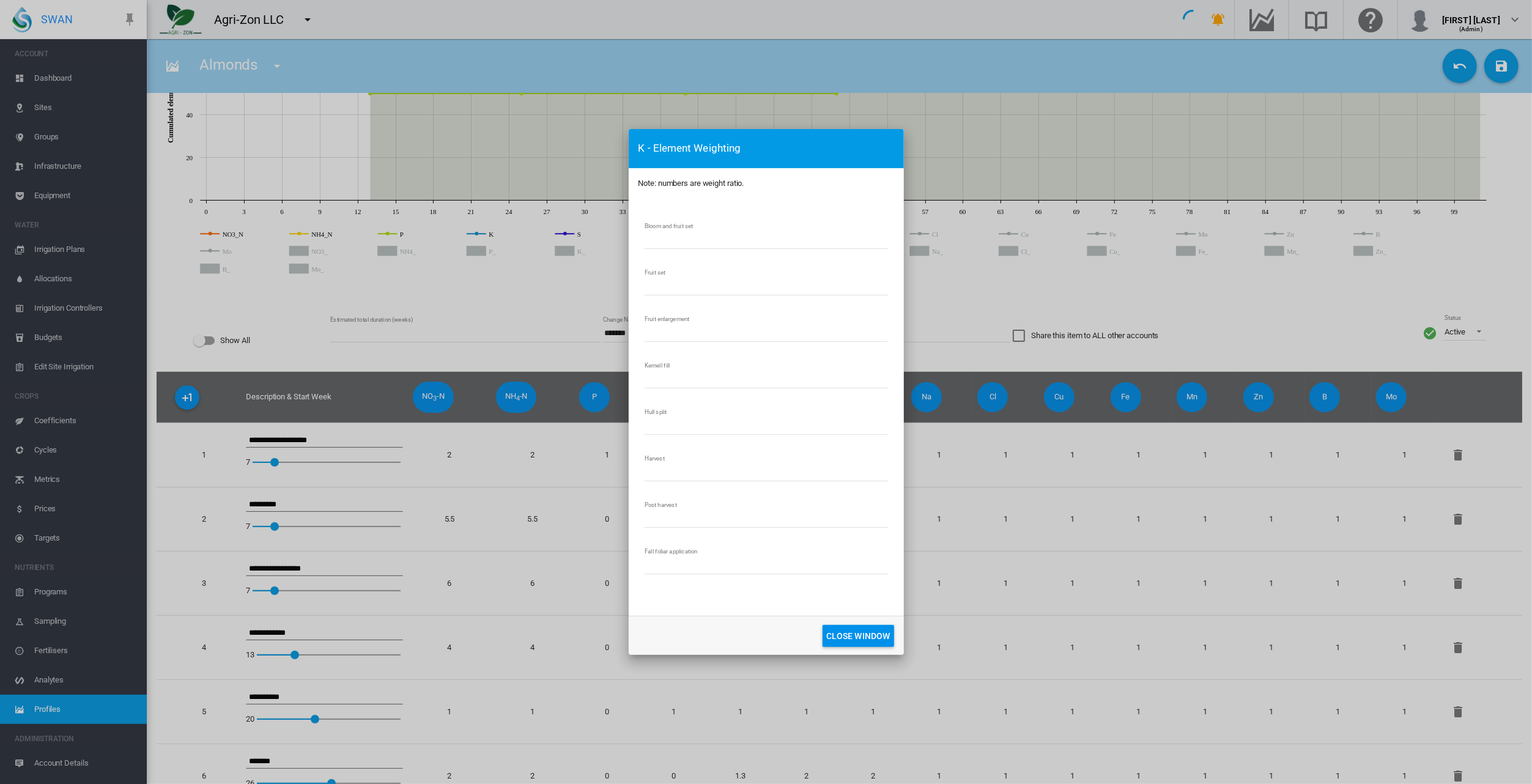 click on "CLOSE WINDOW" 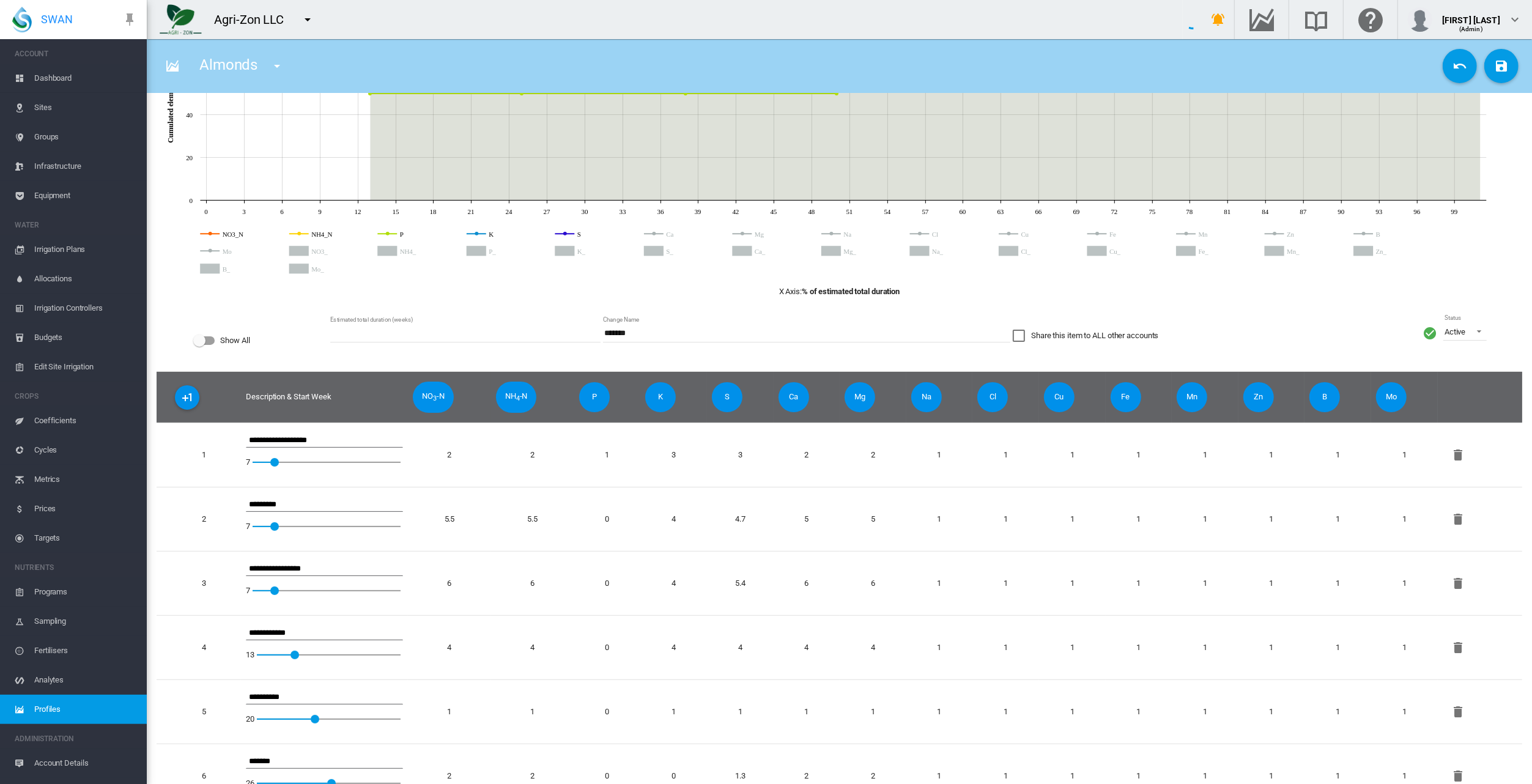 click 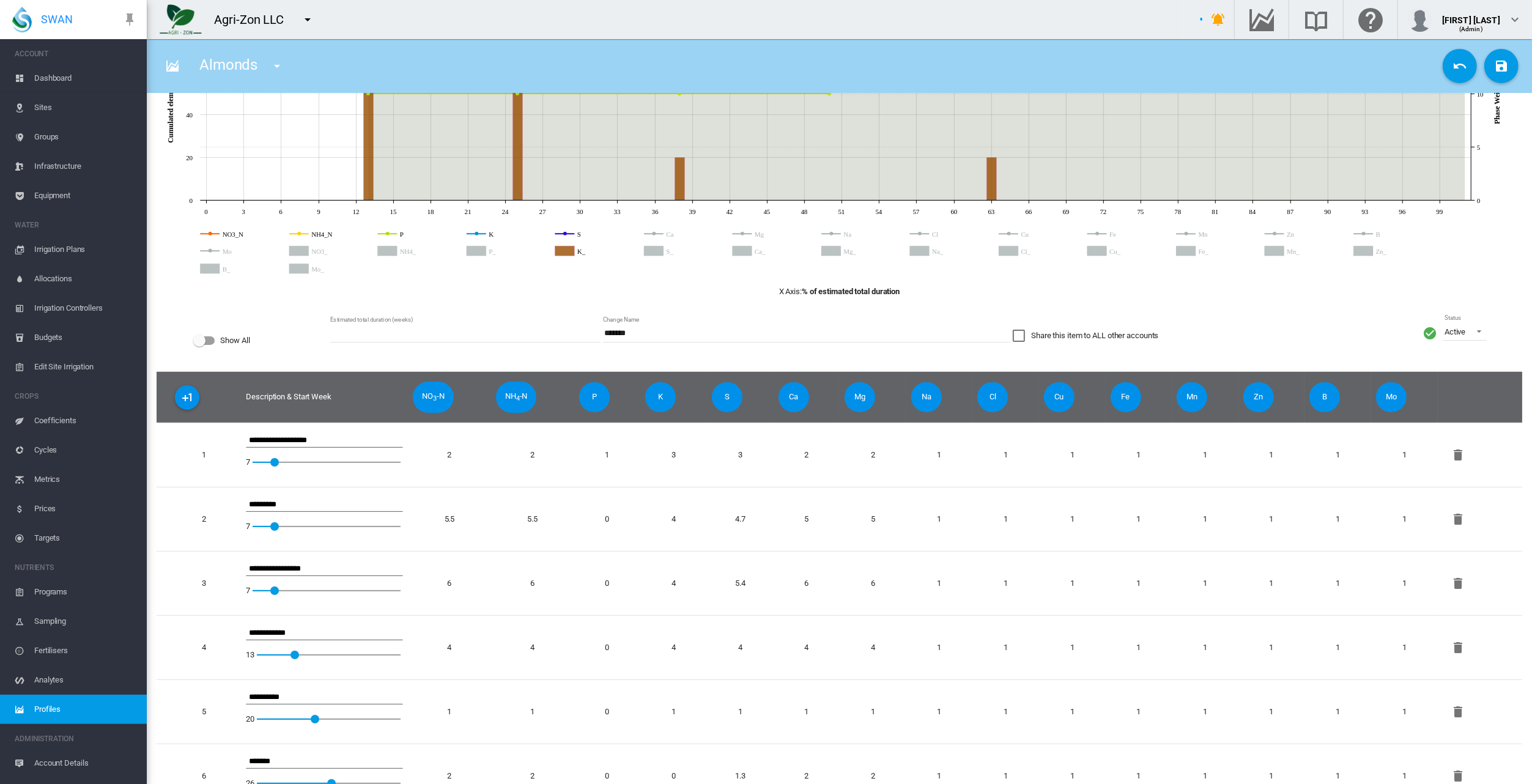 scroll, scrollTop: 0, scrollLeft: 0, axis: both 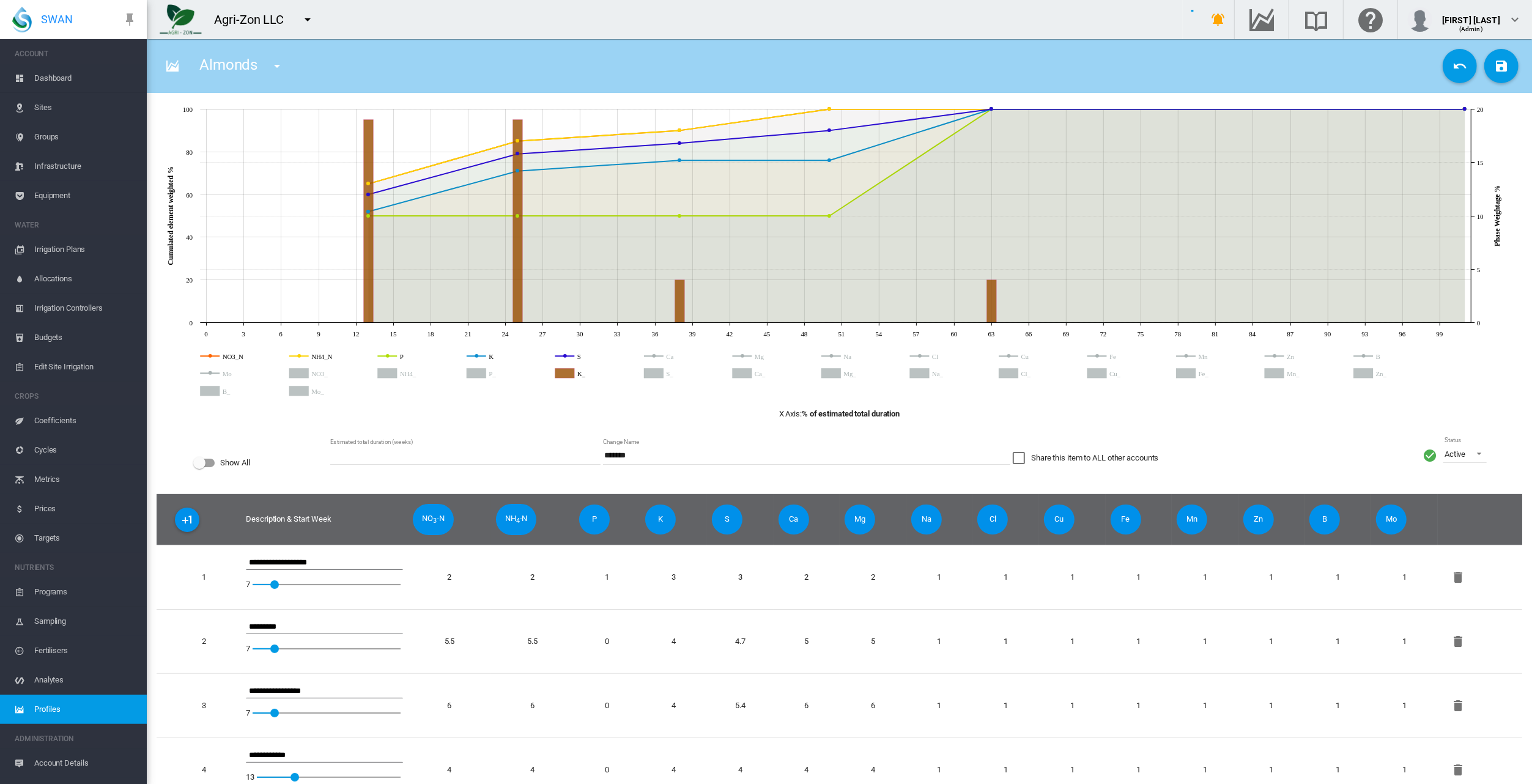 click 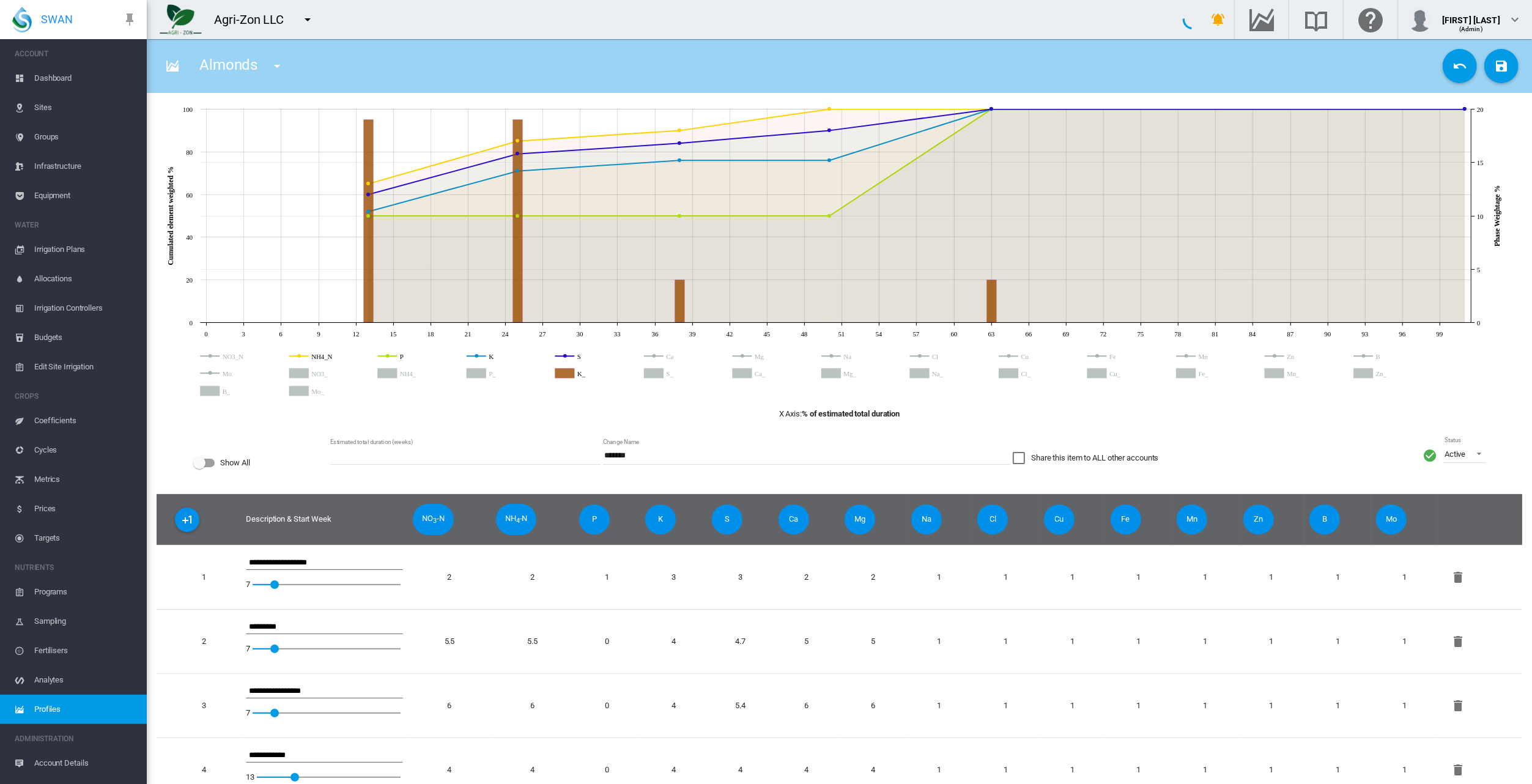 click 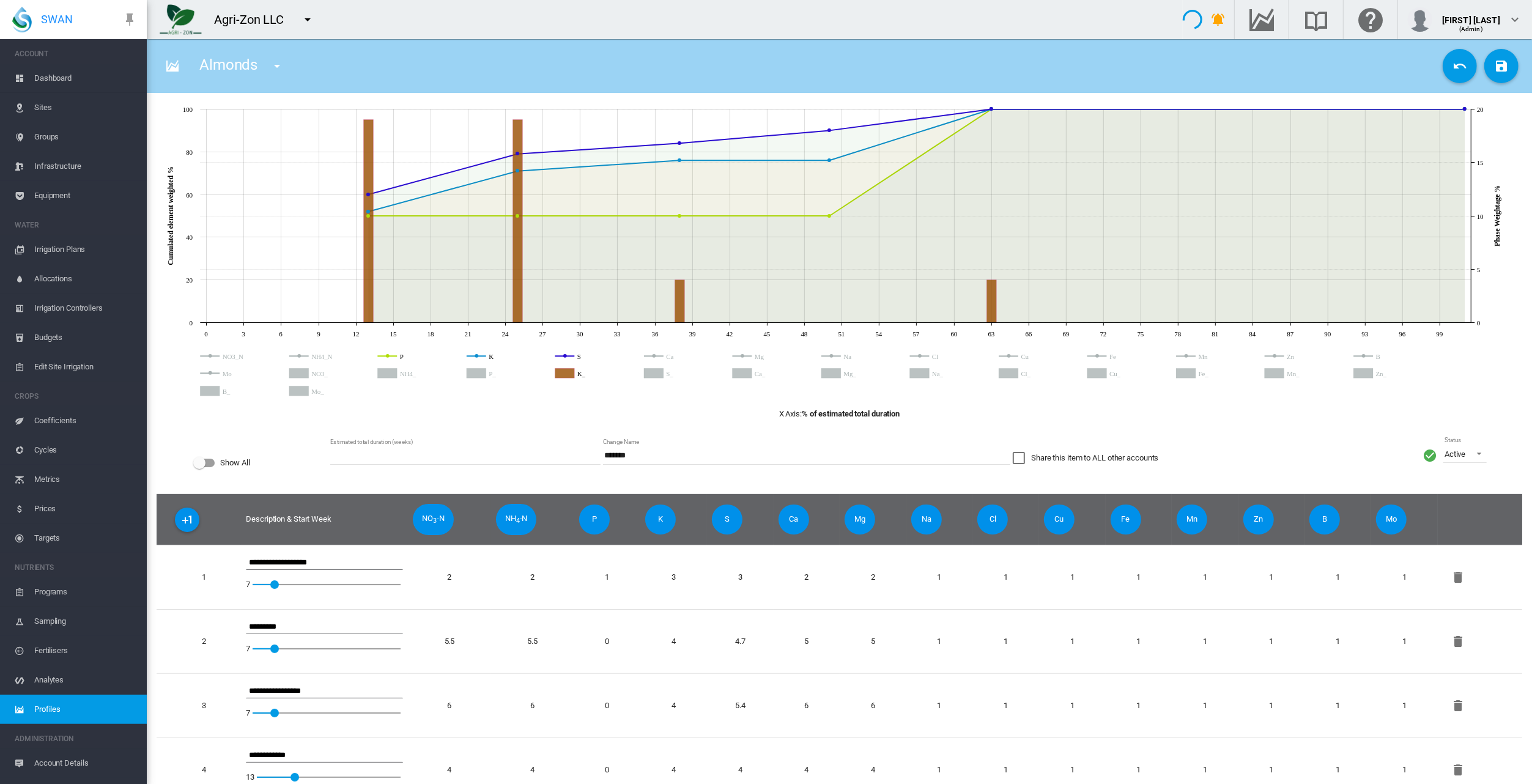 click 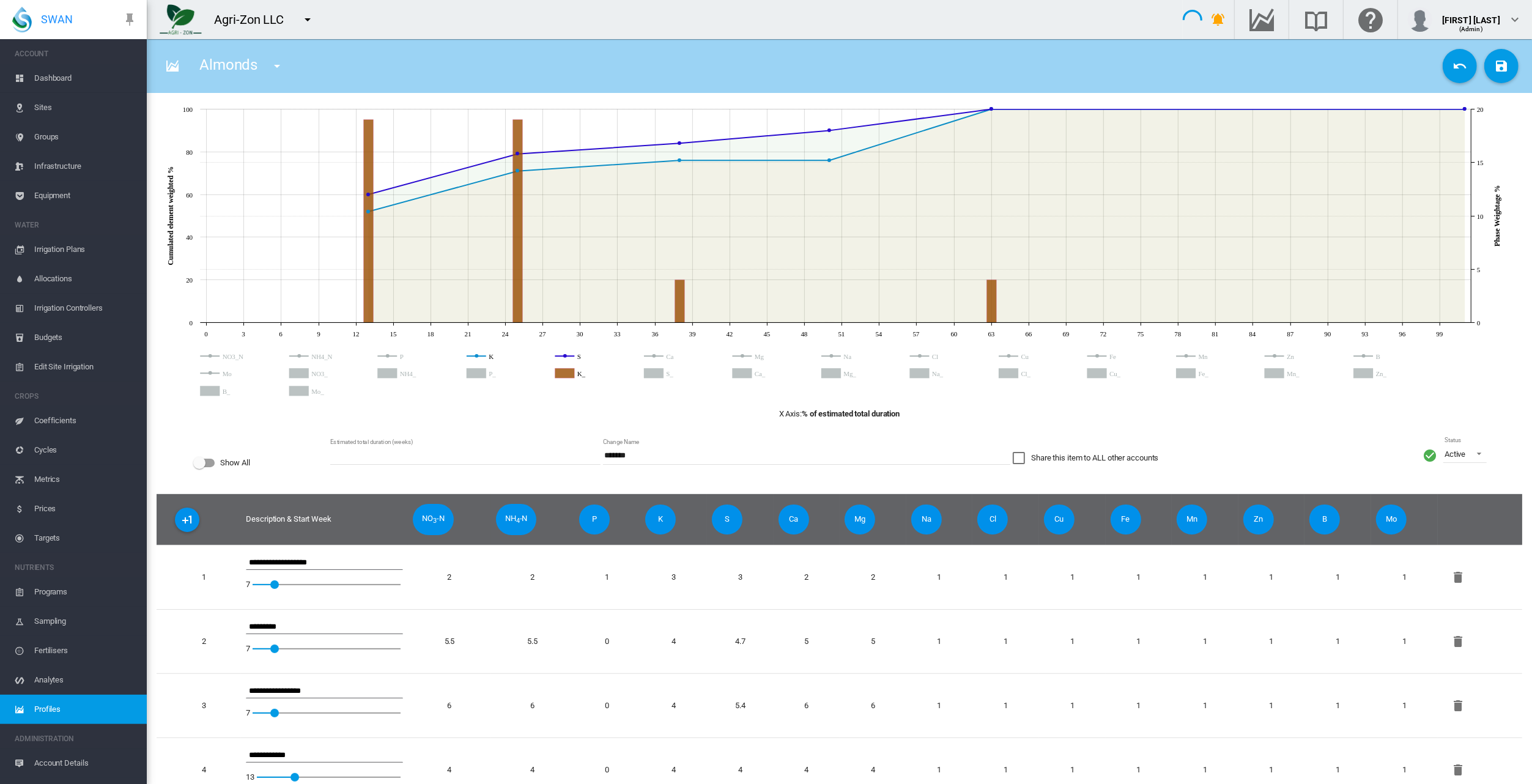 click 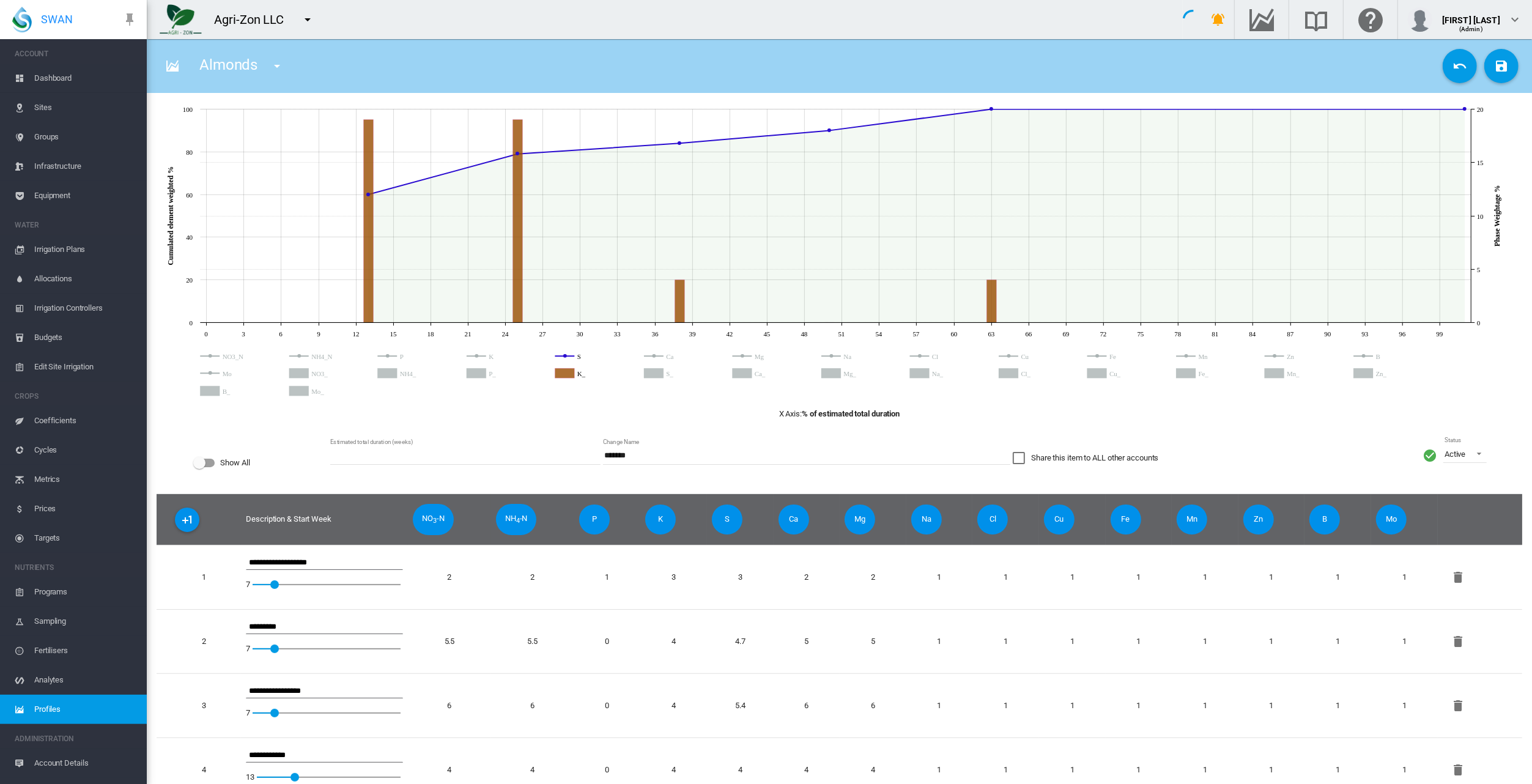 click 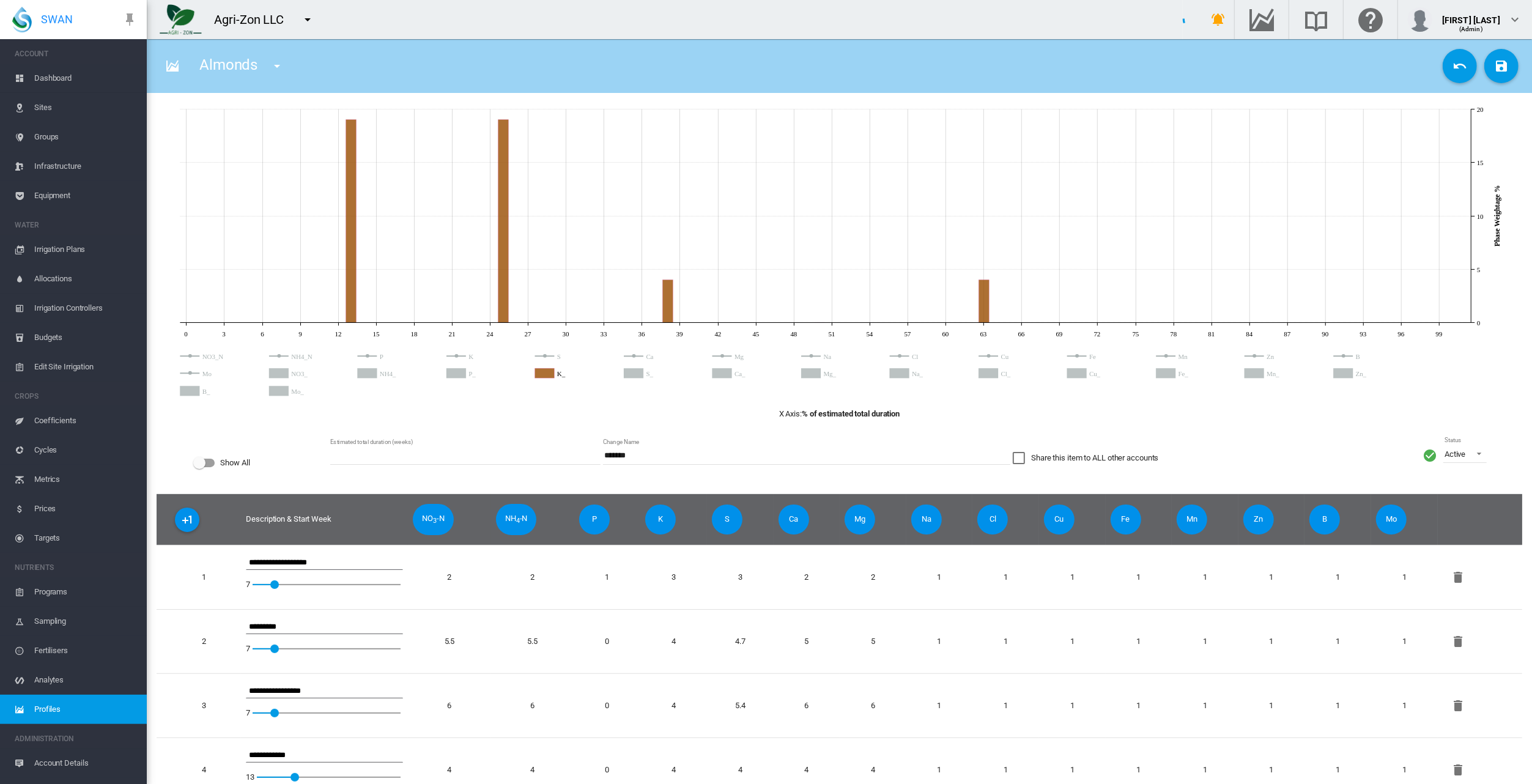 click 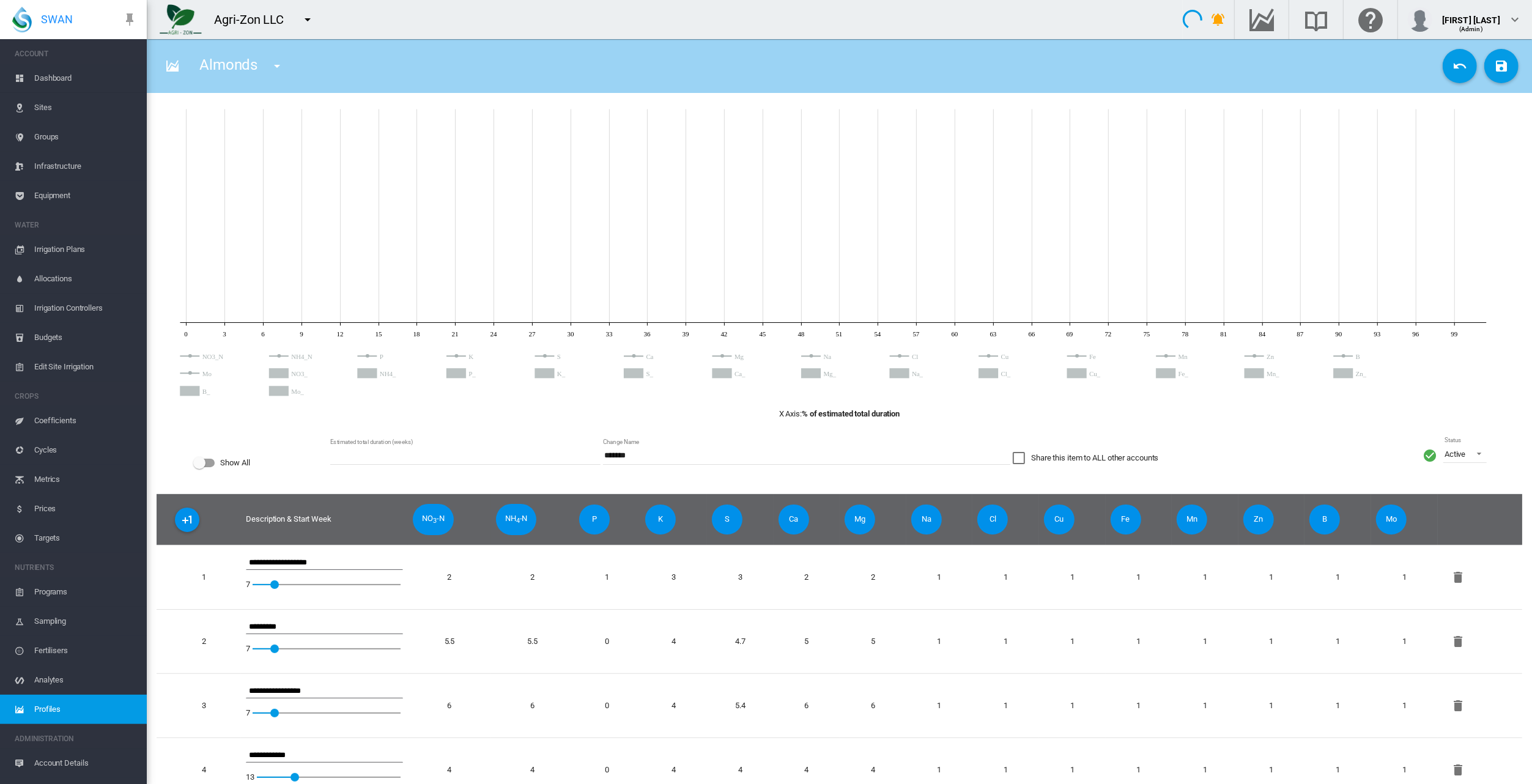 click 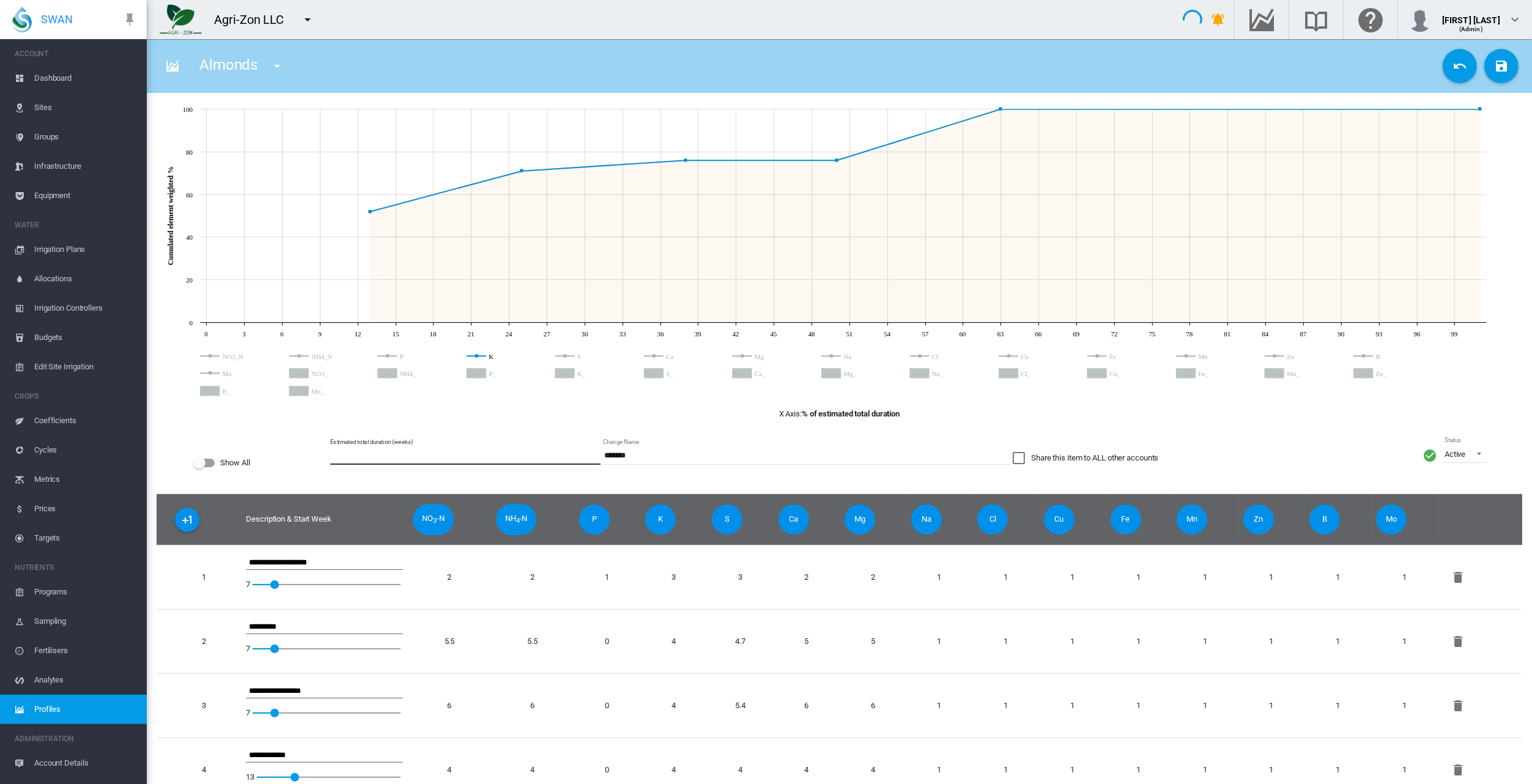 drag, startPoint x: 341, startPoint y: 456, endPoint x: 317, endPoint y: 459, distance: 24.186773 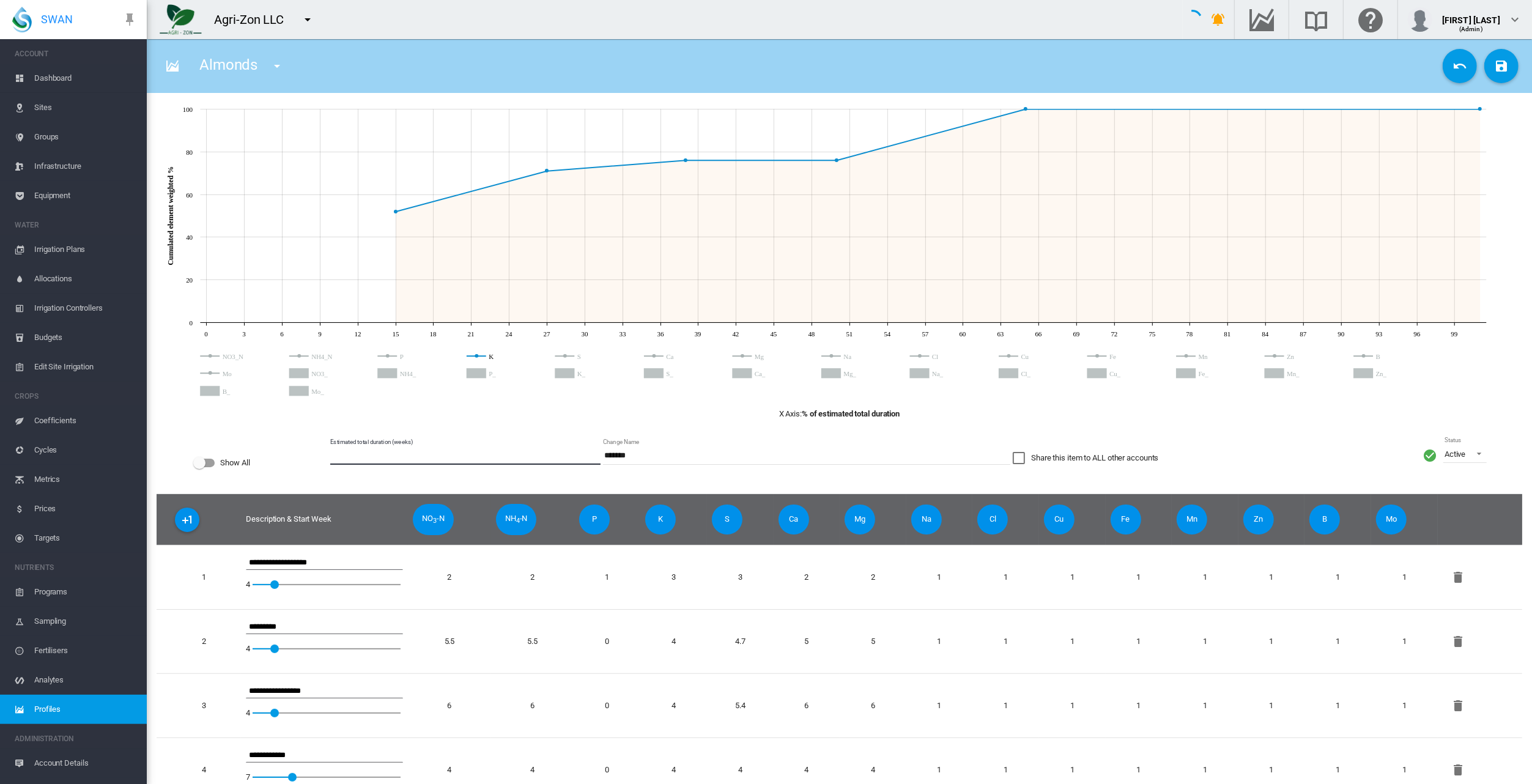 click on "Show All
Estimated total duration (weeks)
**
Change Name
*******
Share this item to ALL other accounts
Status
Active
Active Suspended Archived" at bounding box center (839, 463) 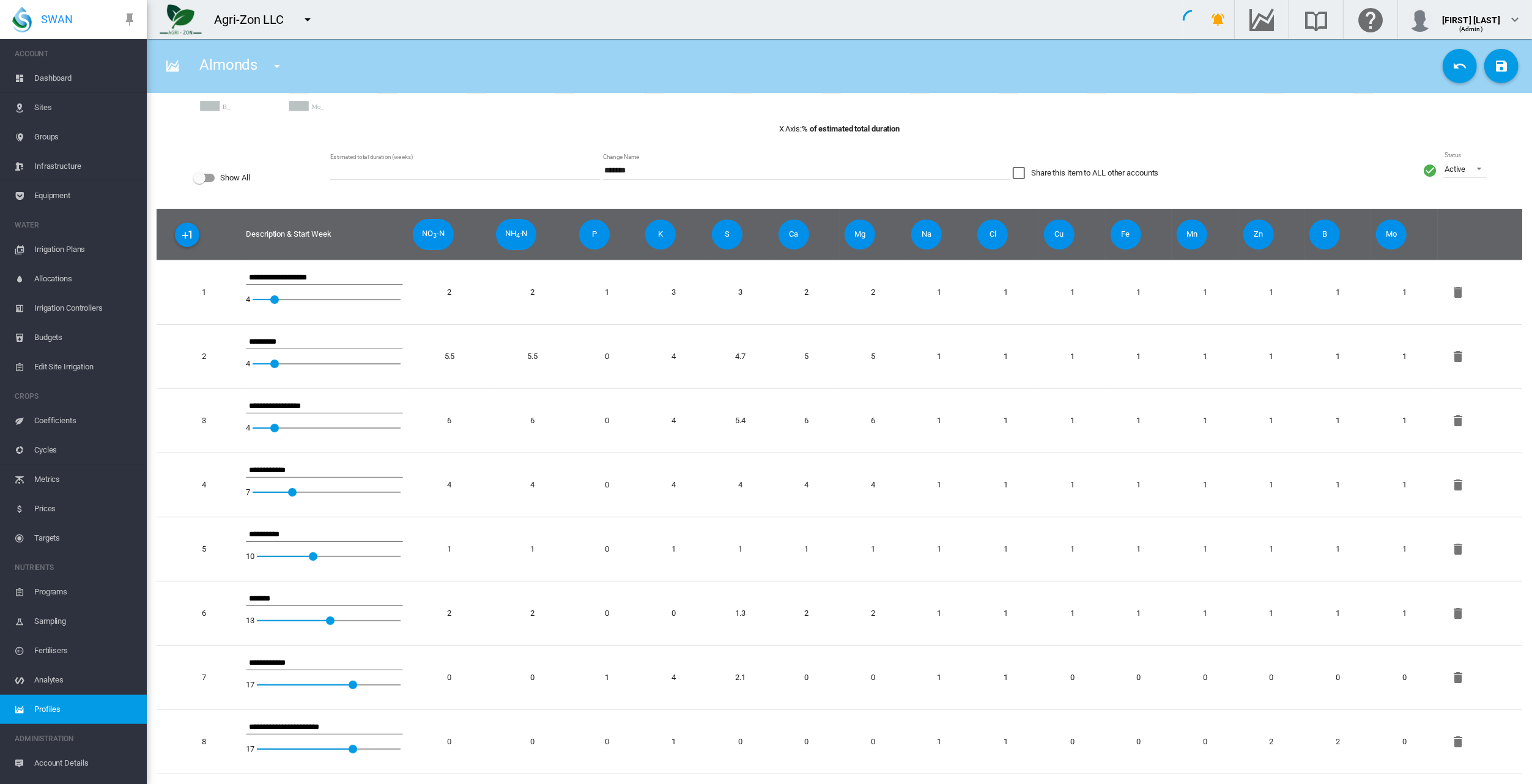 scroll, scrollTop: 0, scrollLeft: 0, axis: both 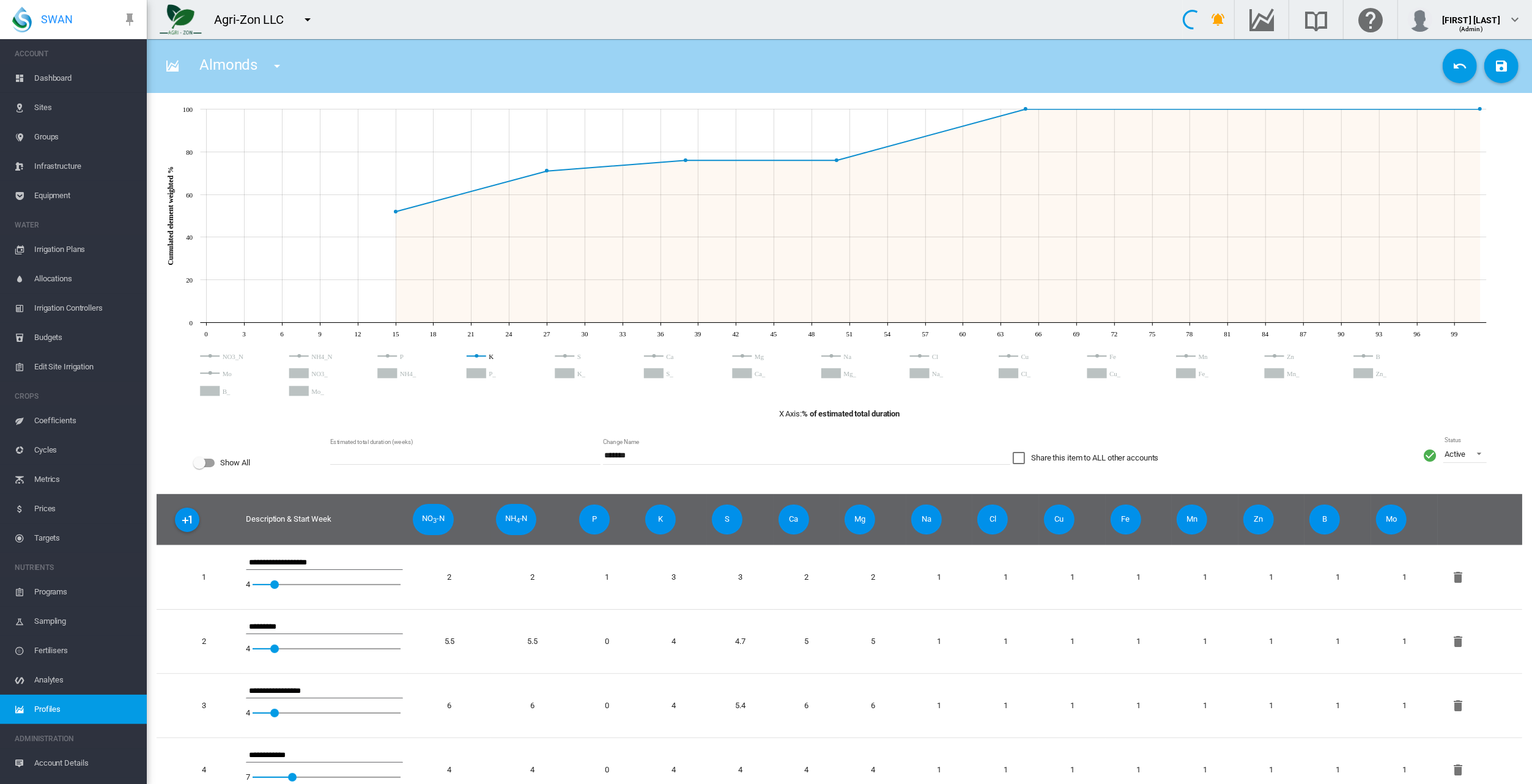 click on "Estimated total duration (weeks)
**" at bounding box center [465, 463] 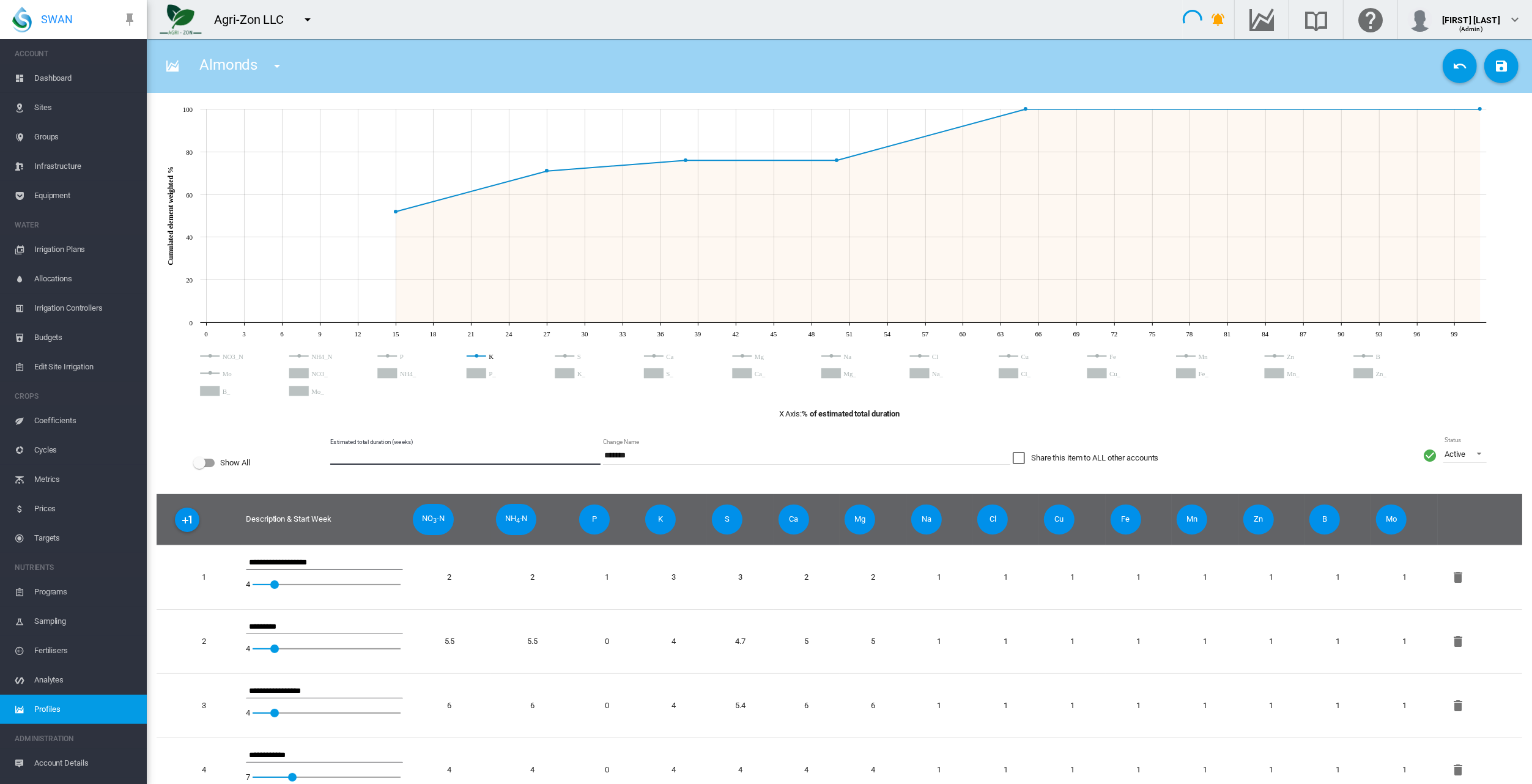 drag, startPoint x: 343, startPoint y: 457, endPoint x: 320, endPoint y: 459, distance: 23.086793 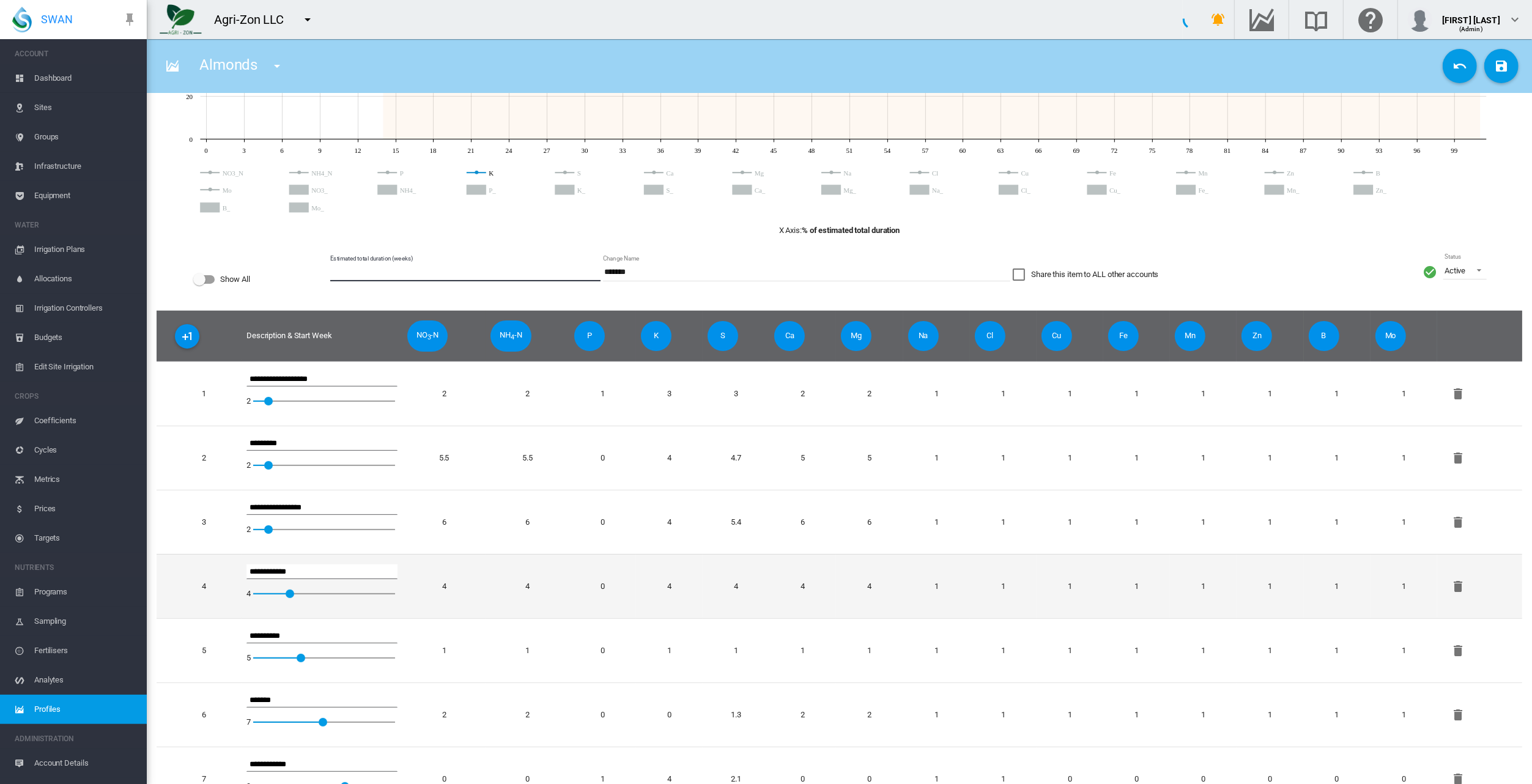 scroll, scrollTop: 0, scrollLeft: 0, axis: both 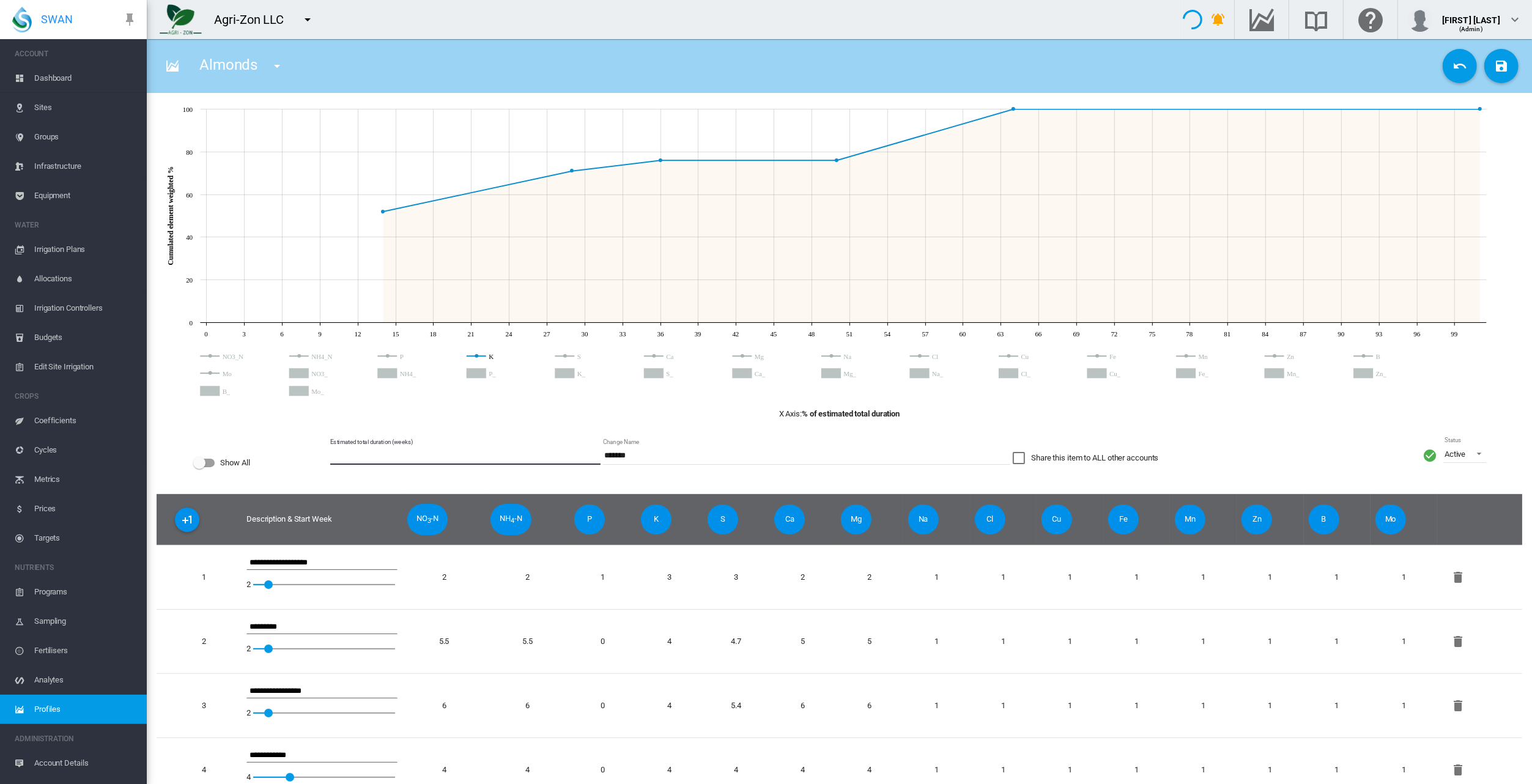 type on "**" 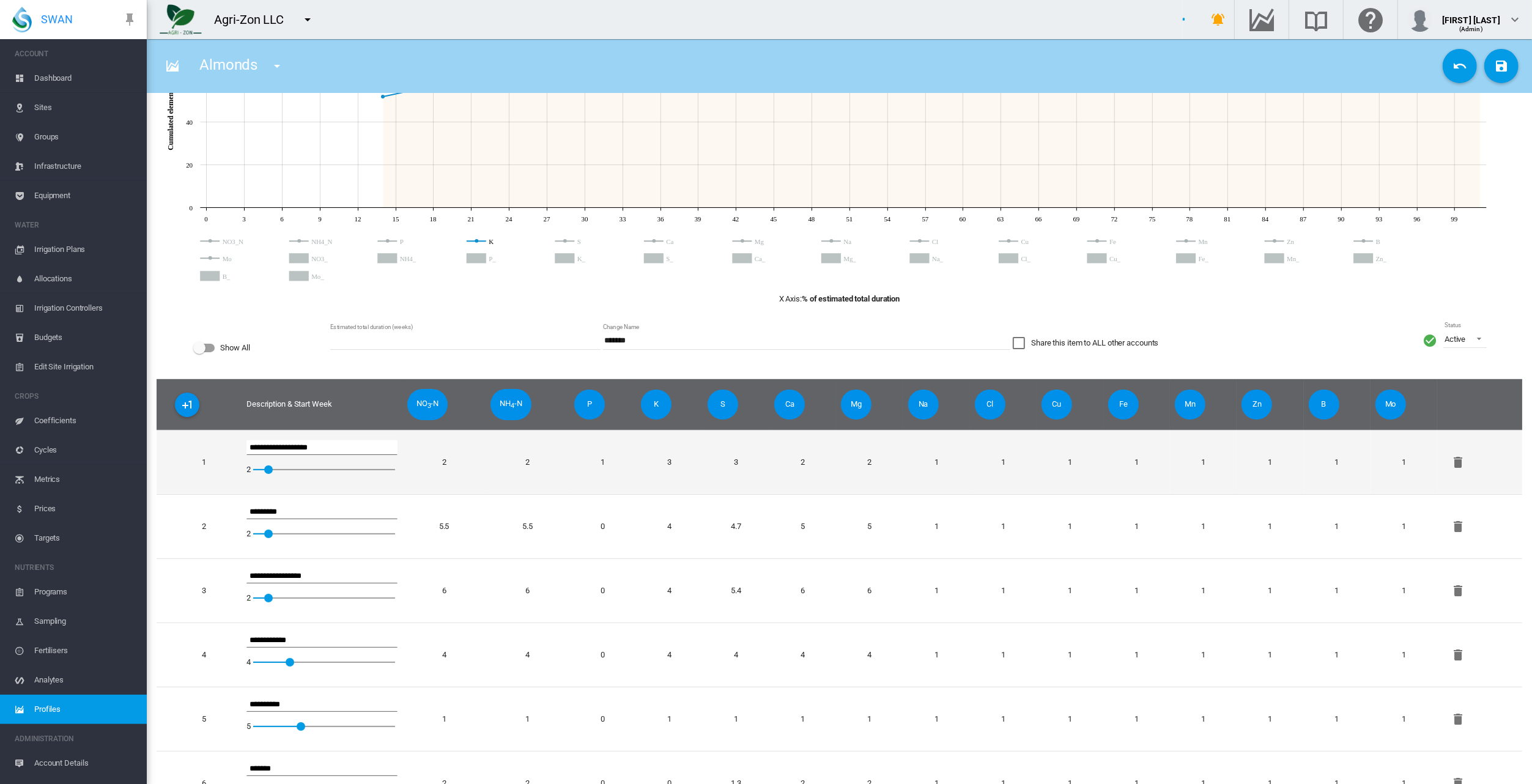 scroll, scrollTop: 0, scrollLeft: 0, axis: both 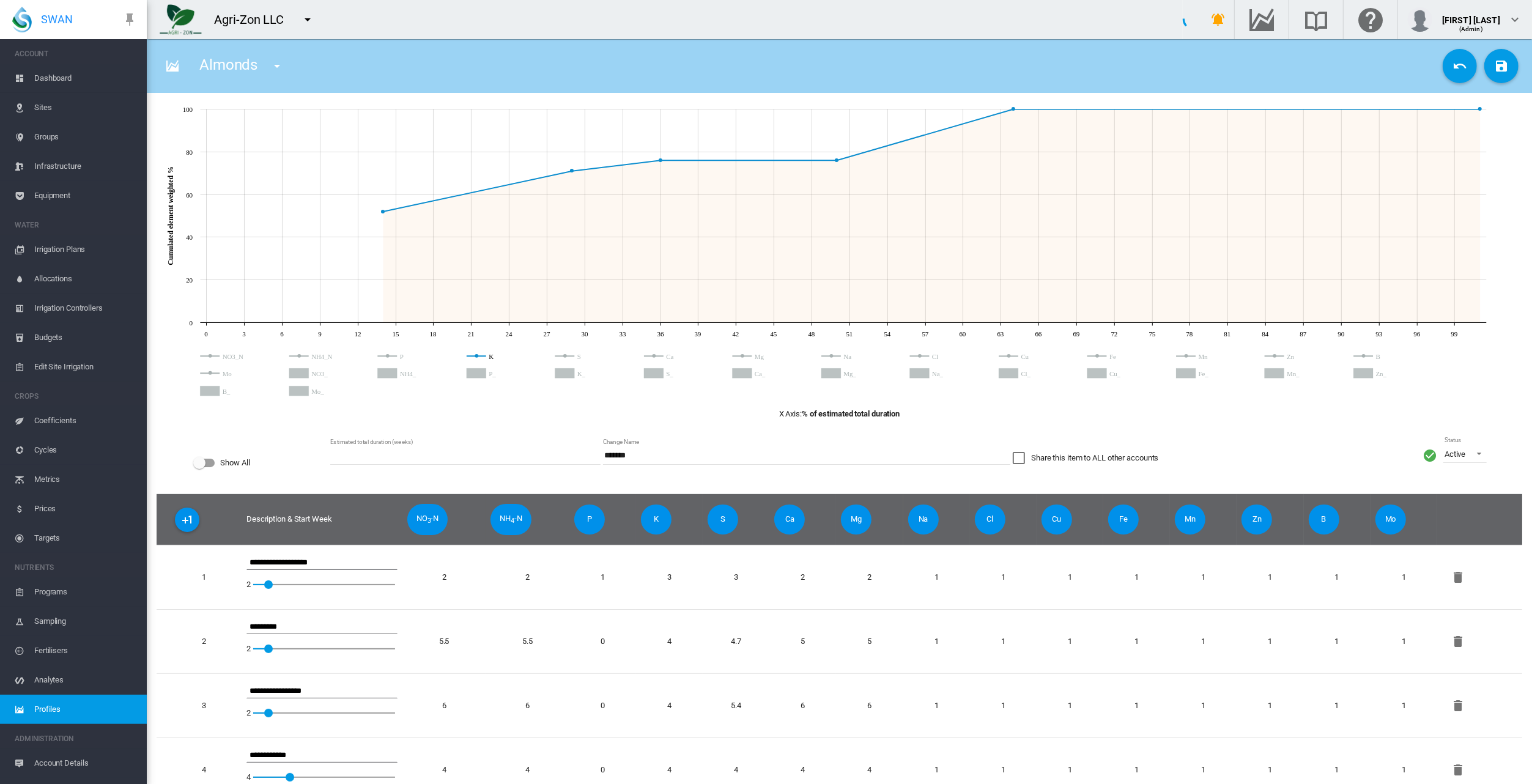 click 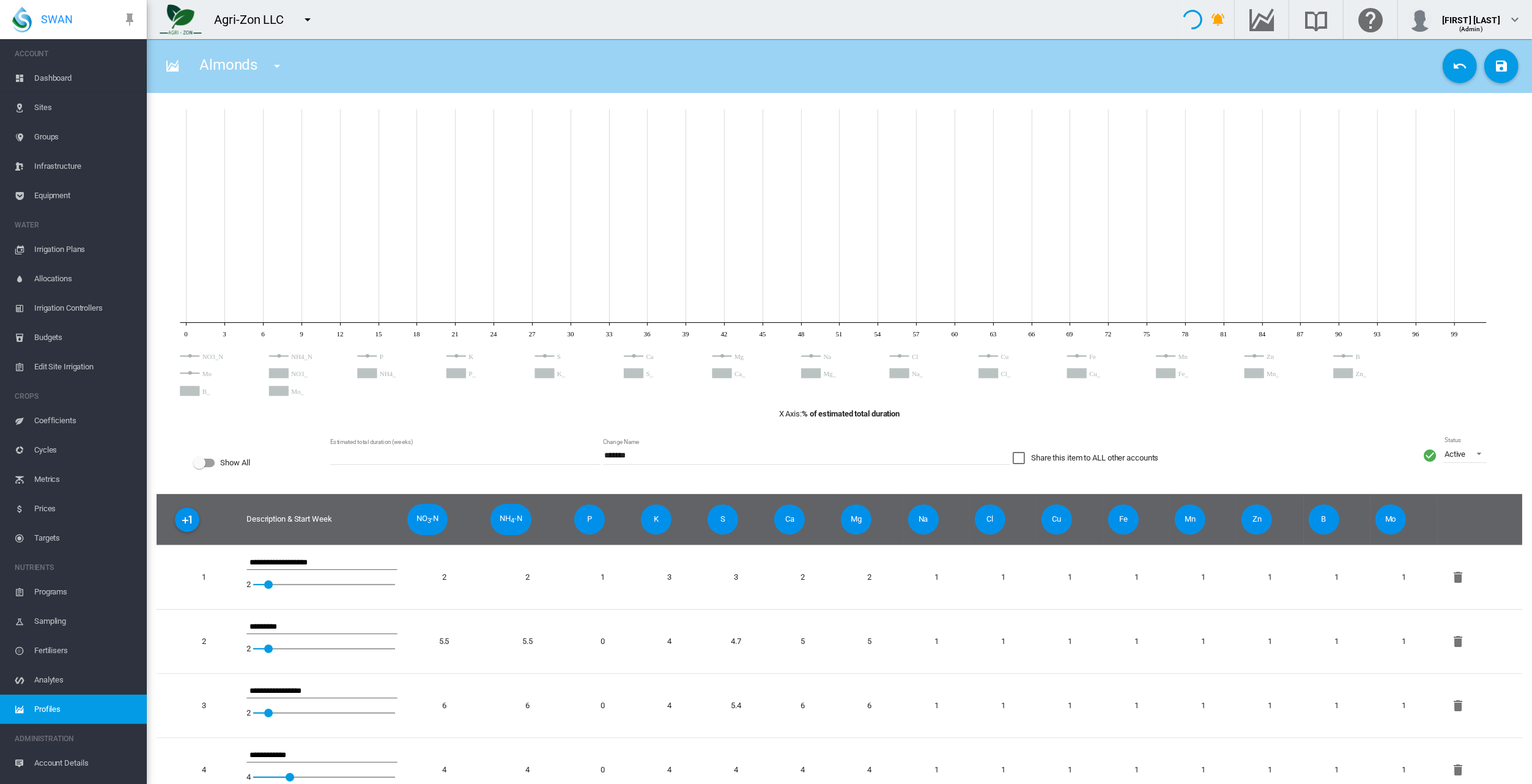 click 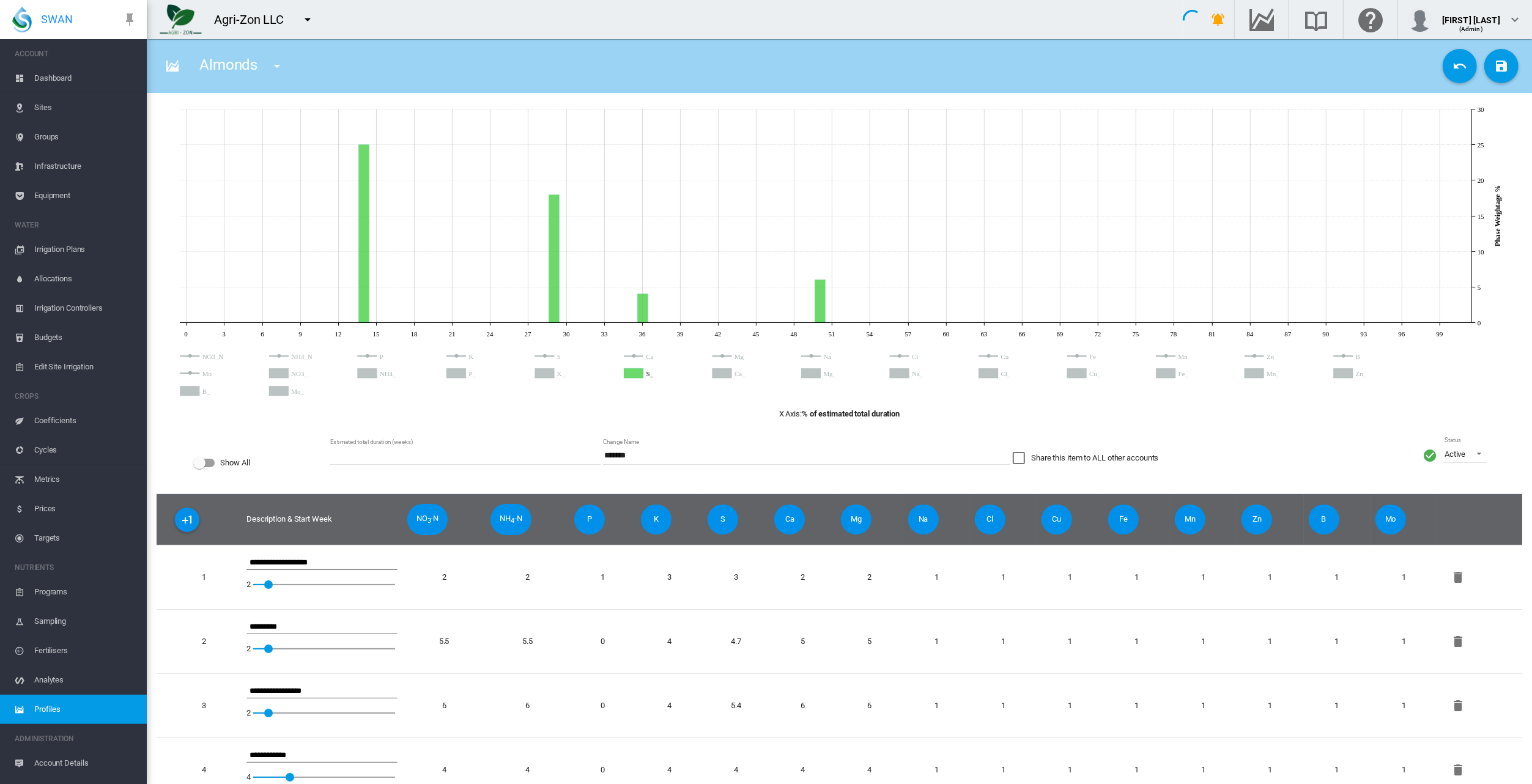 click 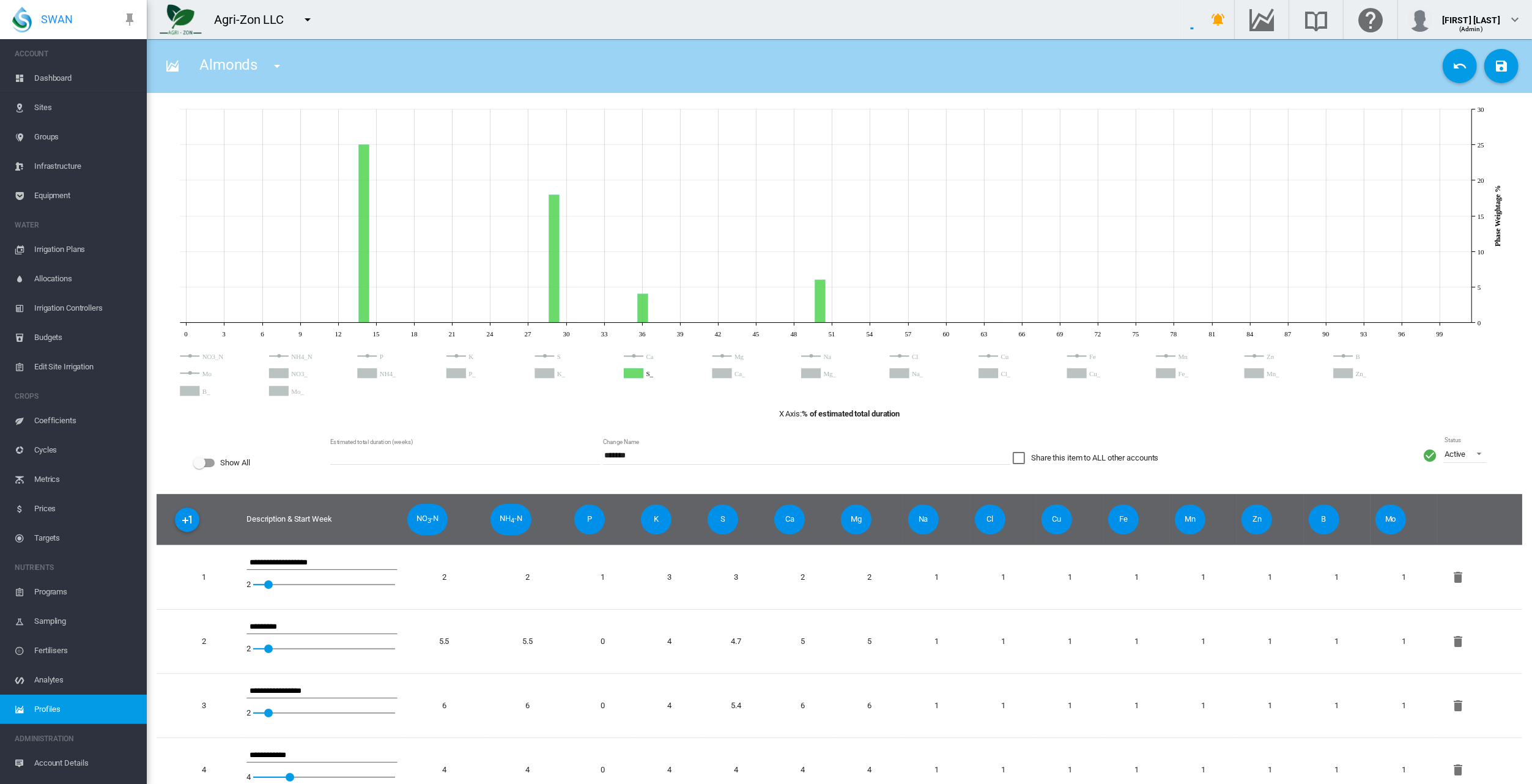 click 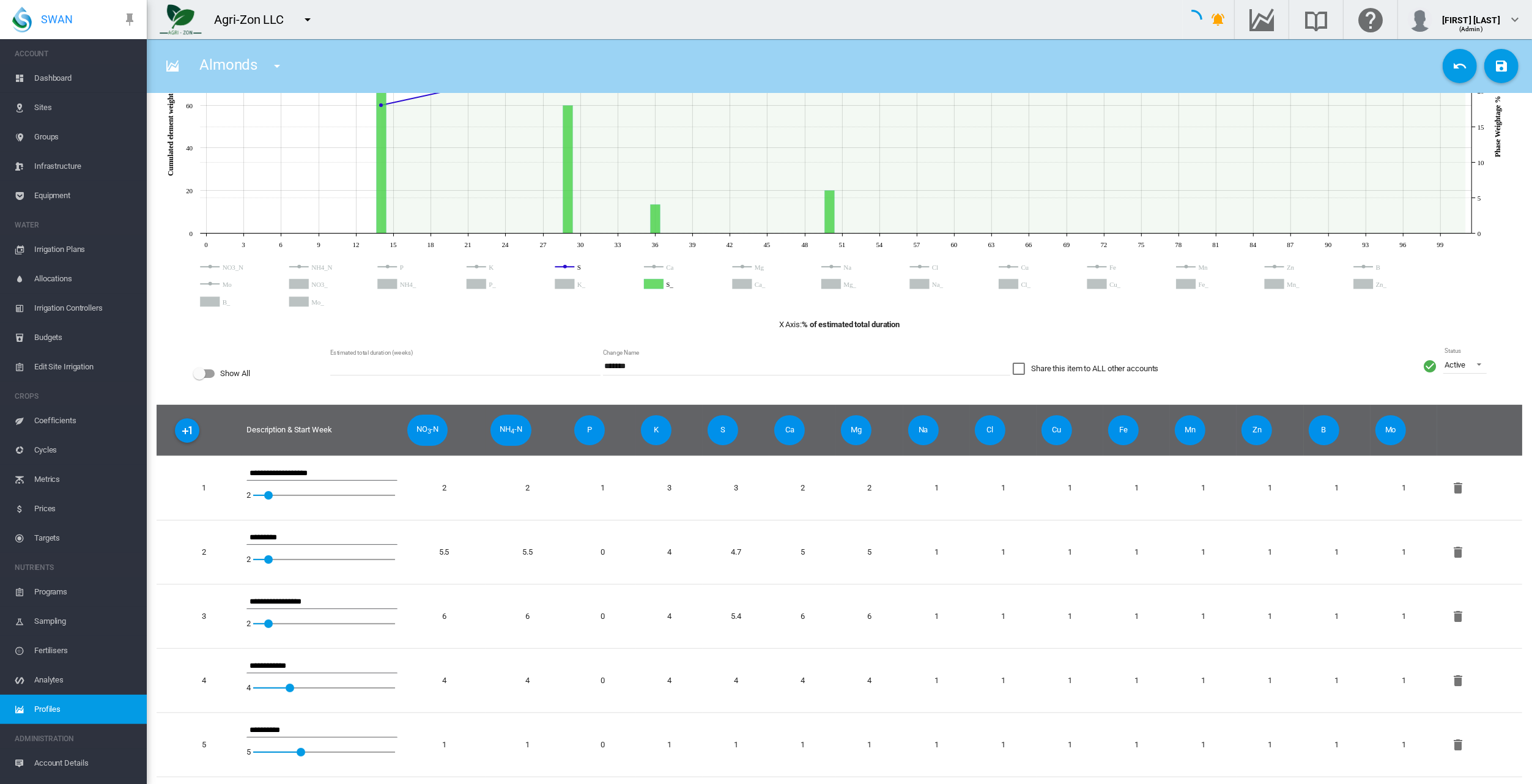 scroll, scrollTop: 0, scrollLeft: 0, axis: both 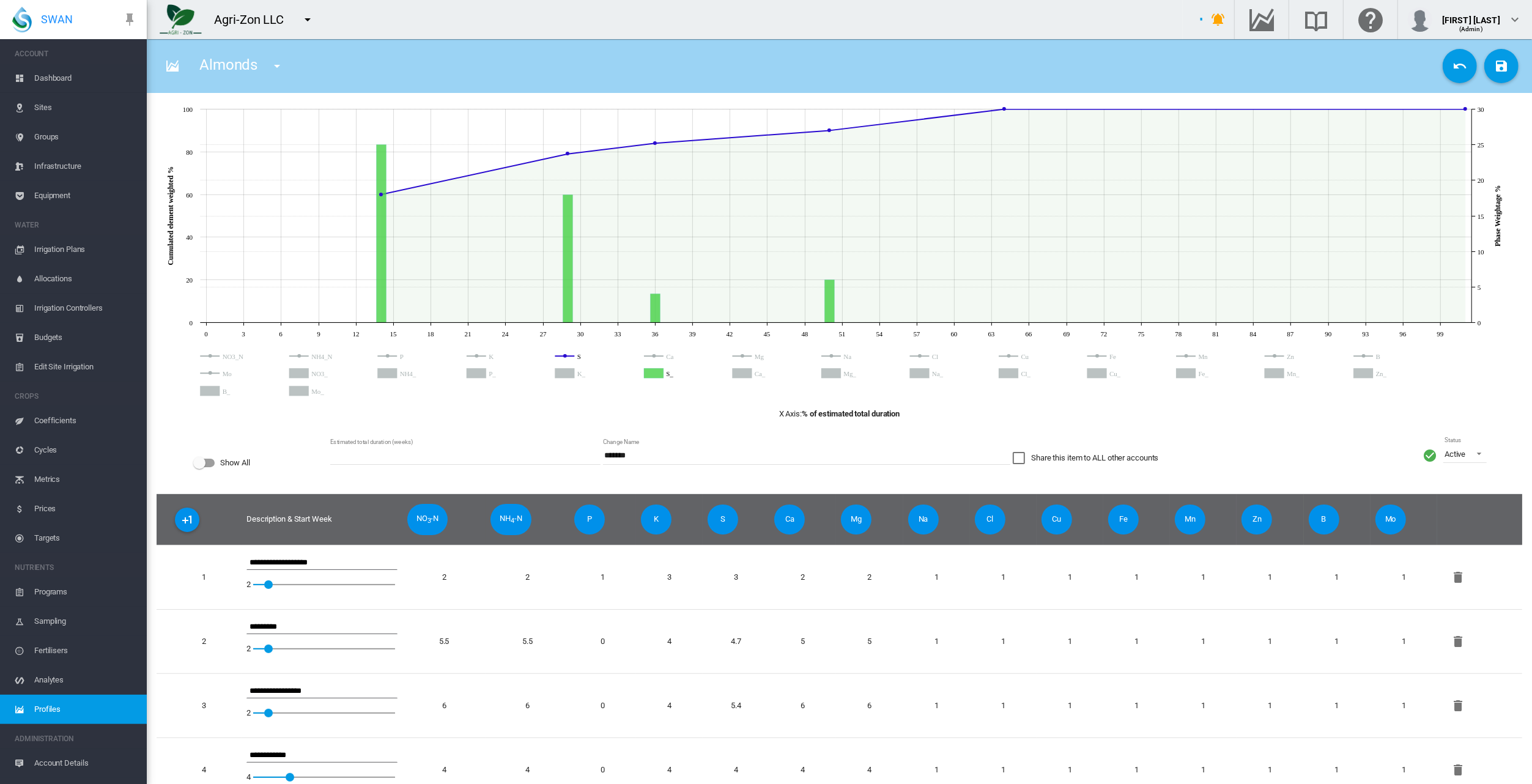 click 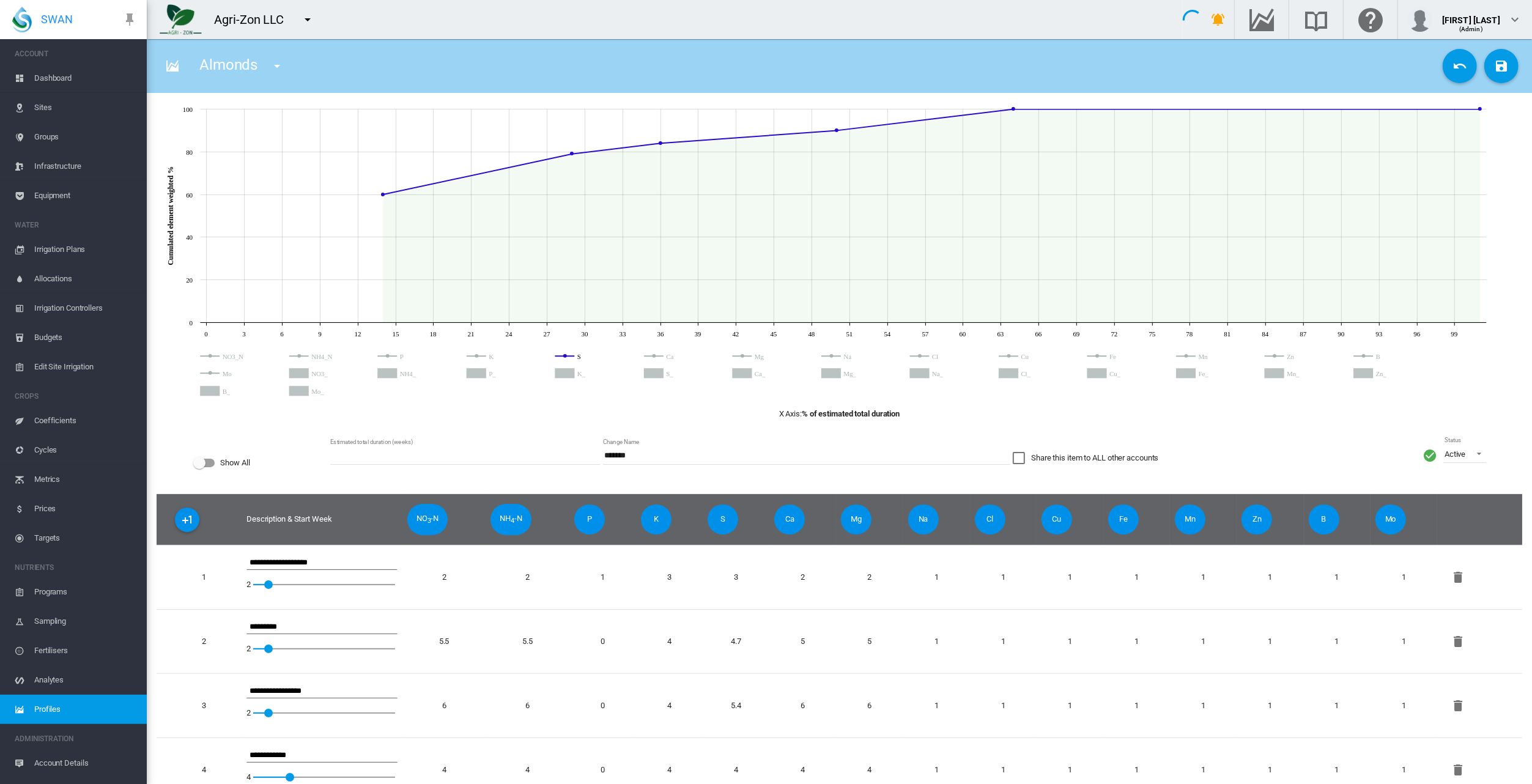 click 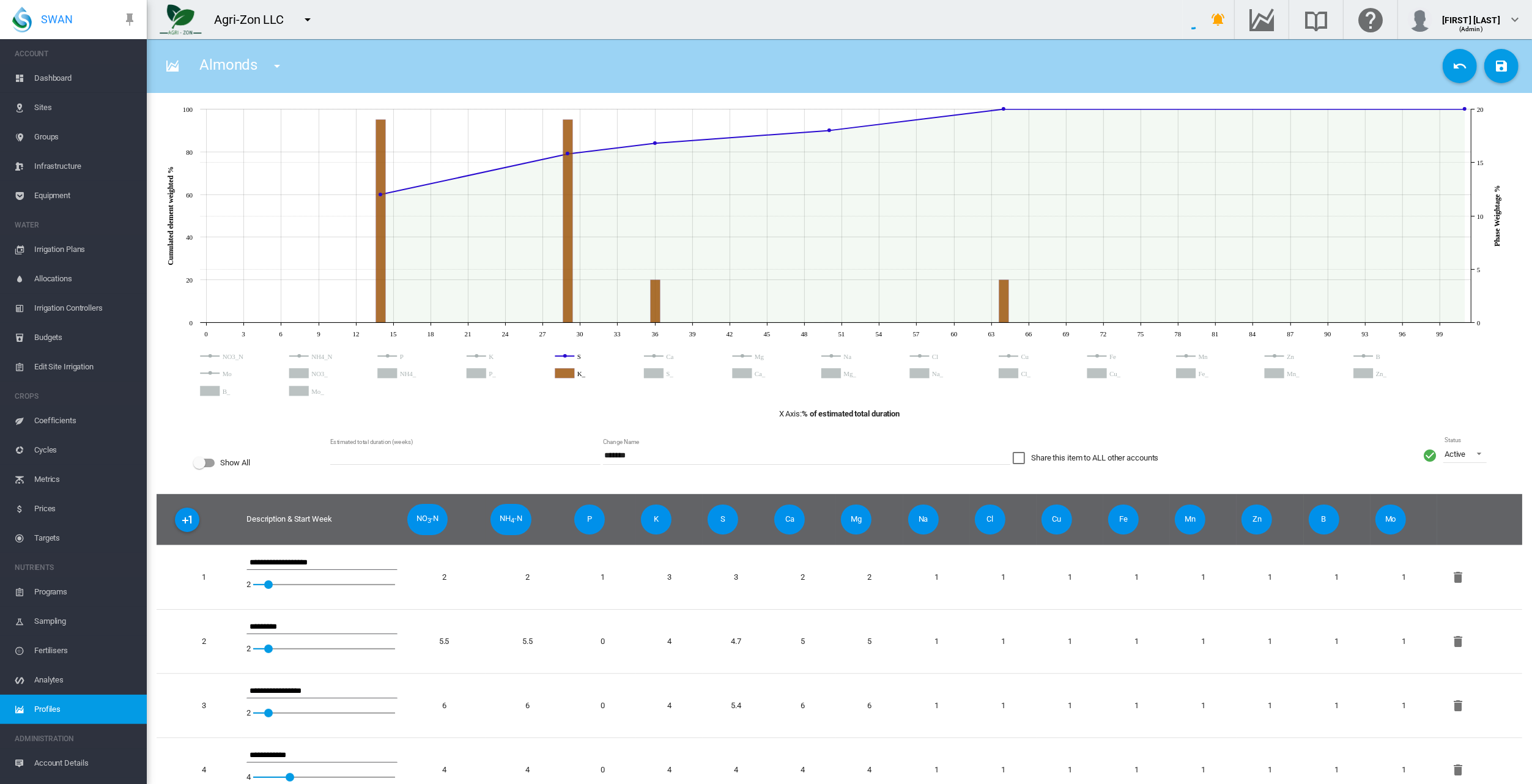 click 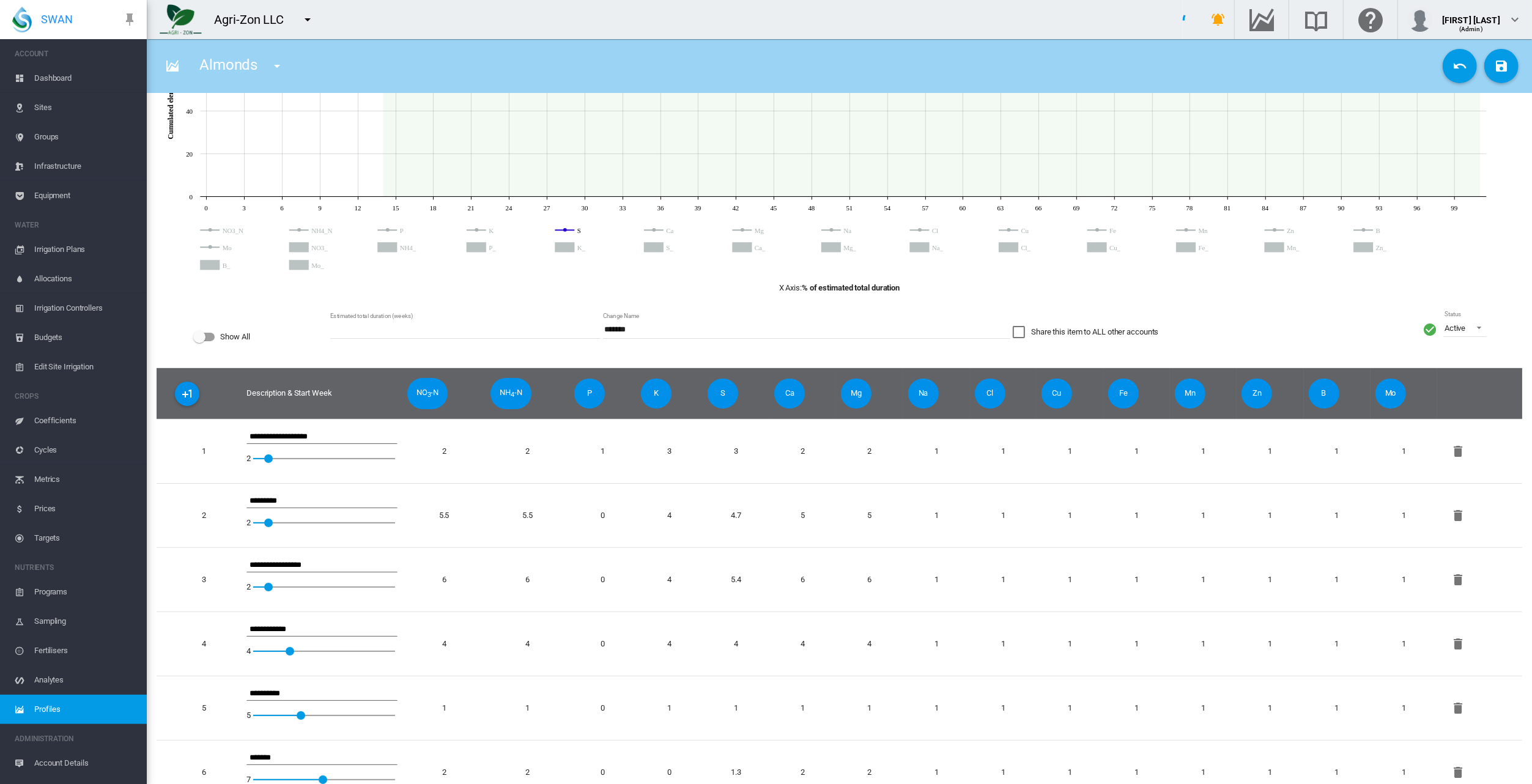scroll, scrollTop: 0, scrollLeft: 0, axis: both 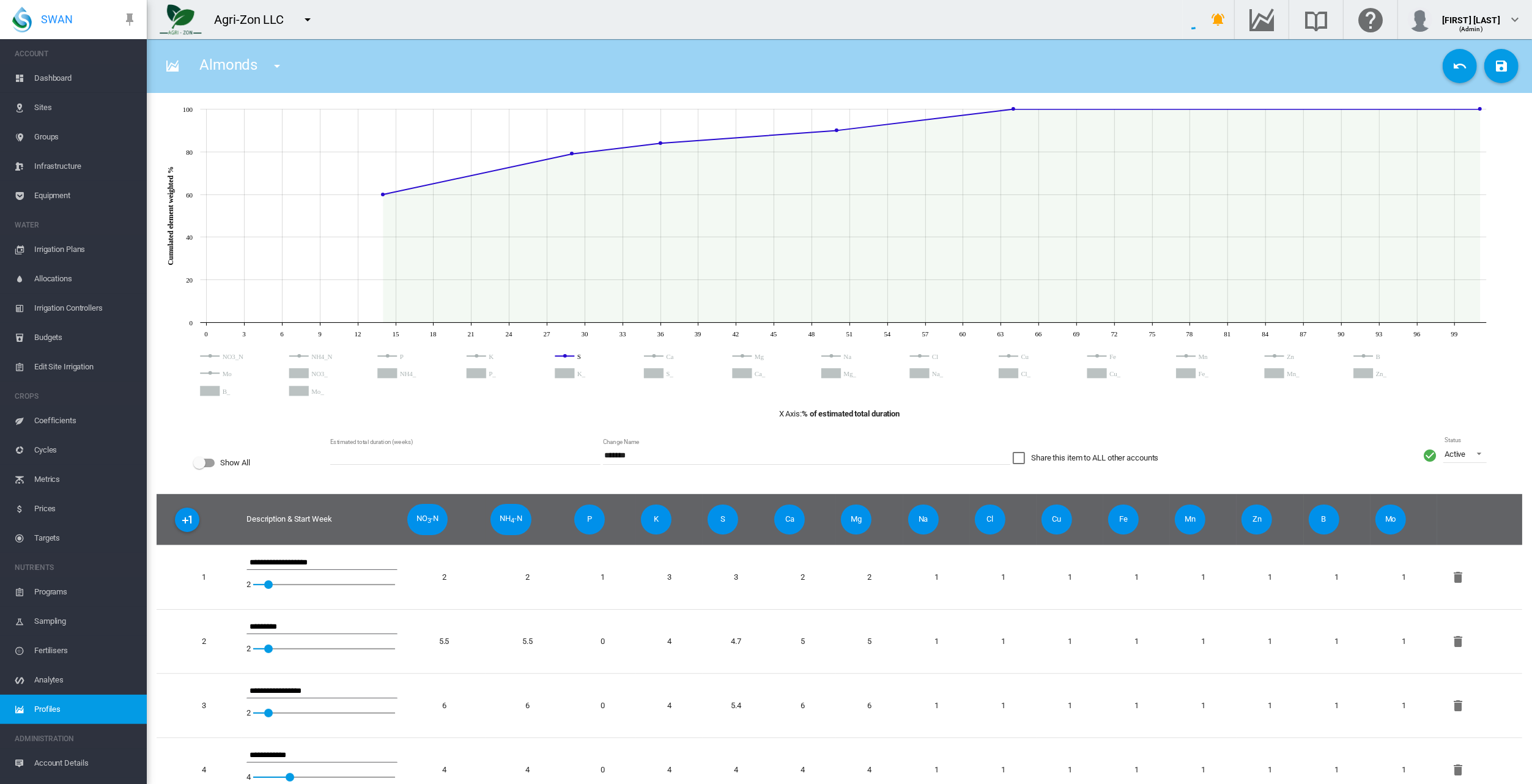 click 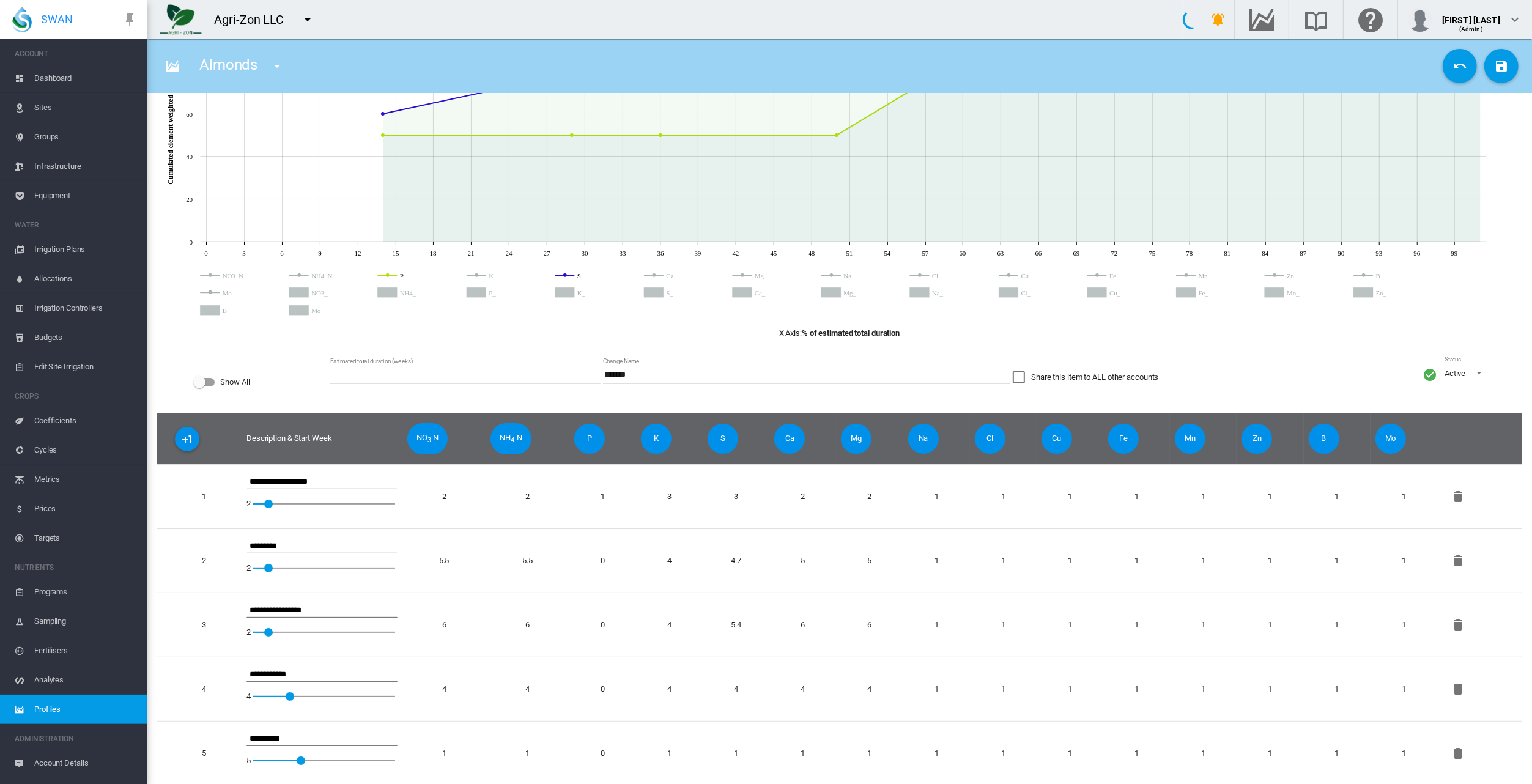 scroll, scrollTop: 0, scrollLeft: 0, axis: both 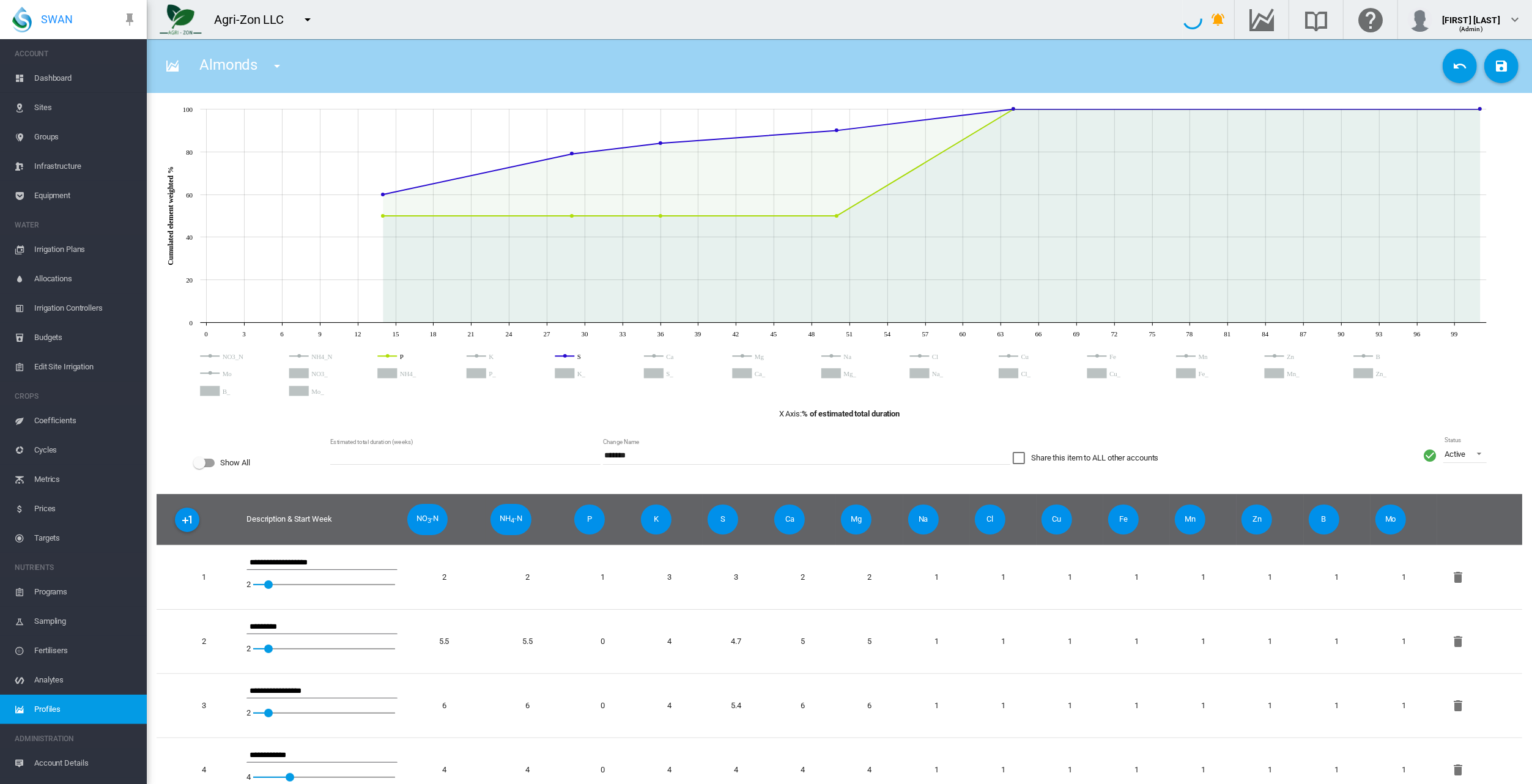 click 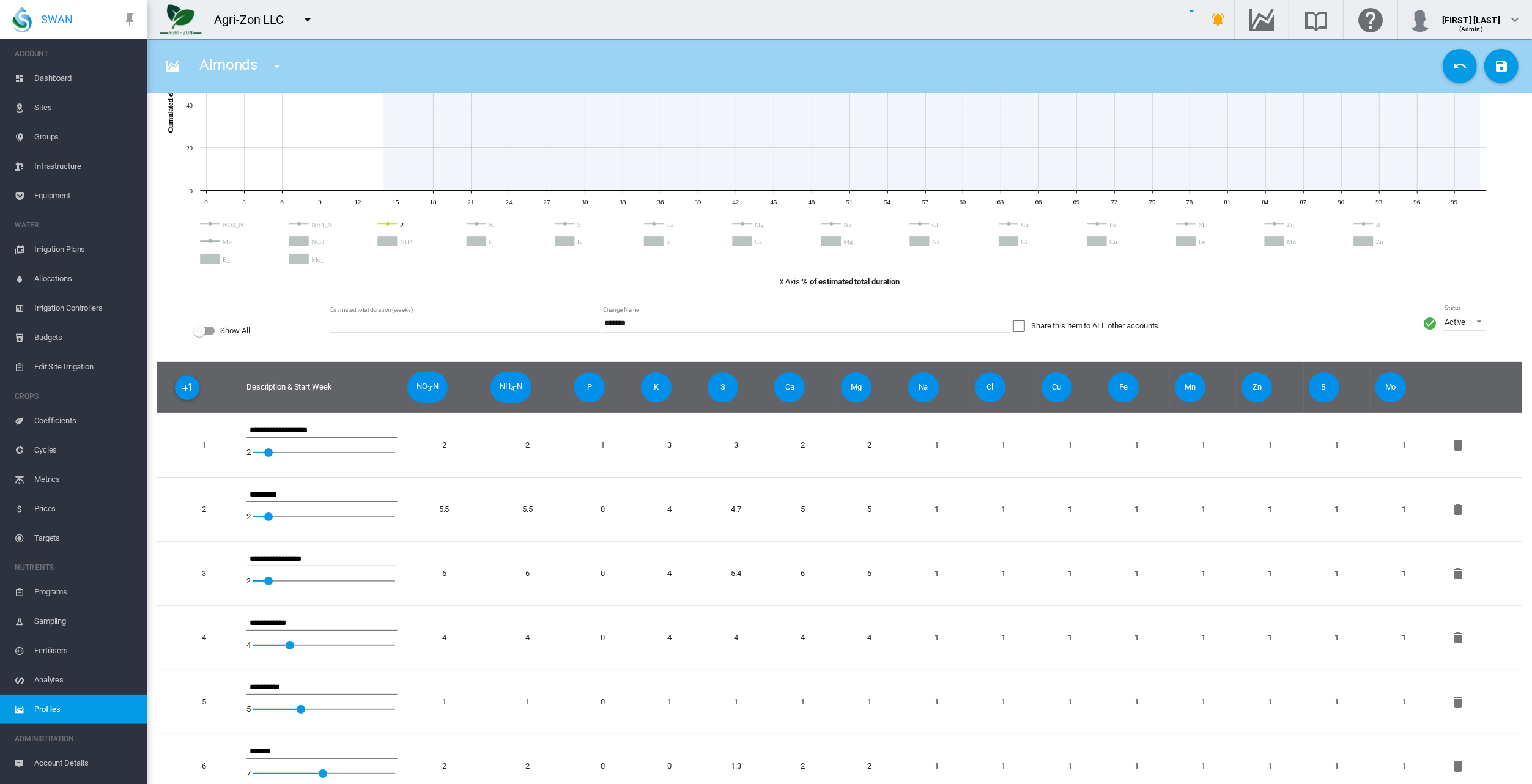 scroll, scrollTop: 0, scrollLeft: 0, axis: both 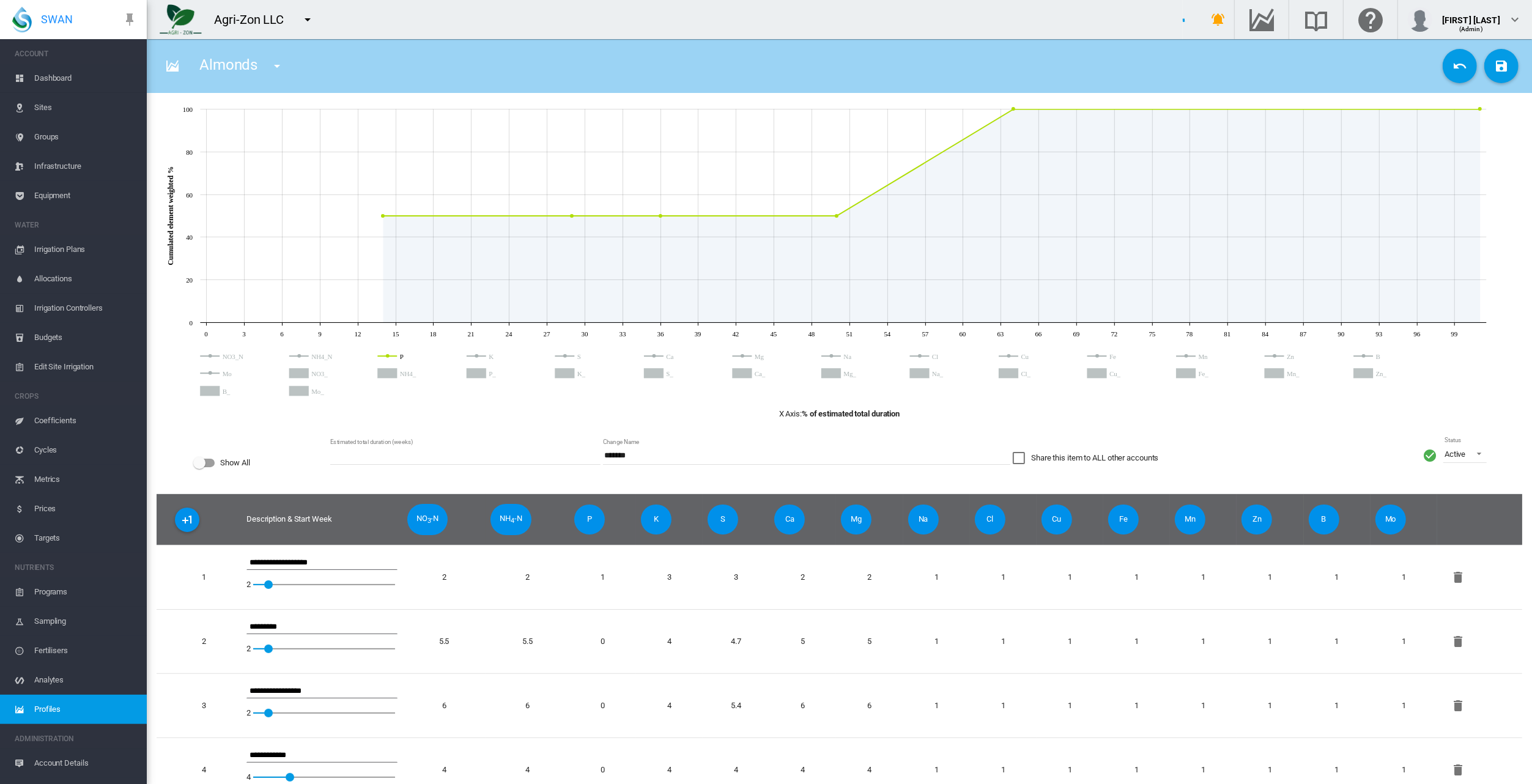click 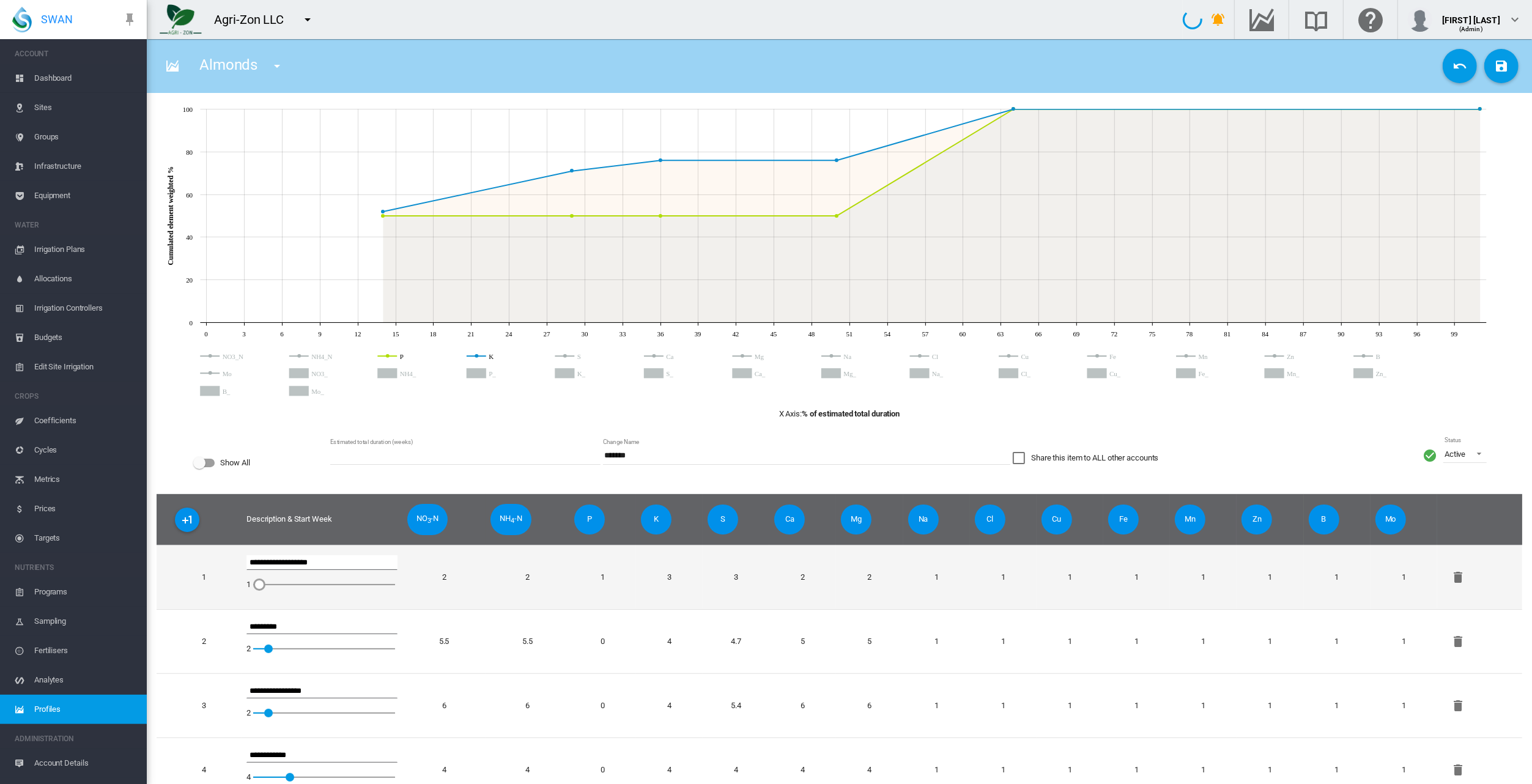 drag, startPoint x: 268, startPoint y: 585, endPoint x: 256, endPoint y: 586, distance: 12.04159 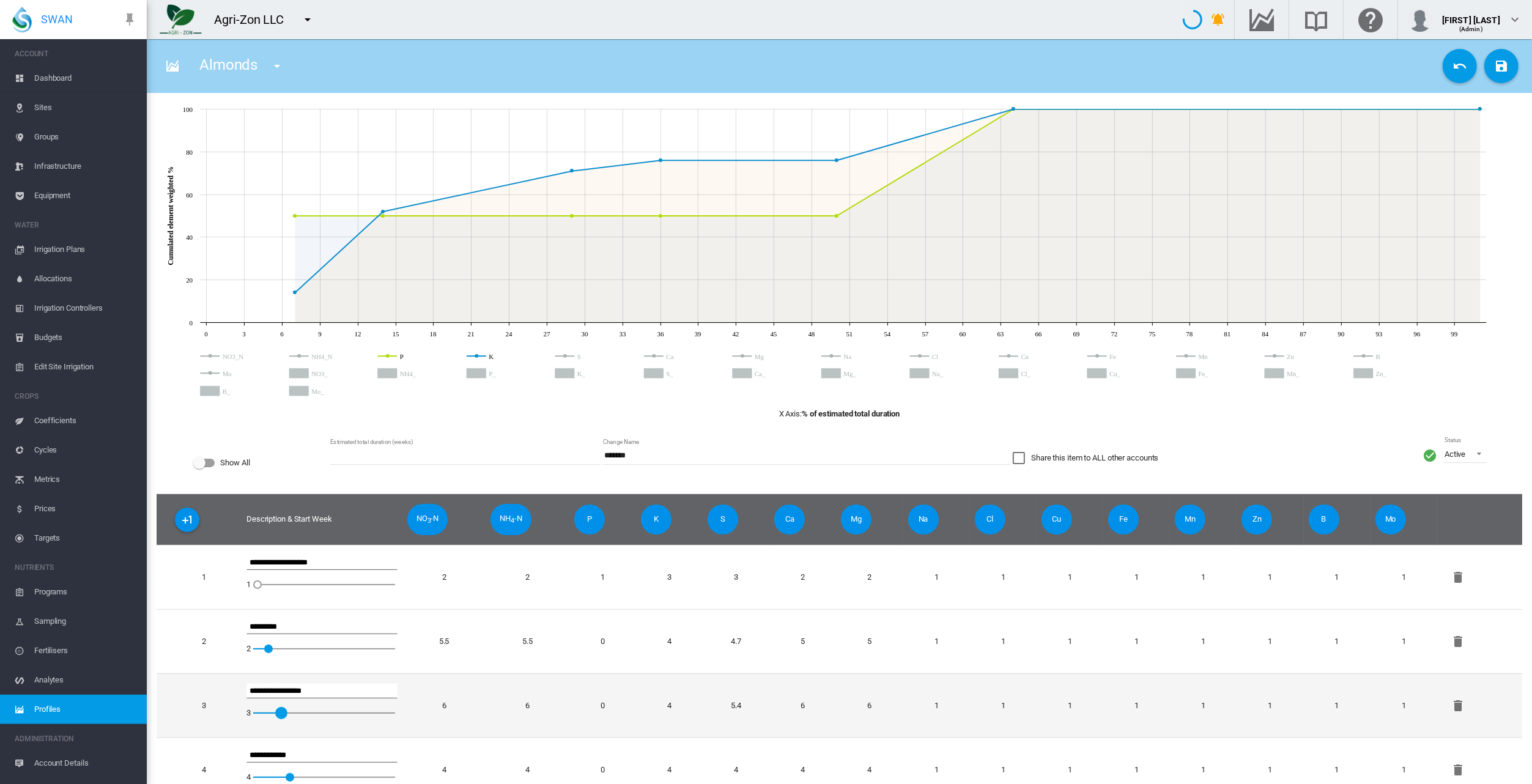 click at bounding box center (275, 713) 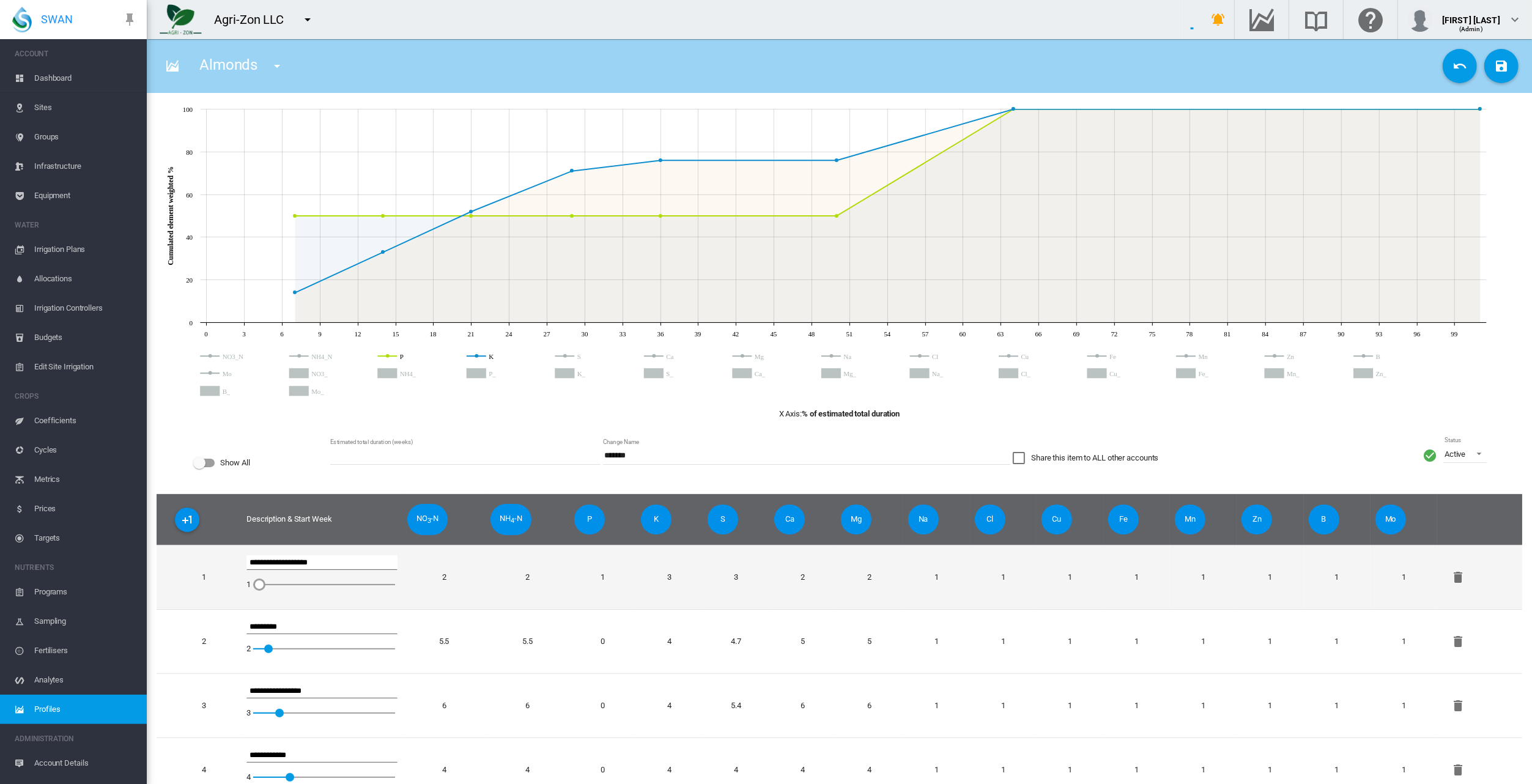 drag, startPoint x: 256, startPoint y: 584, endPoint x: 244, endPoint y: 586, distance: 12.165525 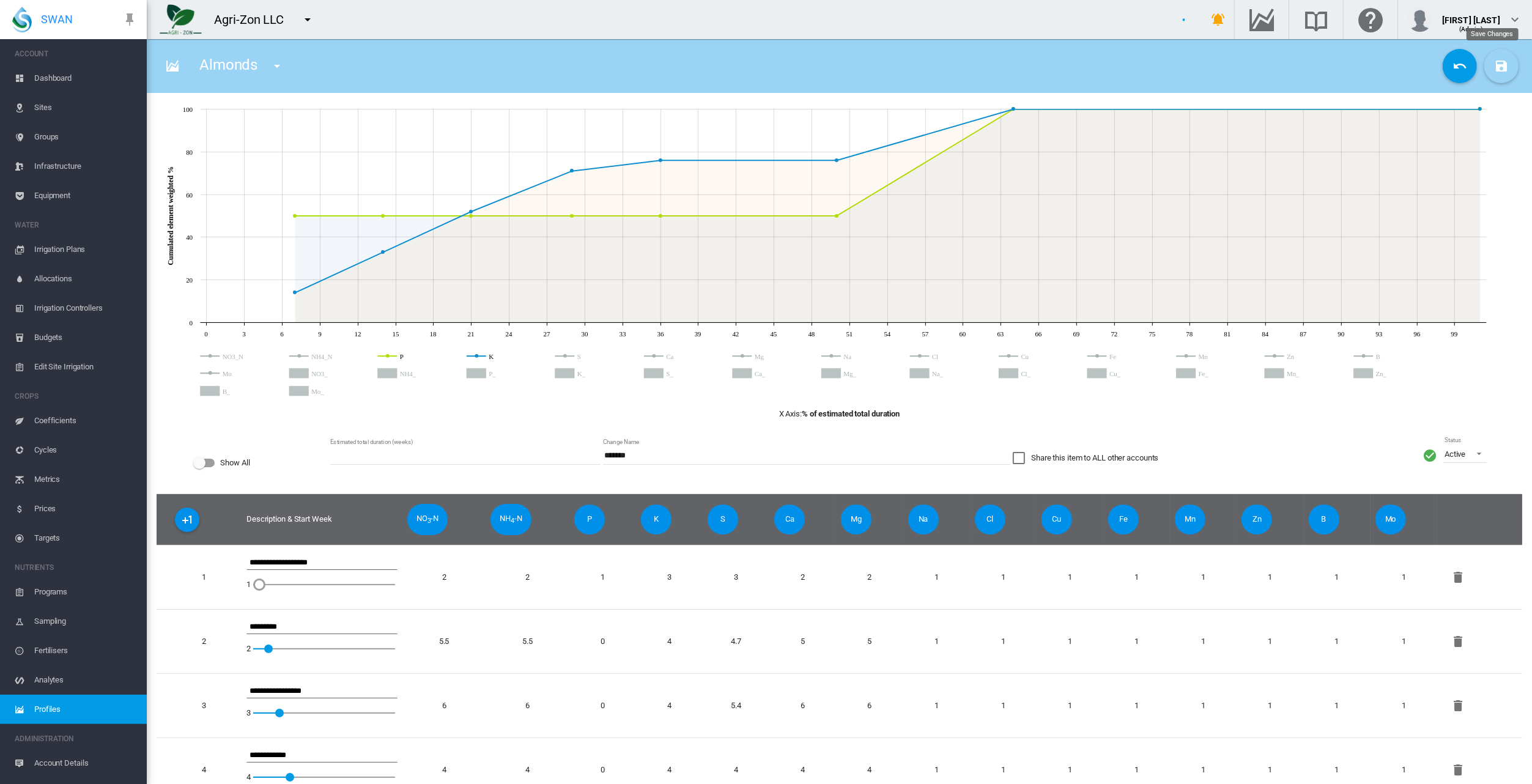 click at bounding box center [1501, 66] 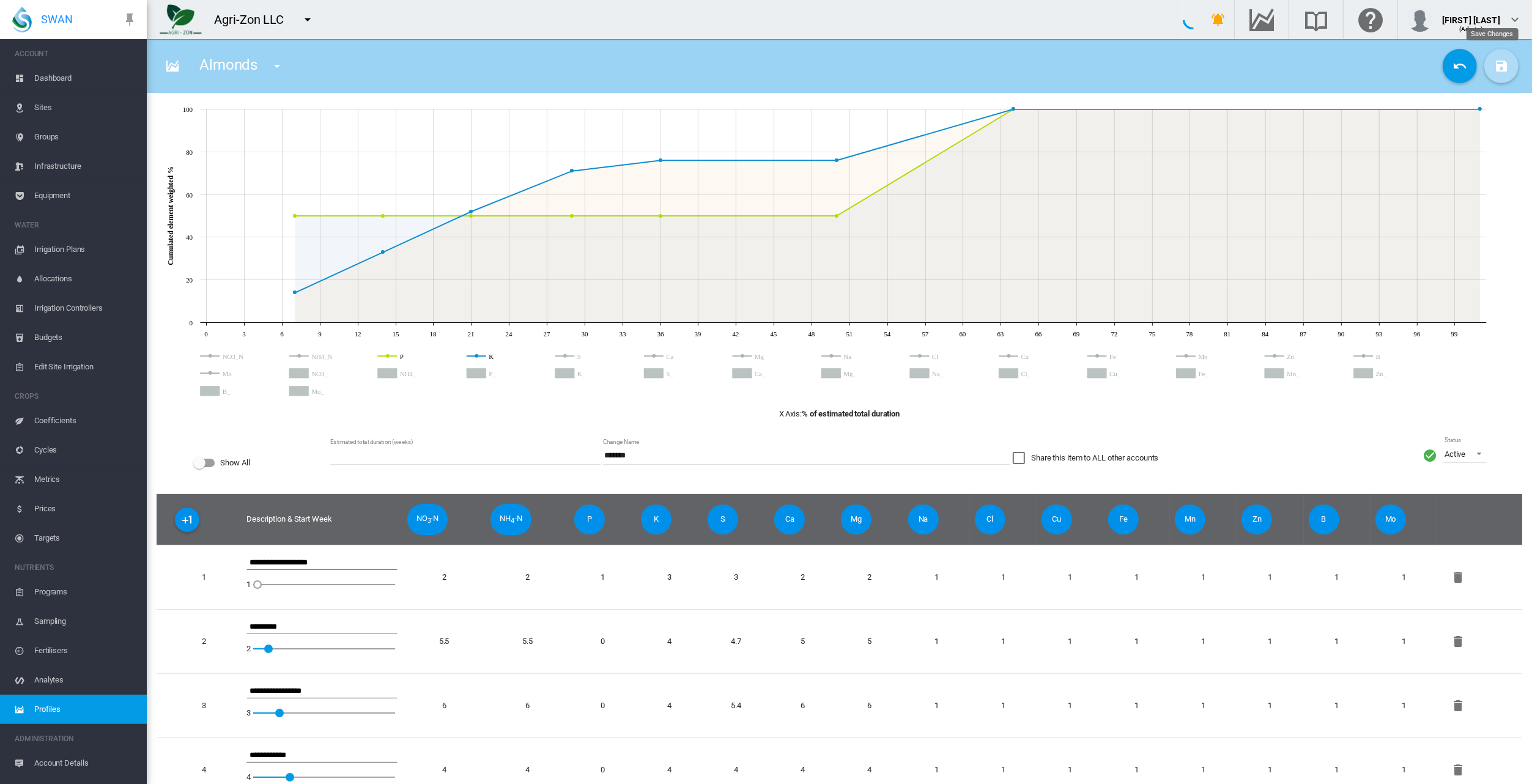click at bounding box center [1501, 66] 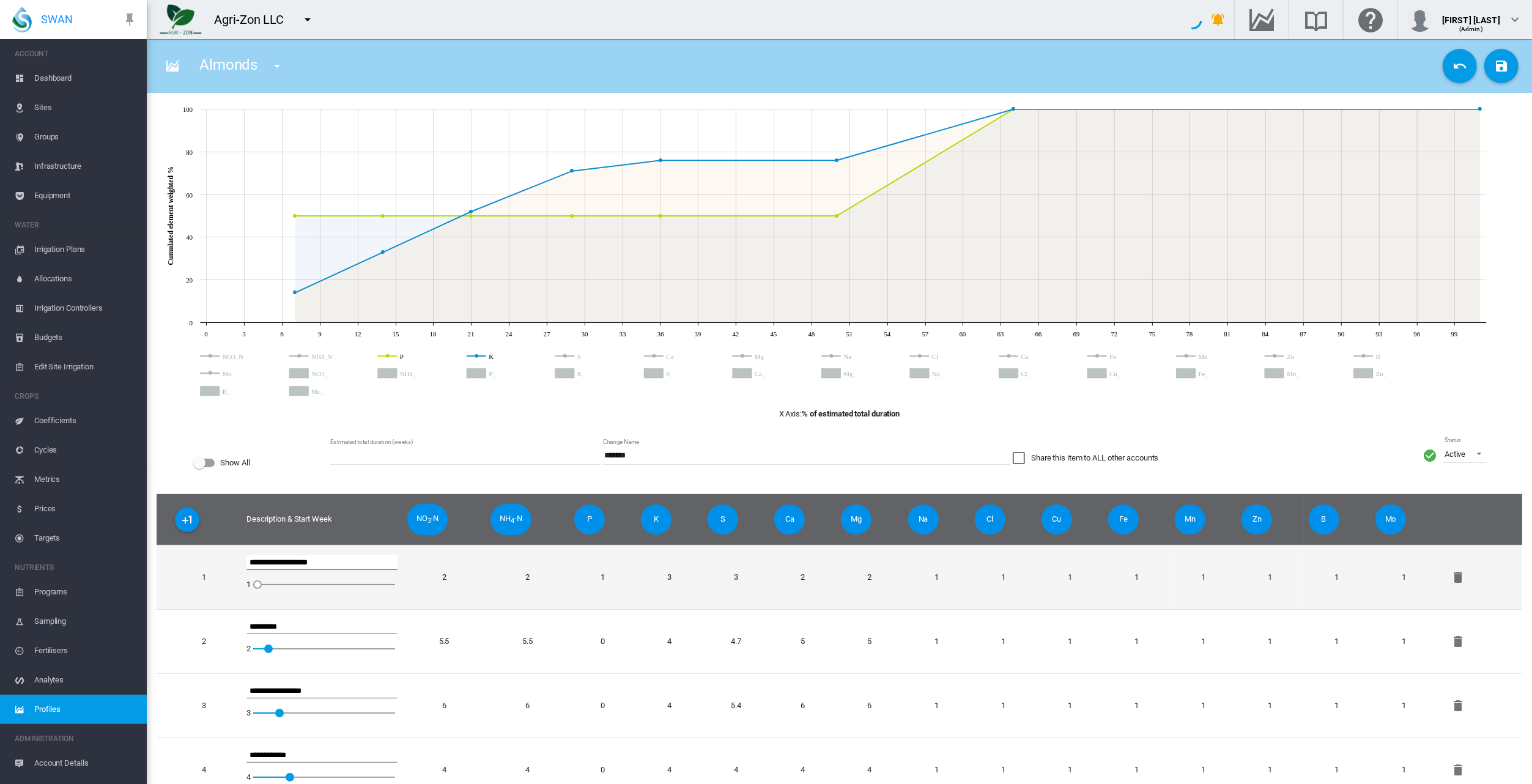 click on "2" at bounding box center (444, 577) 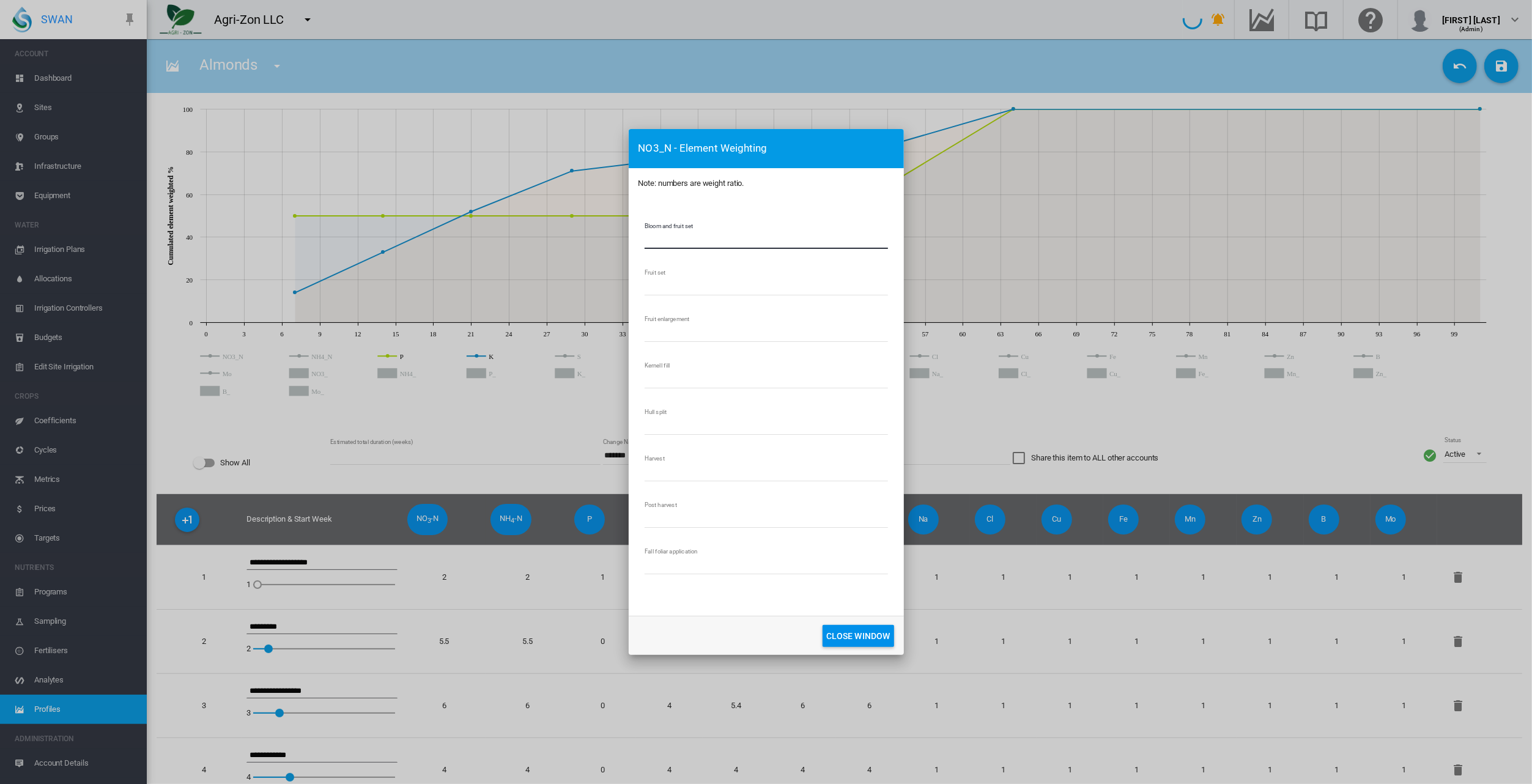 drag, startPoint x: 661, startPoint y: 239, endPoint x: 631, endPoint y: 237, distance: 30.066593 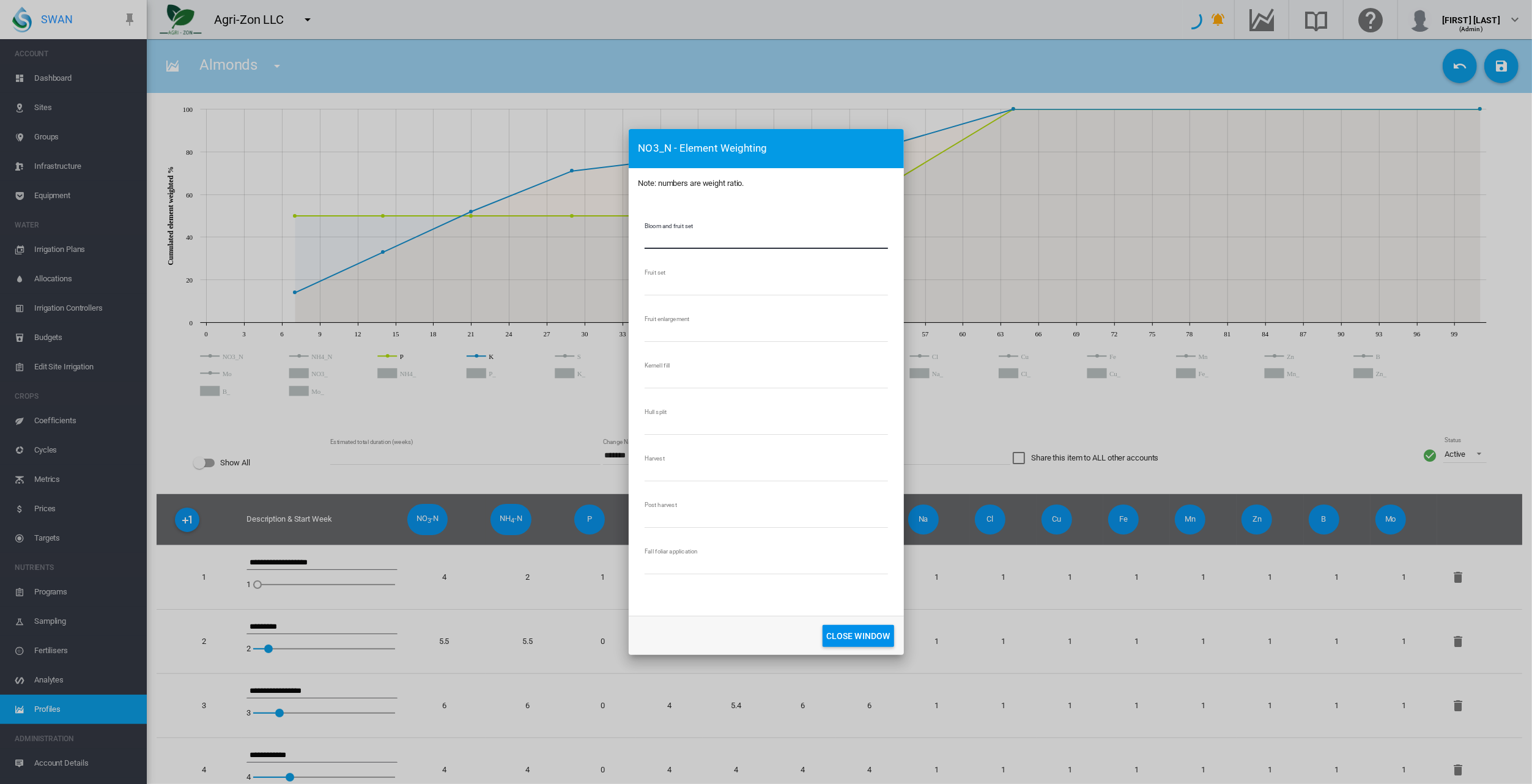 type on "*" 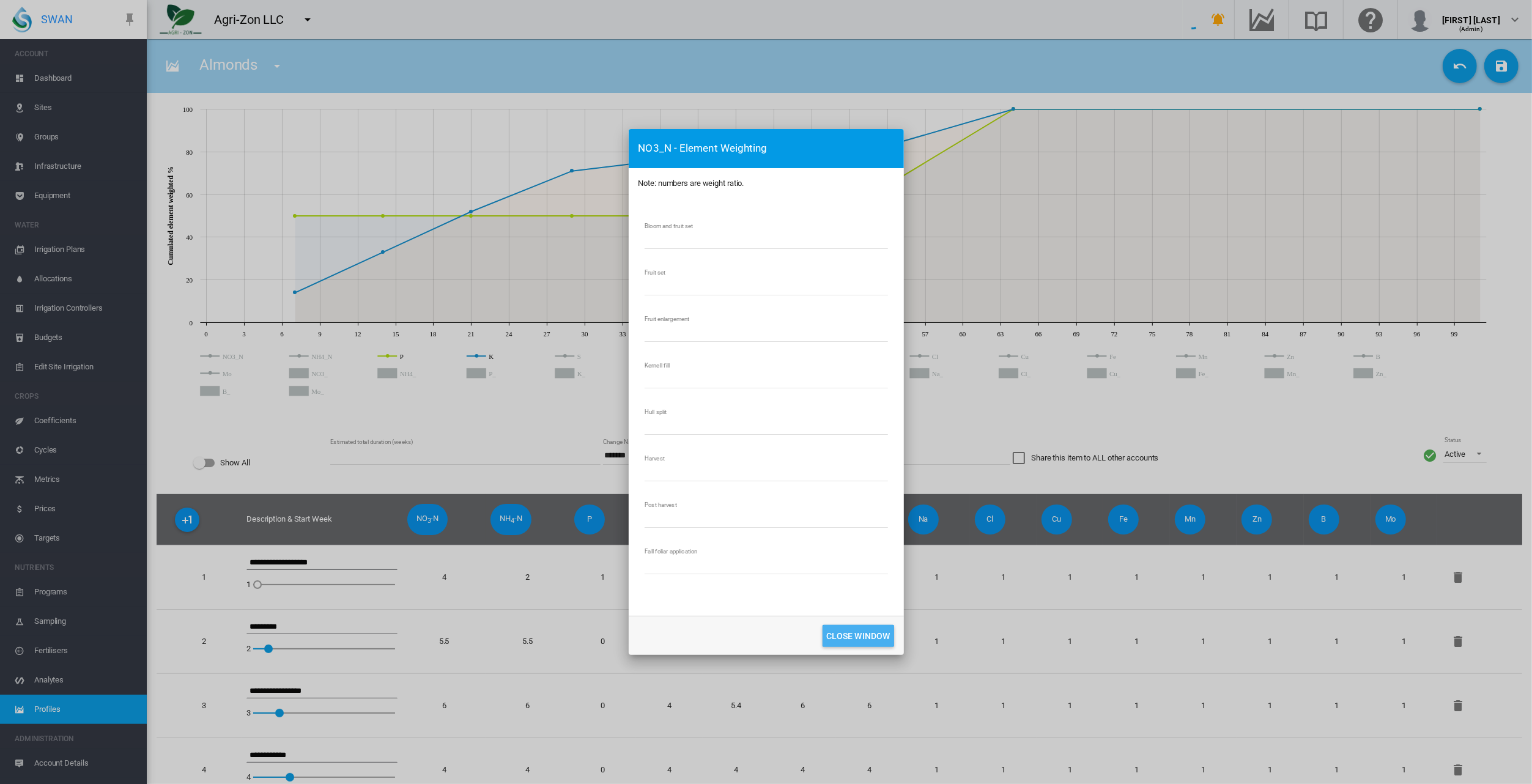click on "CLOSE WINDOW" 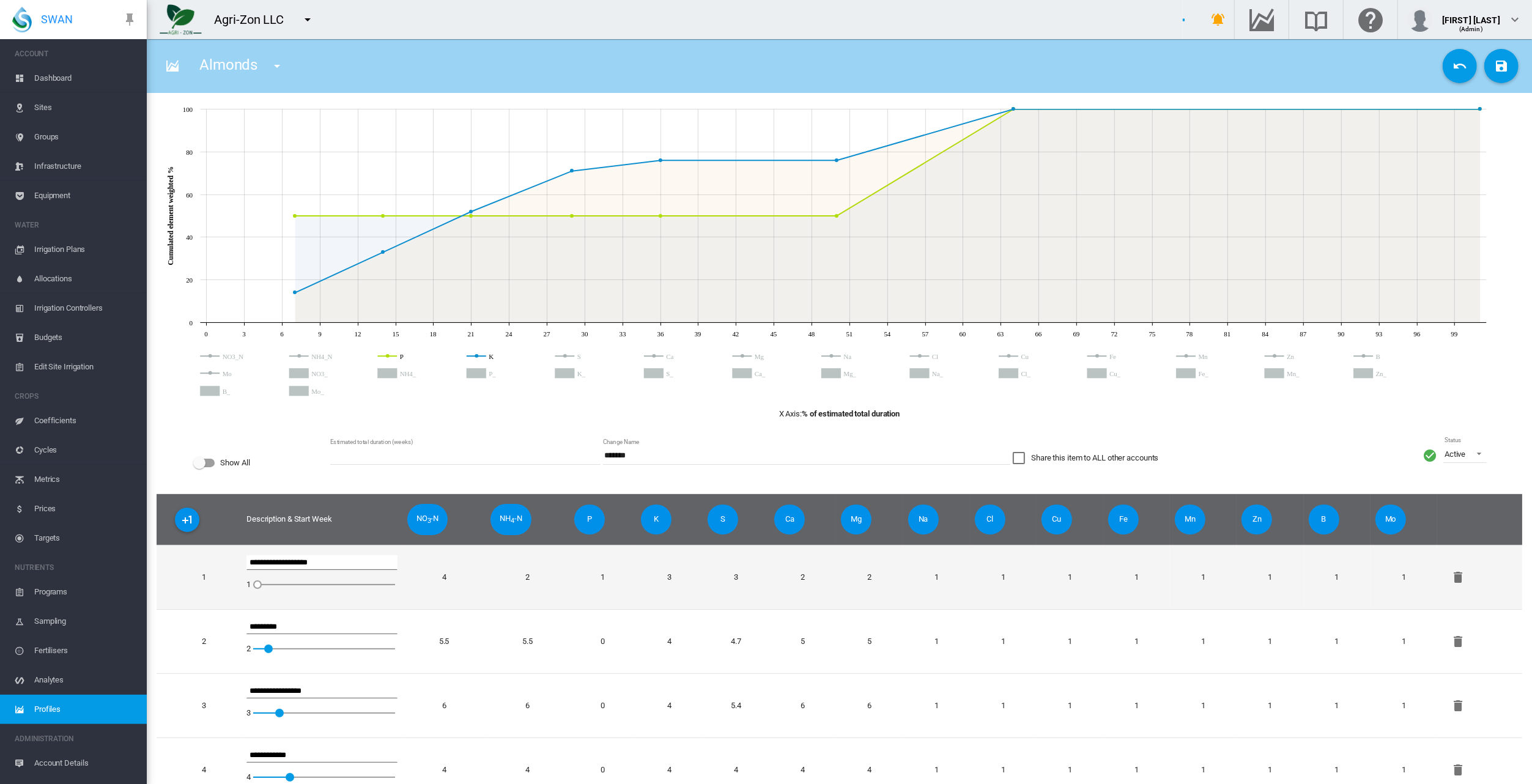 click on "4" at bounding box center [444, 577] 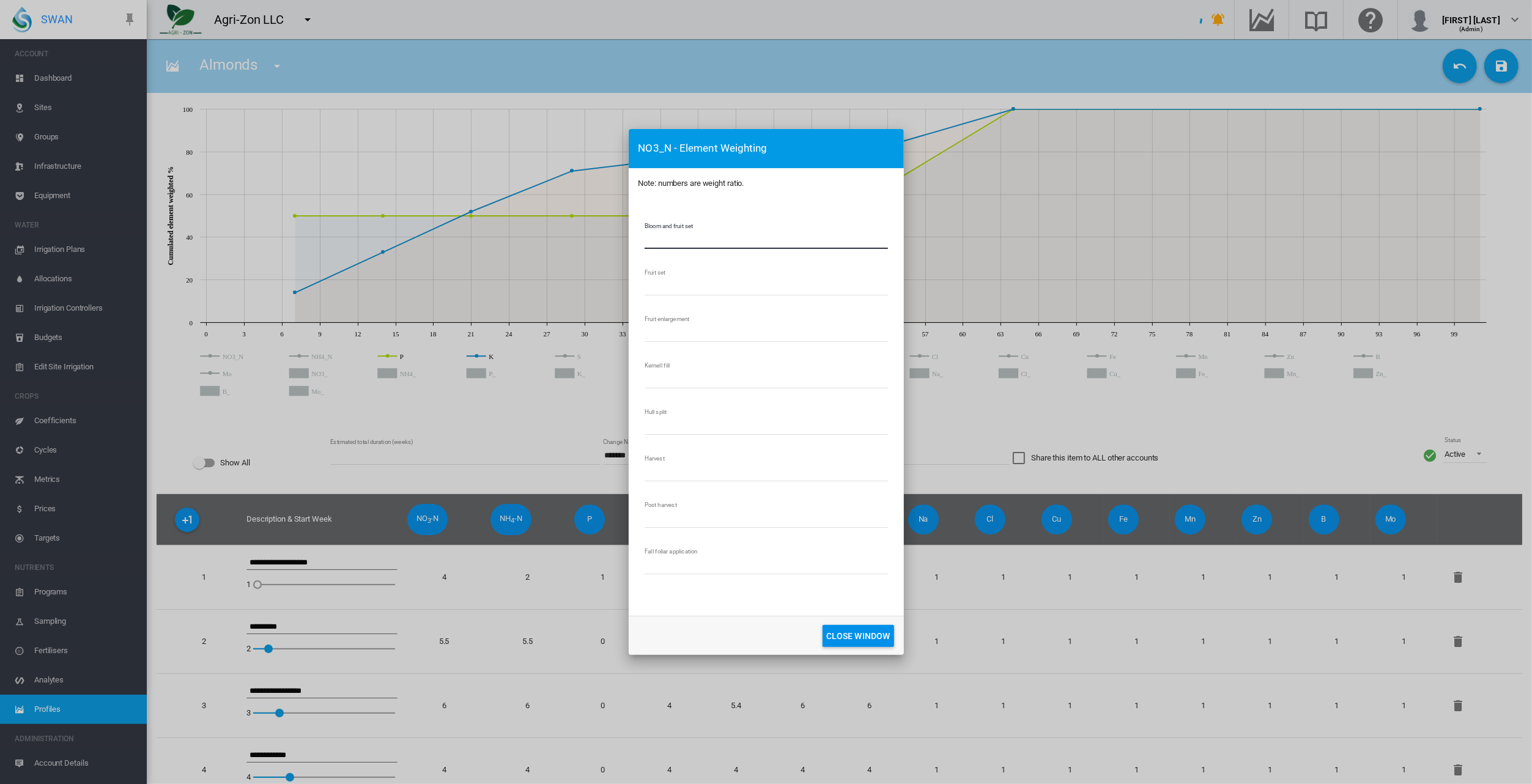 drag, startPoint x: 649, startPoint y: 240, endPoint x: 629, endPoint y: 245, distance: 20.615528 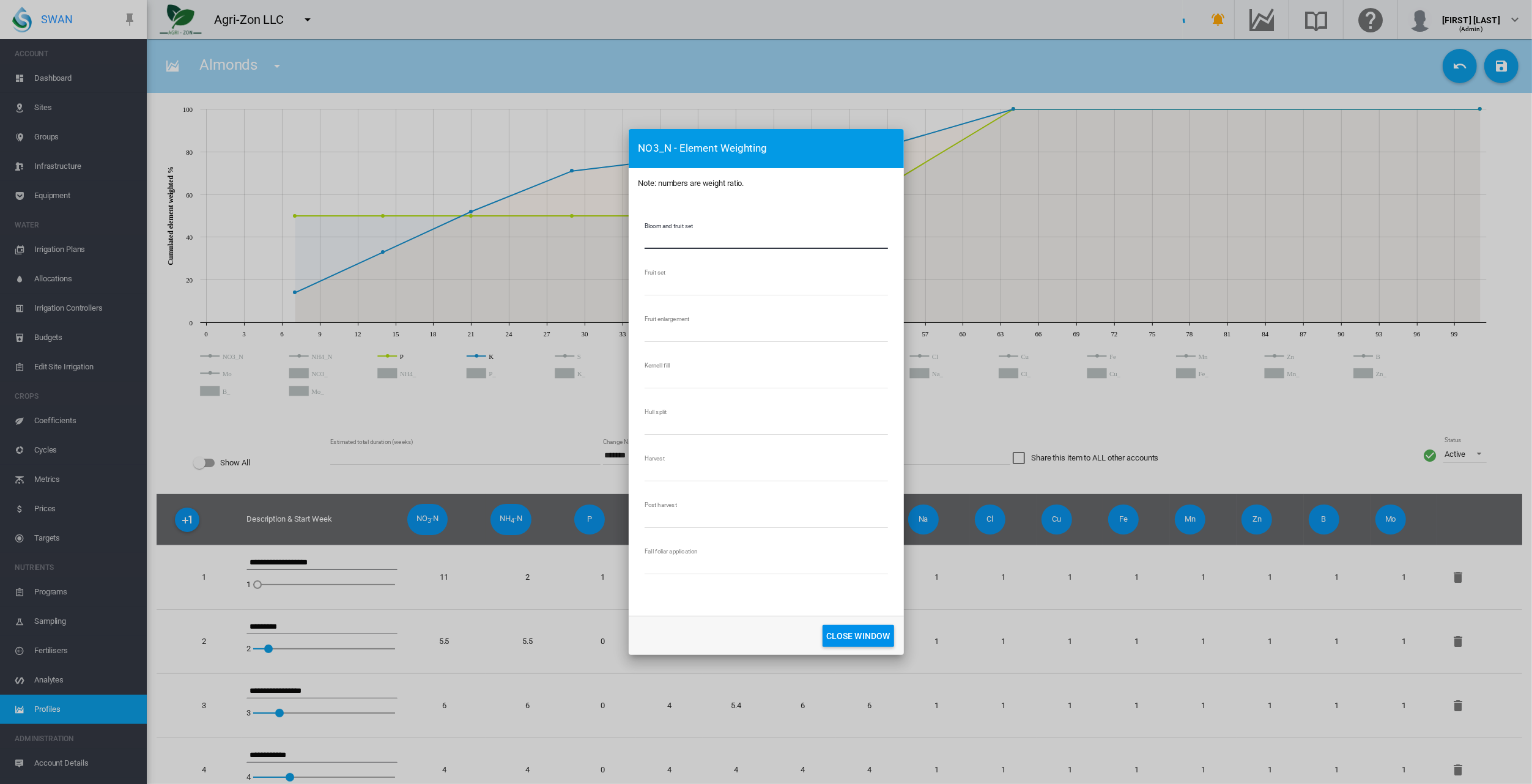 type on "**" 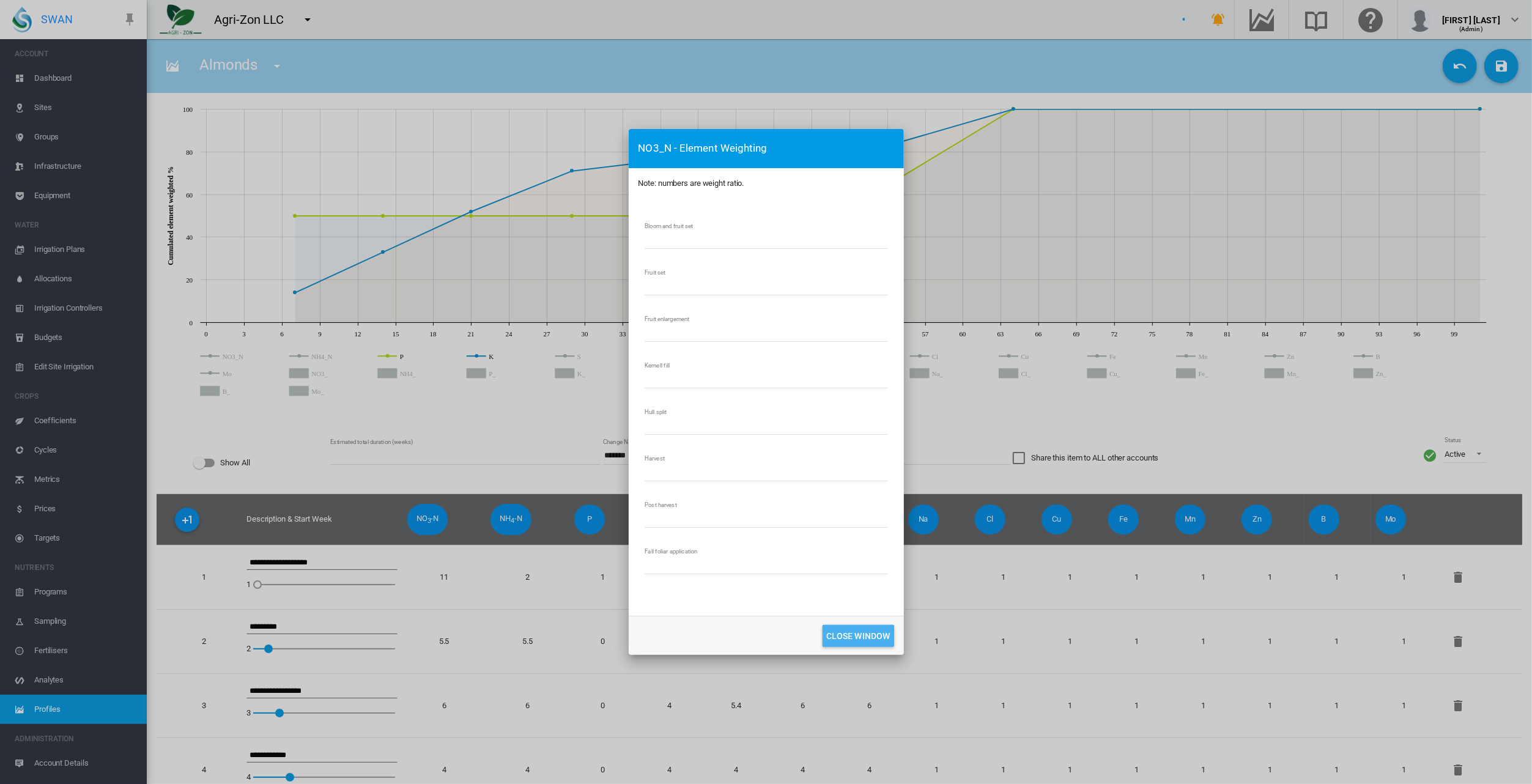 click on "CLOSE WINDOW" 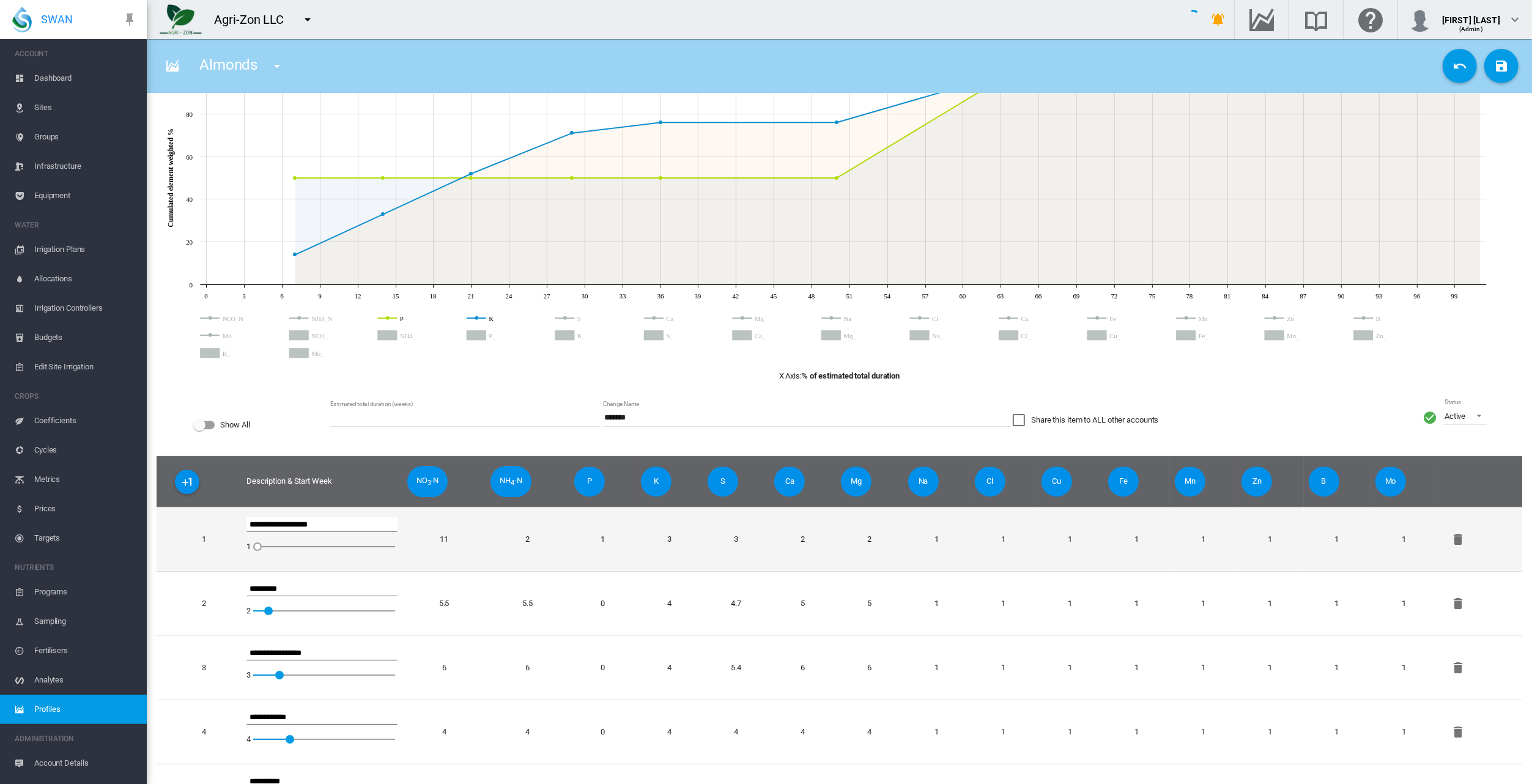 scroll, scrollTop: 0, scrollLeft: 0, axis: both 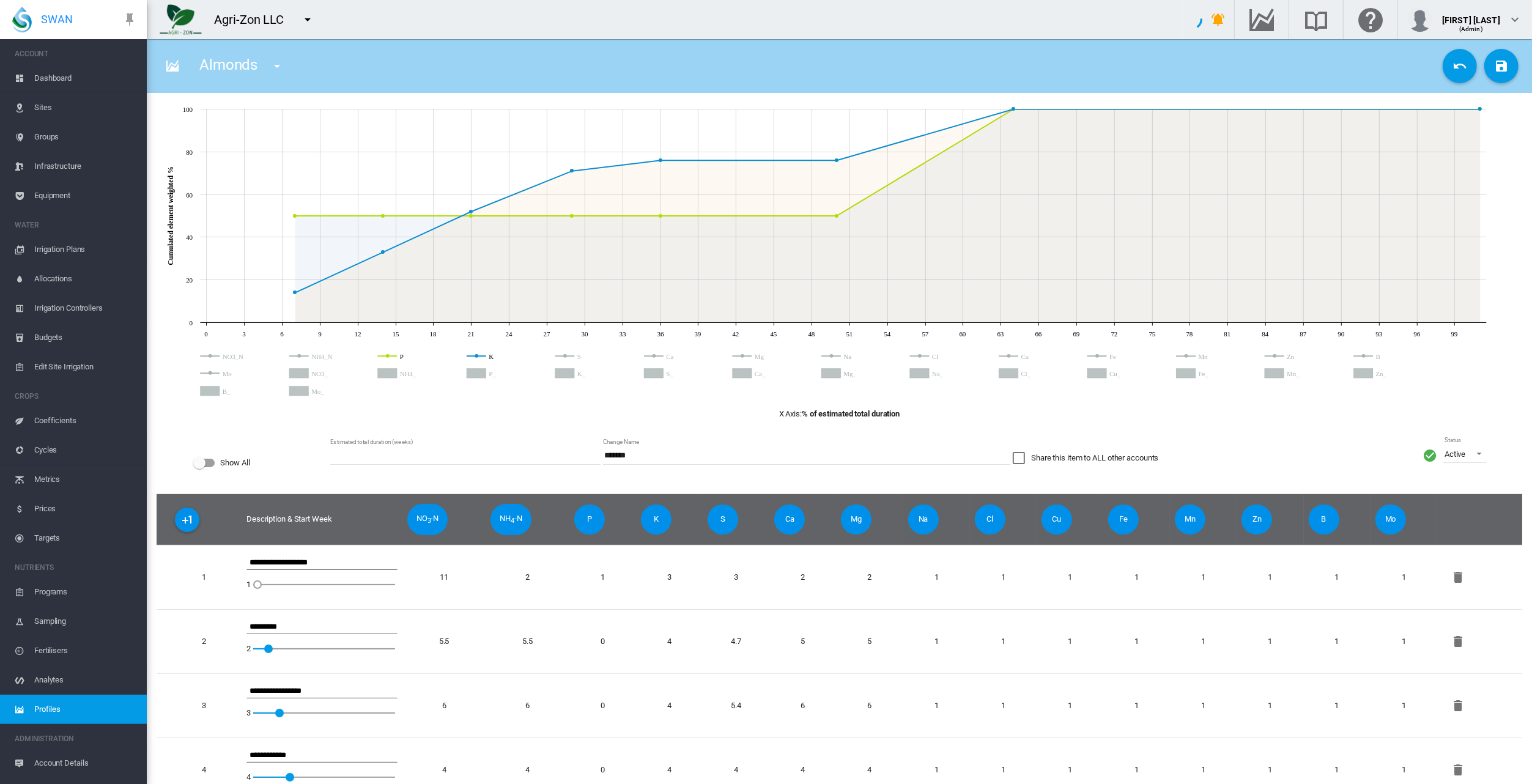 click 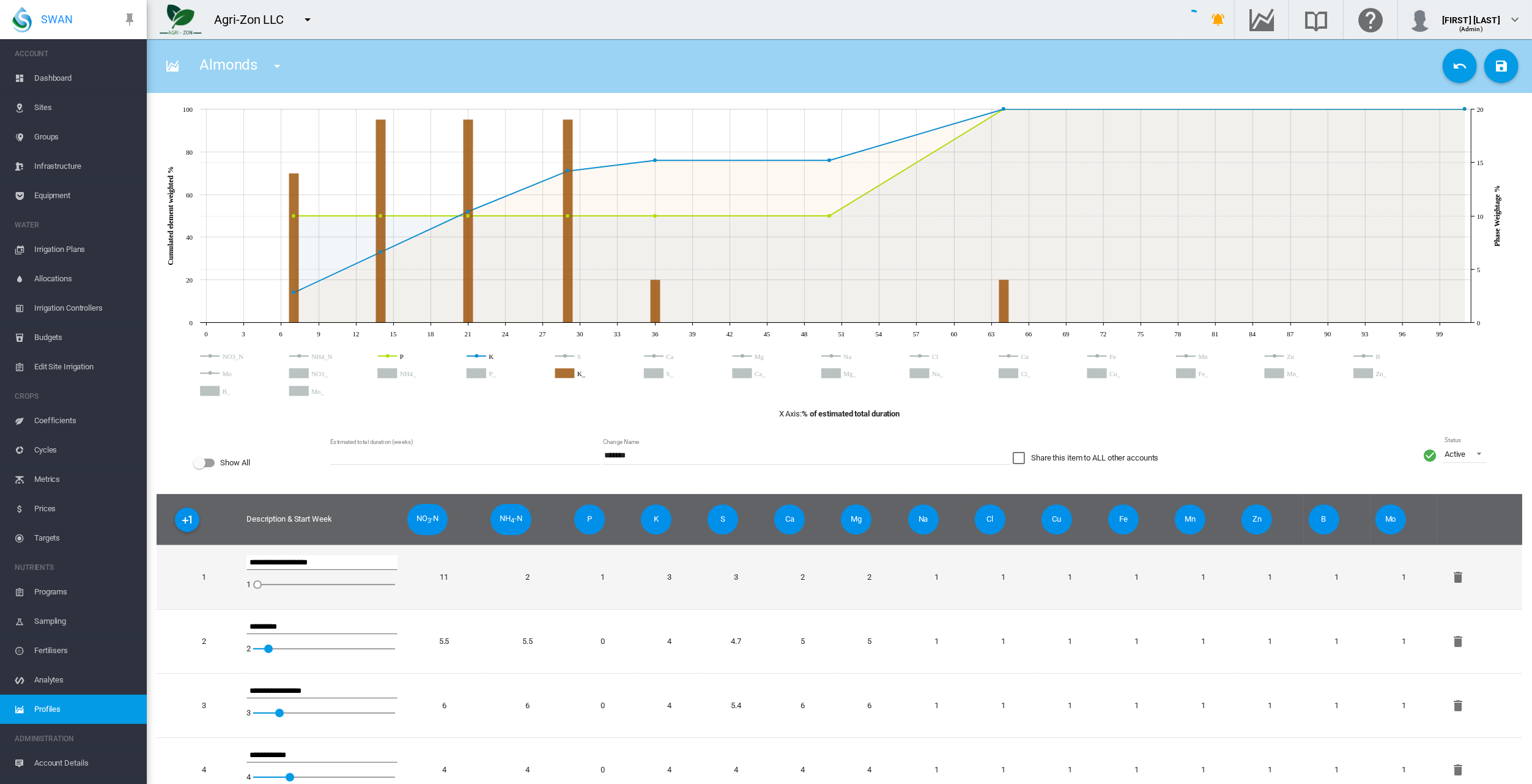 click on "3" at bounding box center [669, 577] 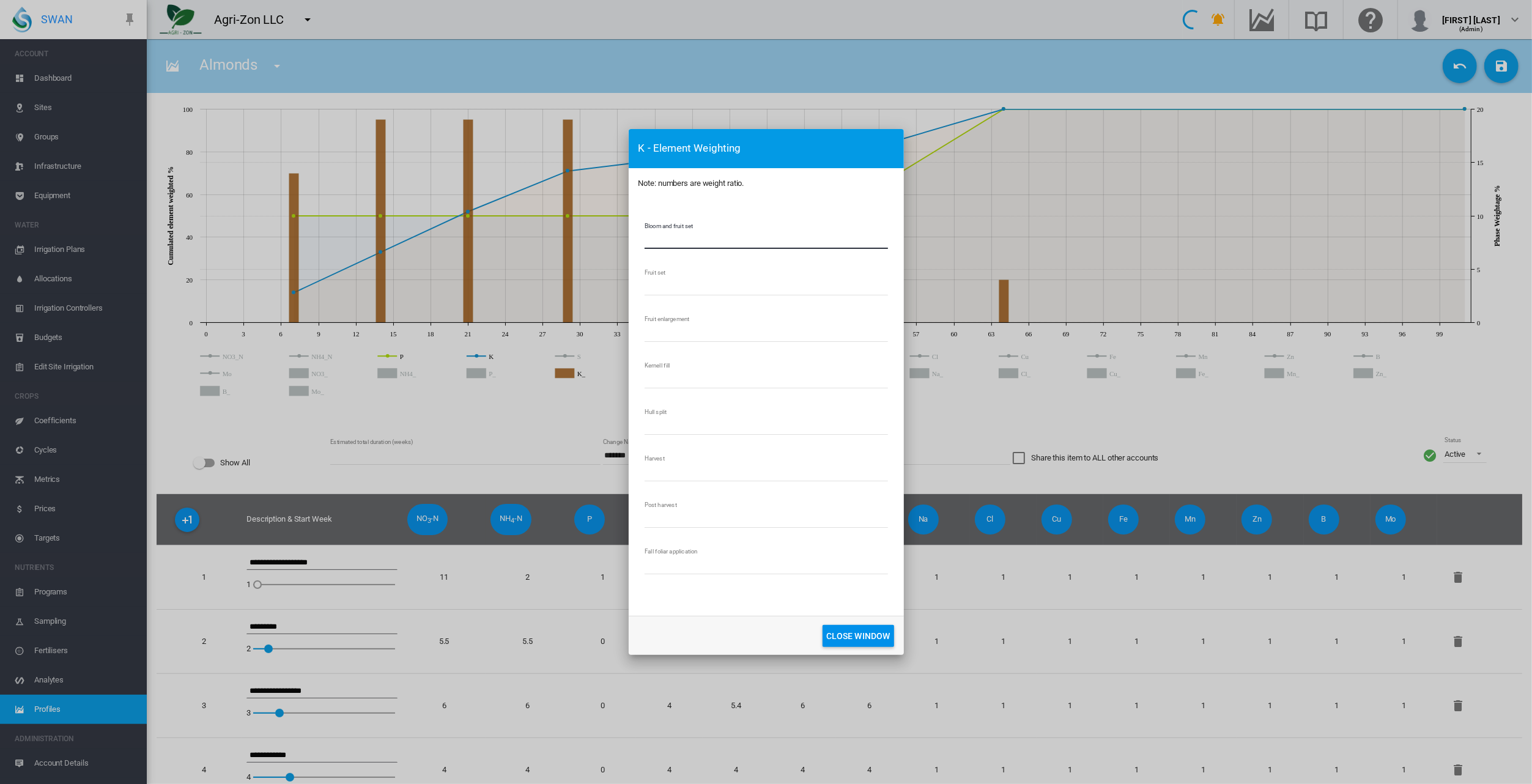 drag, startPoint x: 668, startPoint y: 239, endPoint x: 628, endPoint y: 242, distance: 40.112342 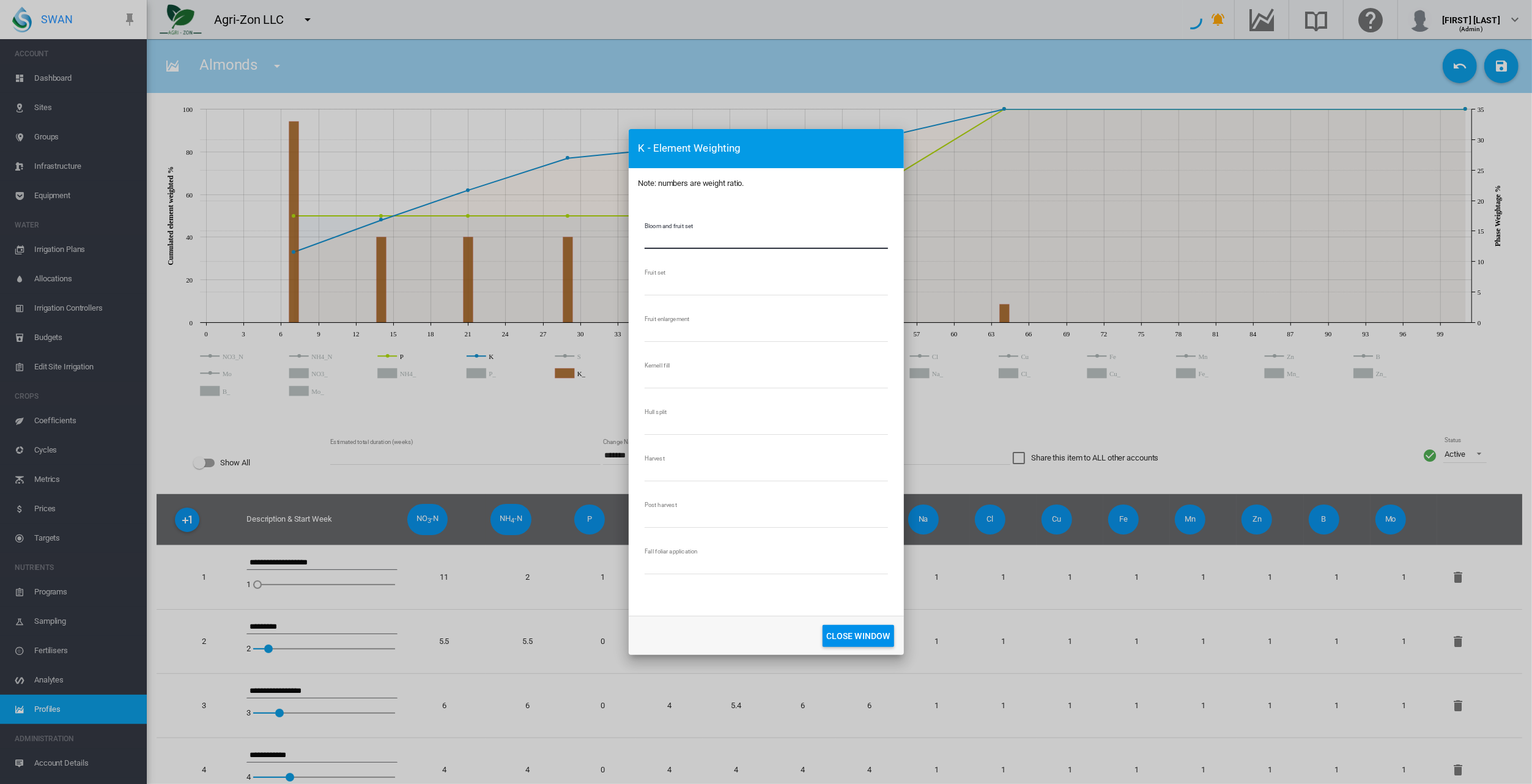 type on "*" 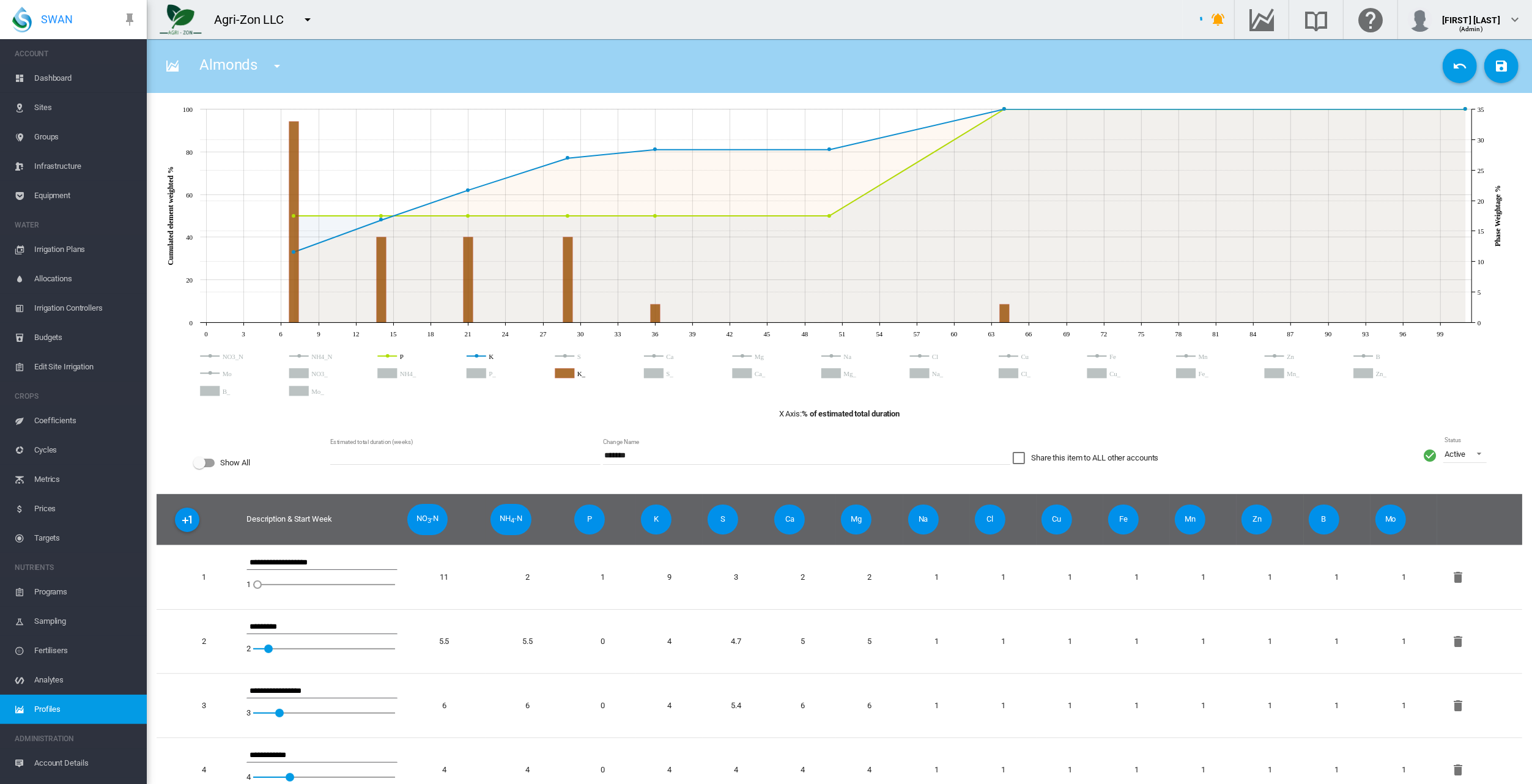 click 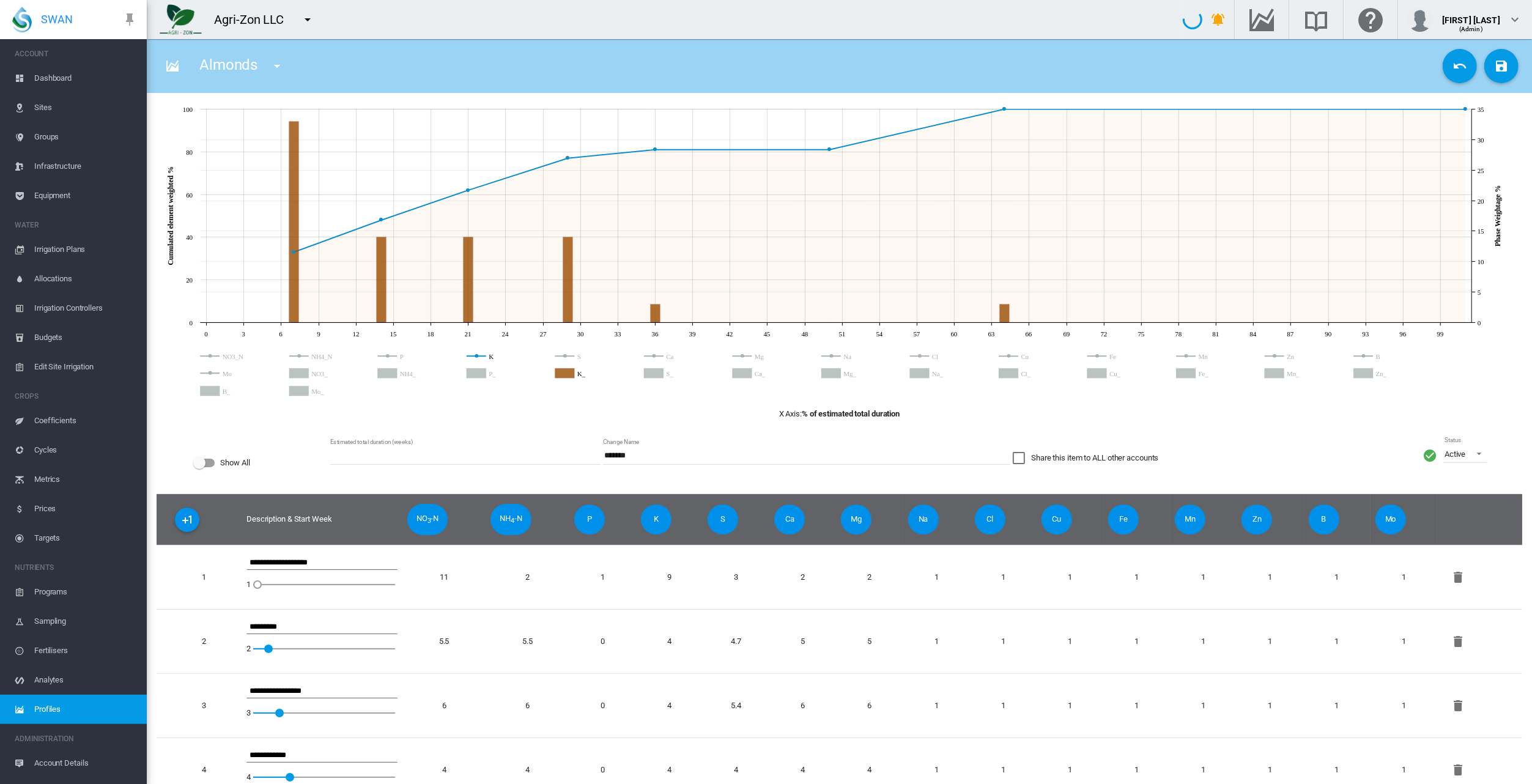 click 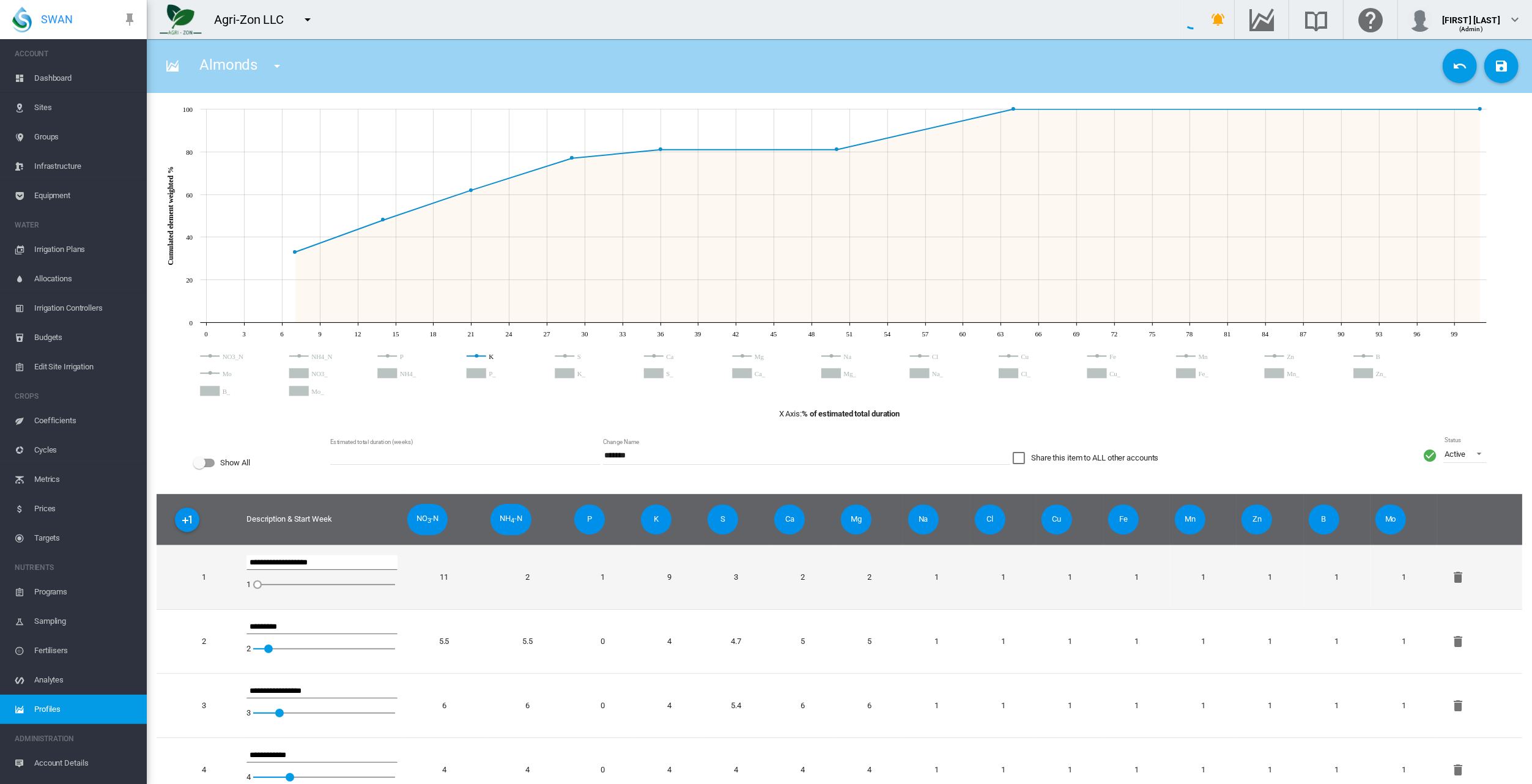 click on "9" at bounding box center (669, 577) 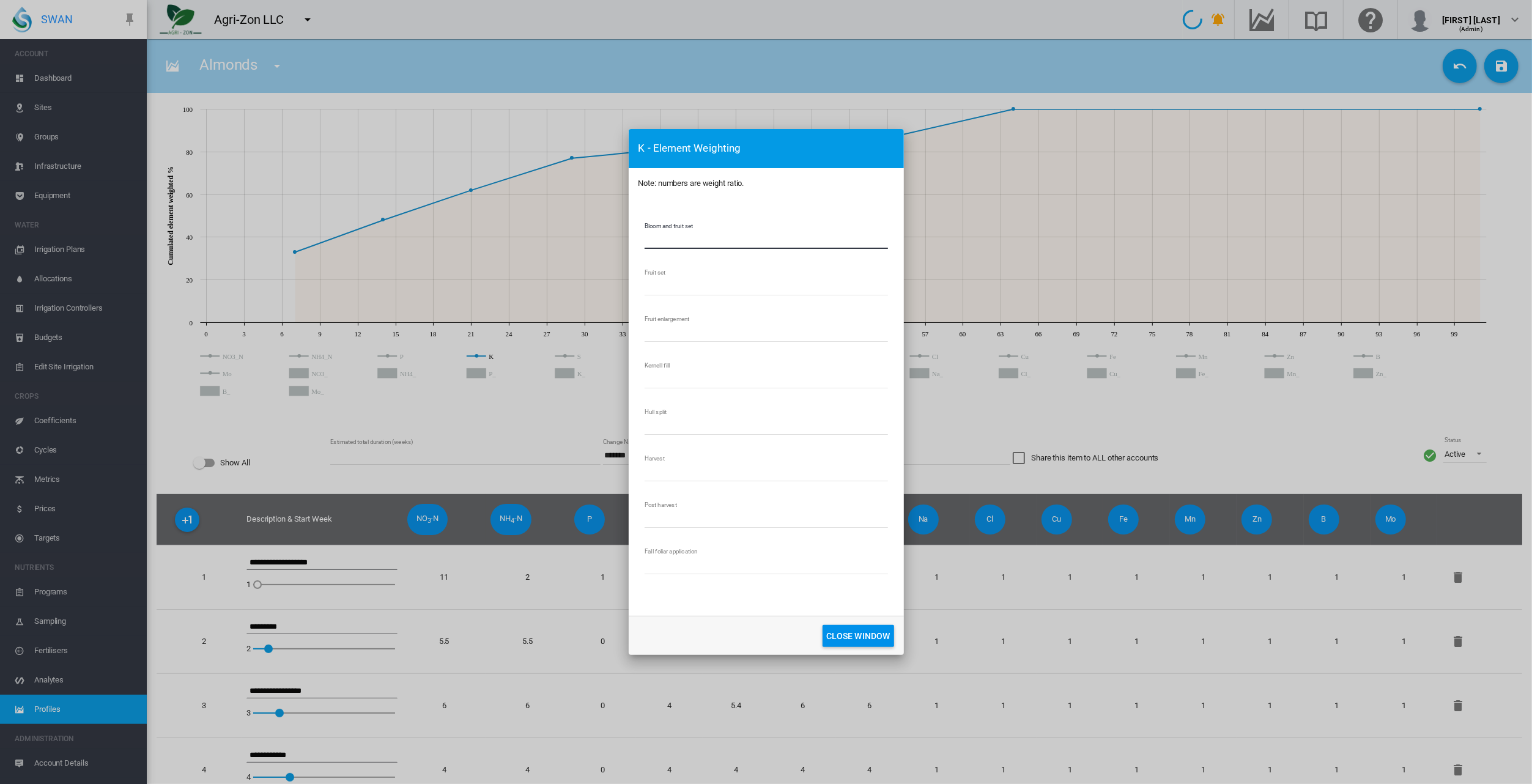 drag, startPoint x: 659, startPoint y: 237, endPoint x: 636, endPoint y: 237, distance: 23 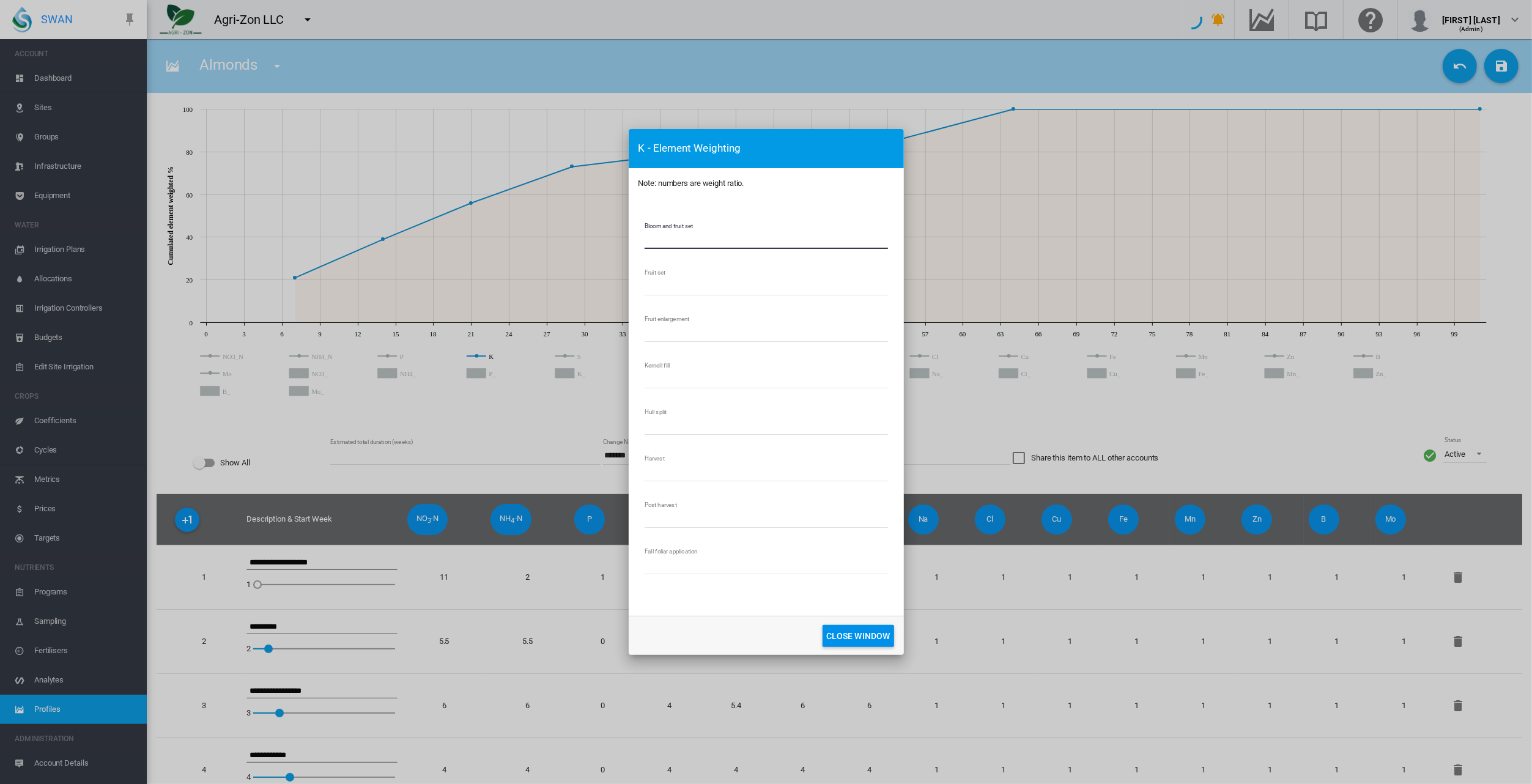 type on "*" 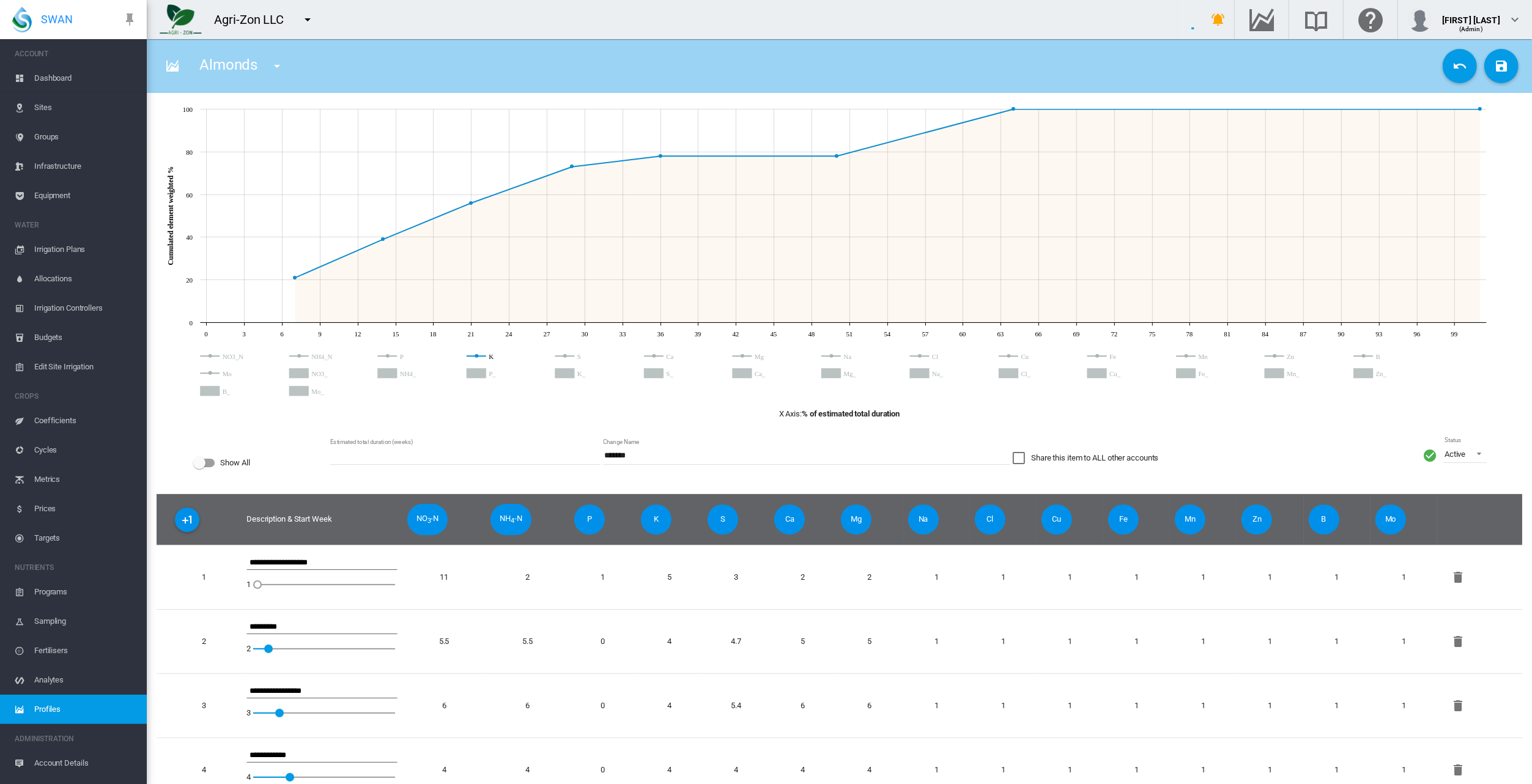 click on "K" at bounding box center (656, 519) 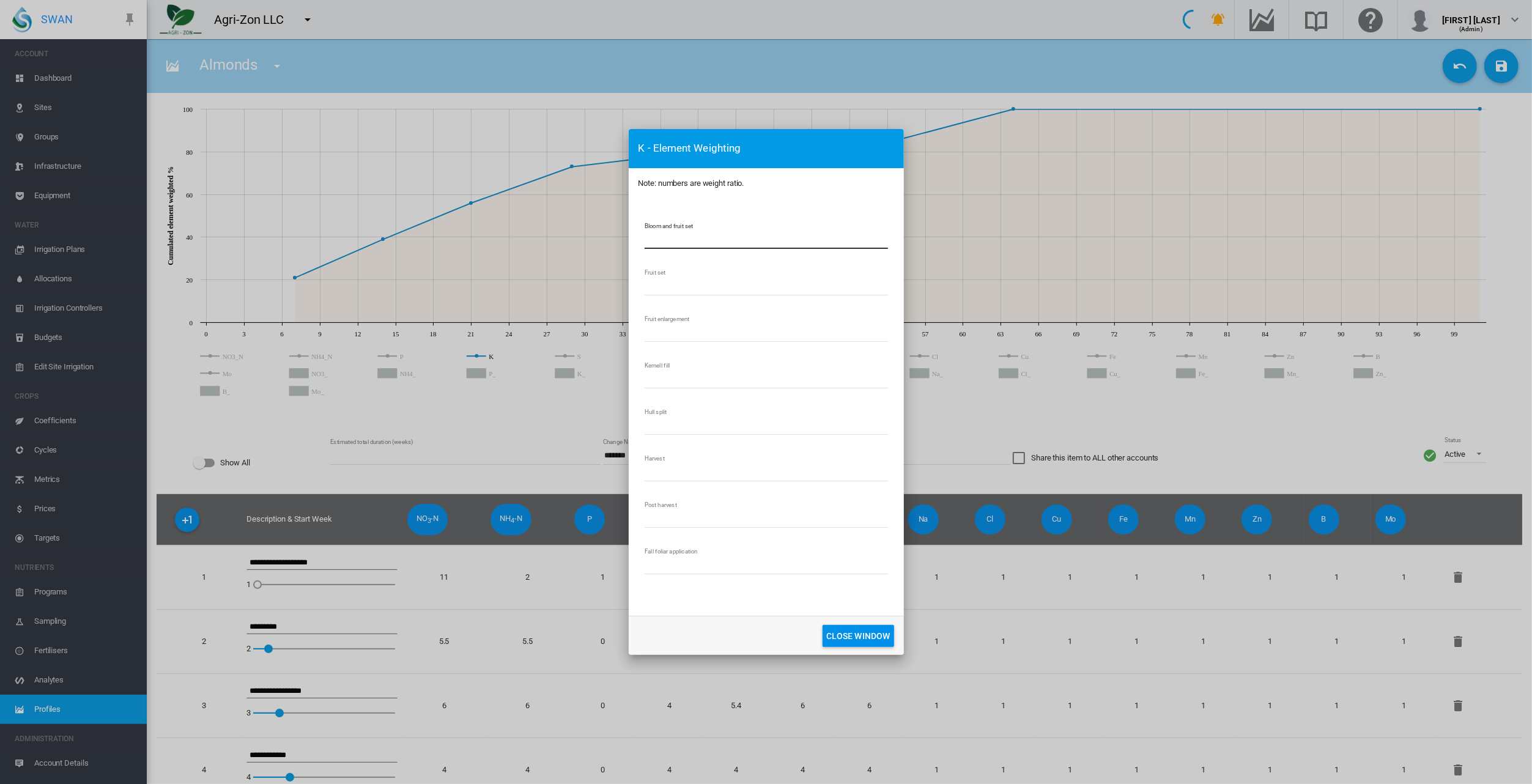 drag, startPoint x: 672, startPoint y: 239, endPoint x: 598, endPoint y: 229, distance: 74.67262 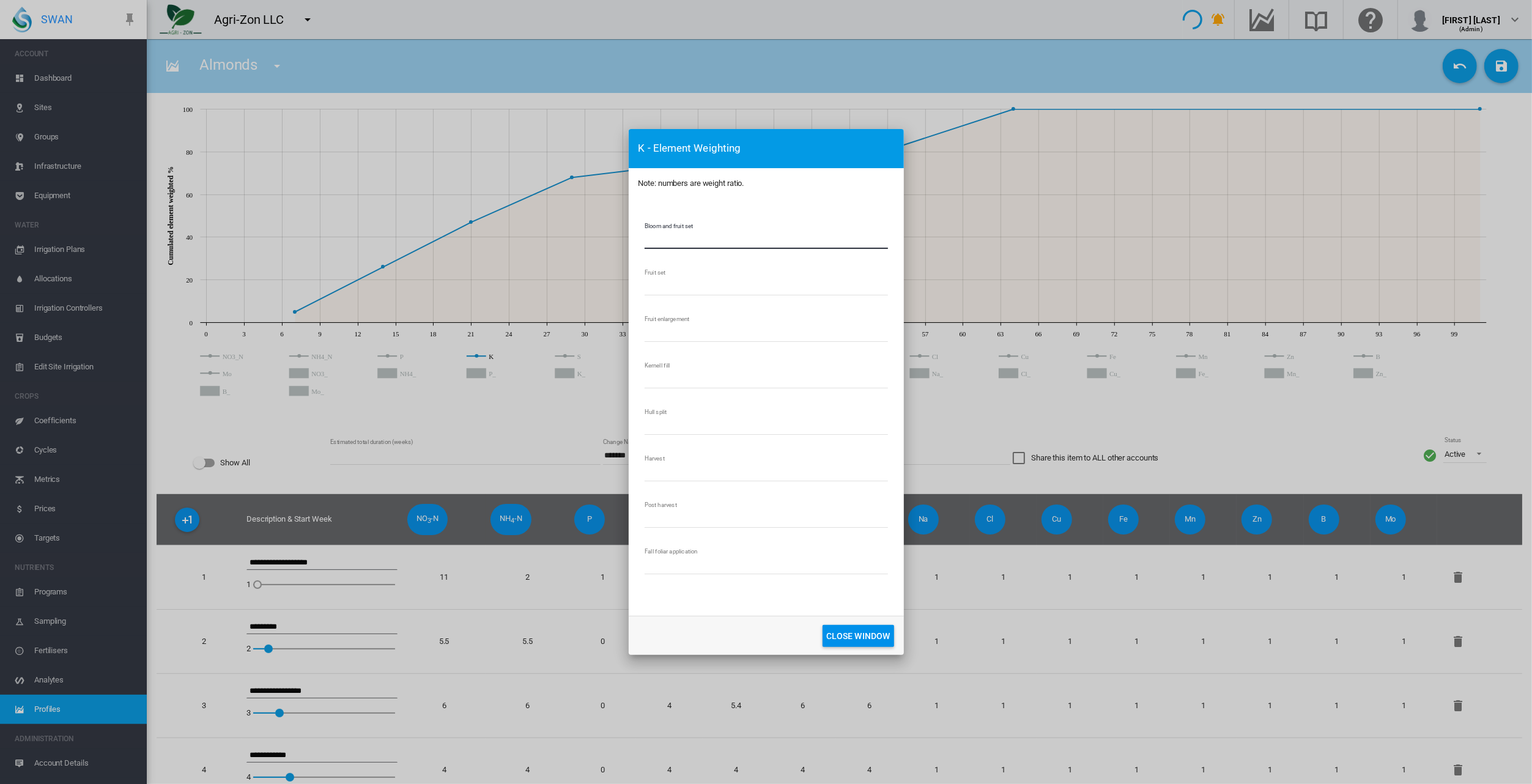 type on "*" 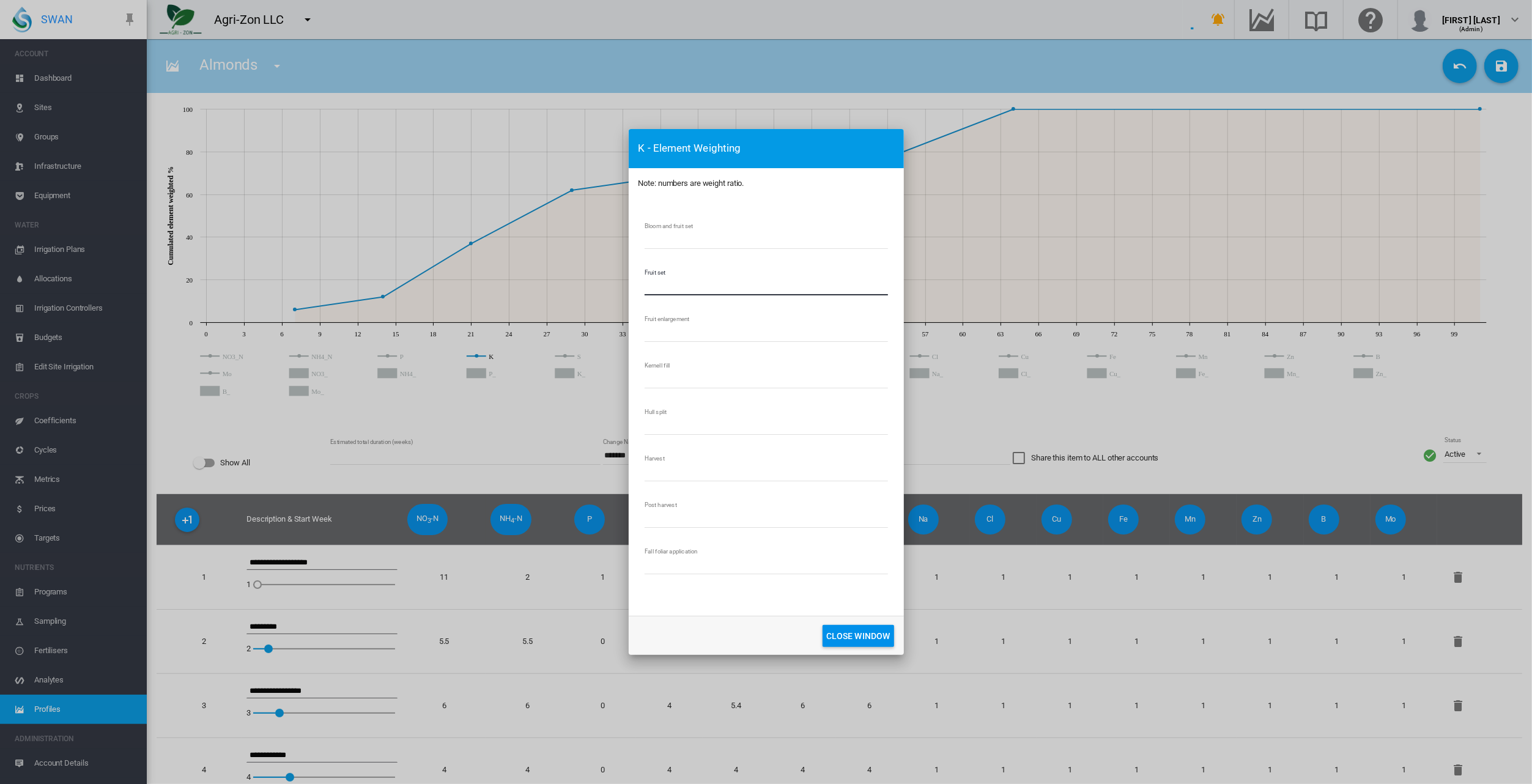 type on "*" 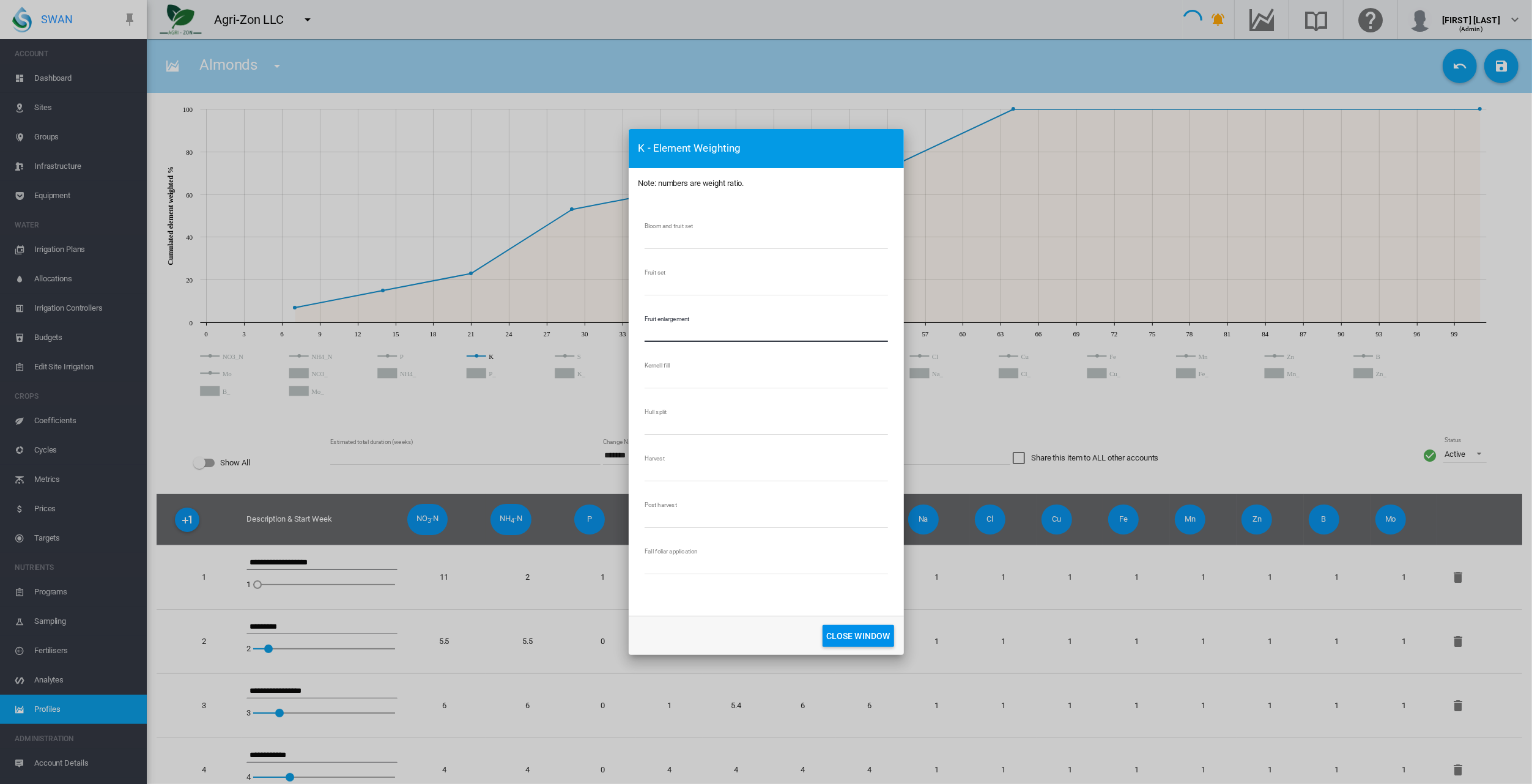 type on "*" 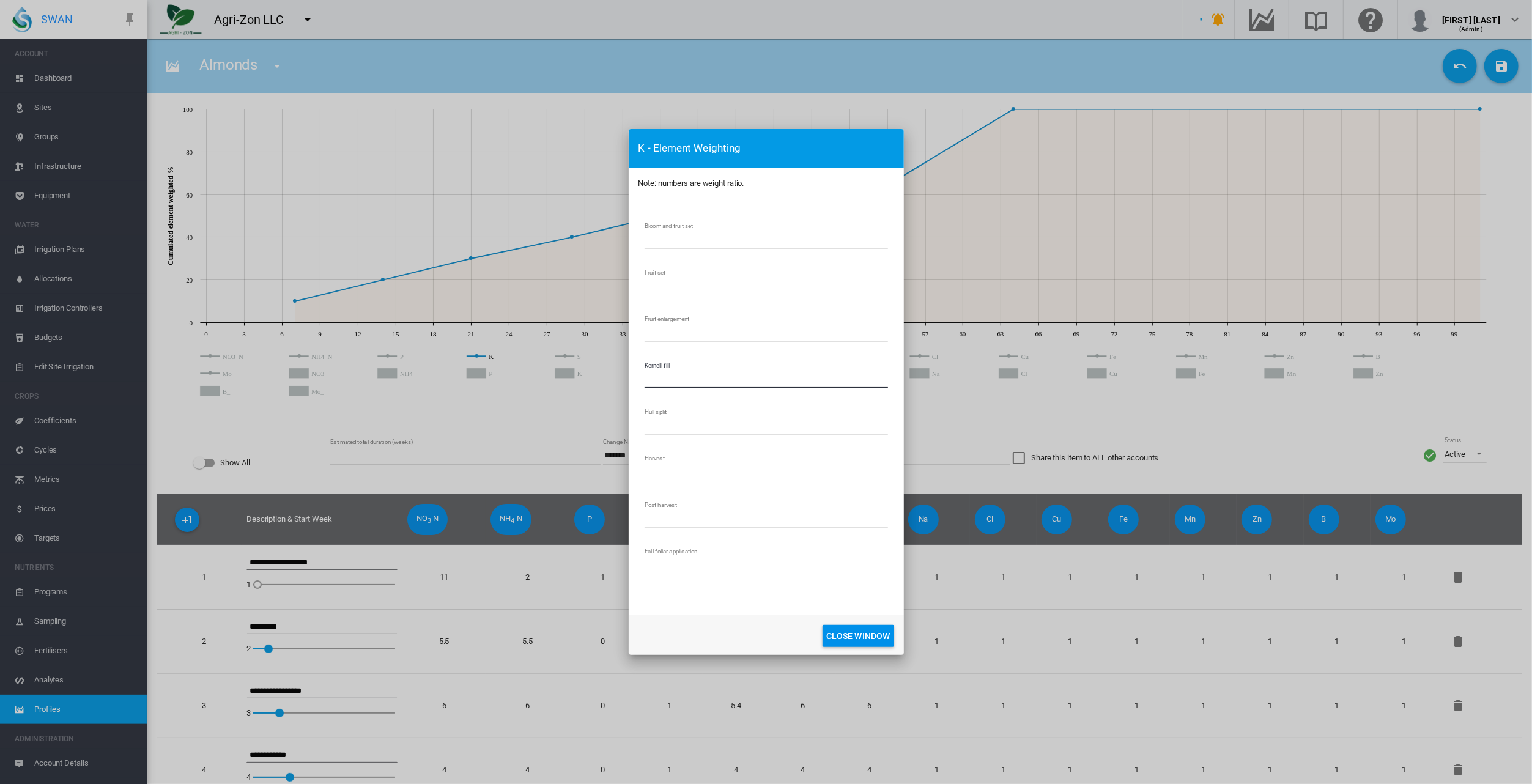 type on "*" 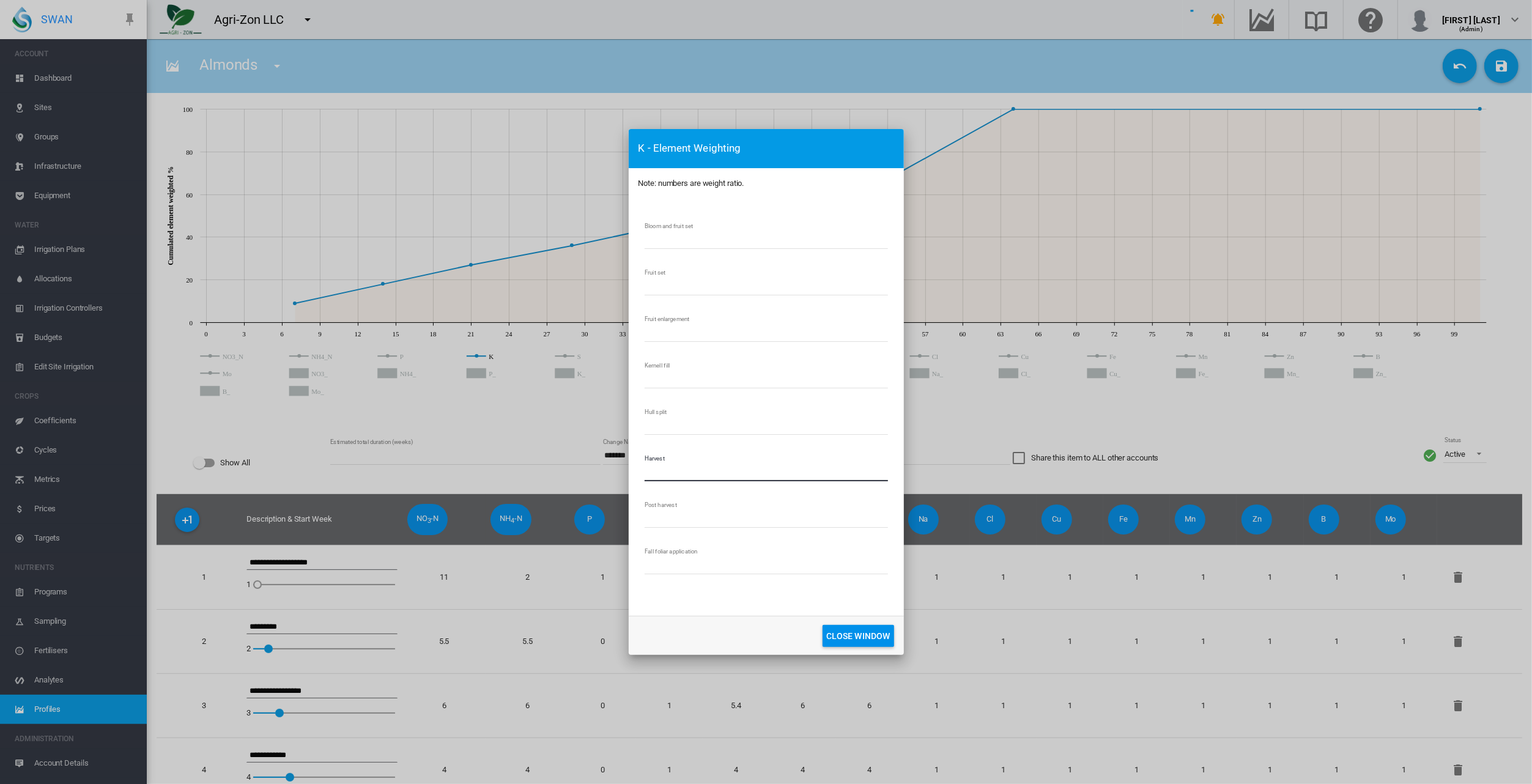 type on "*" 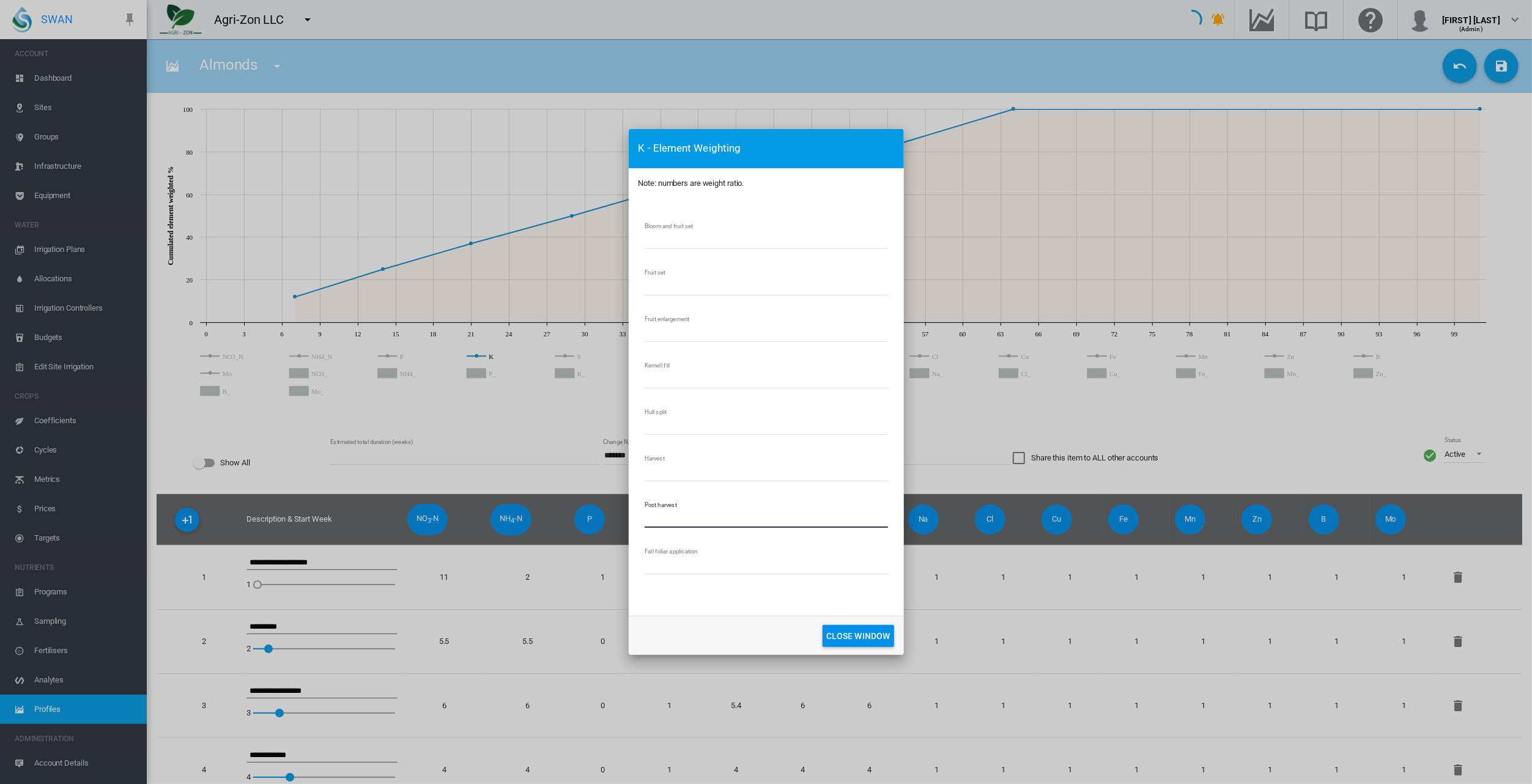 type on "*" 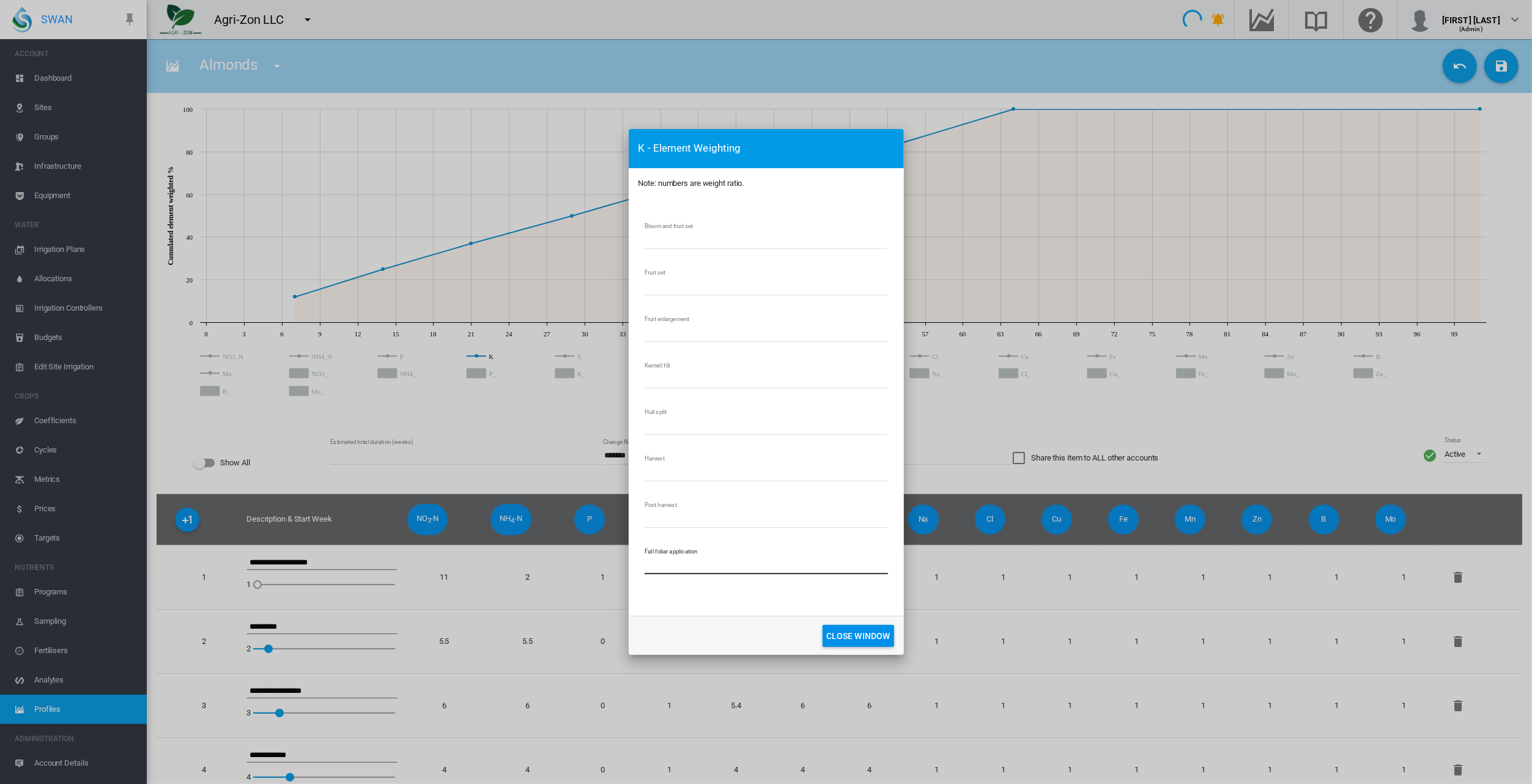 click on "CLOSE WINDOW" 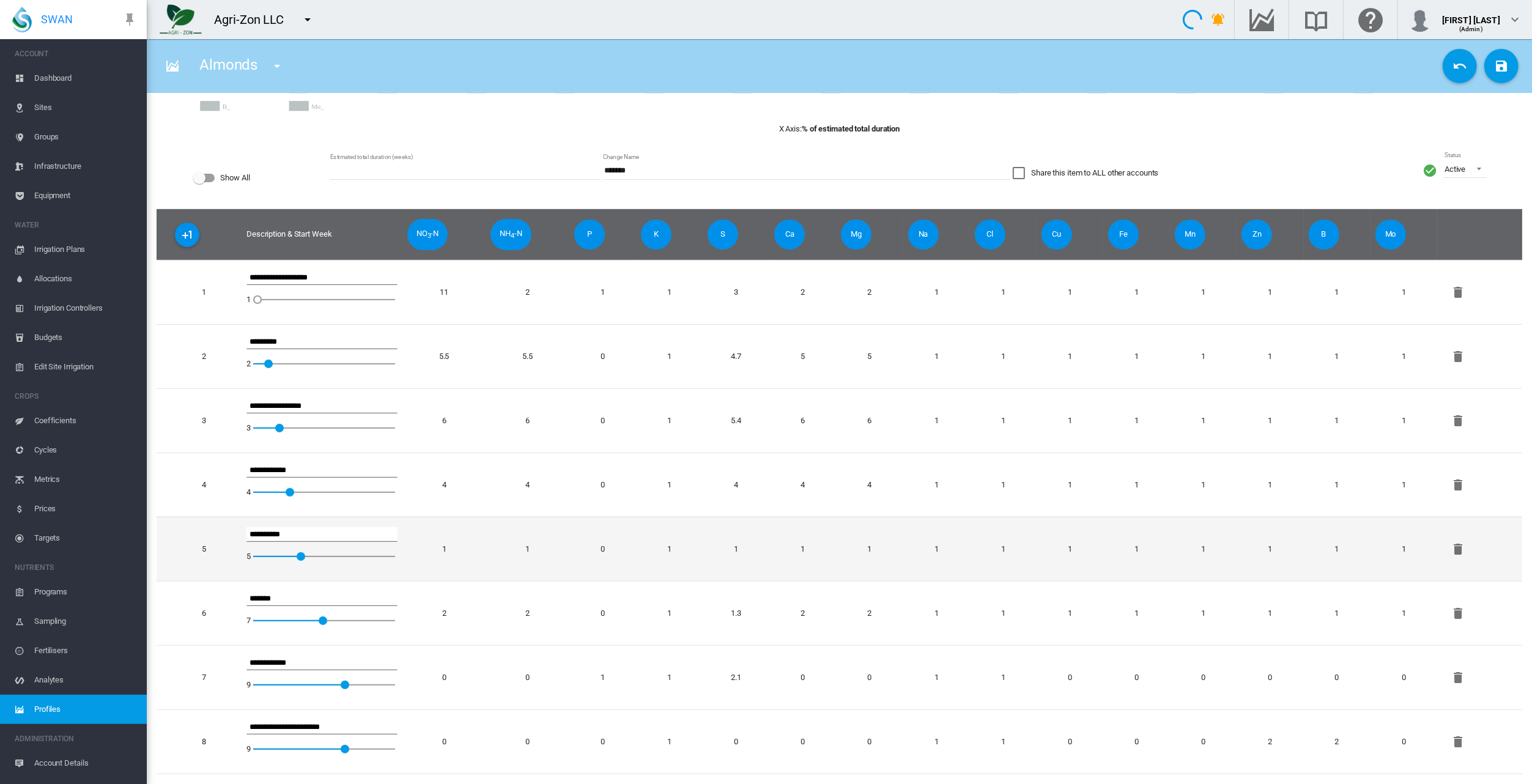 scroll, scrollTop: 0, scrollLeft: 0, axis: both 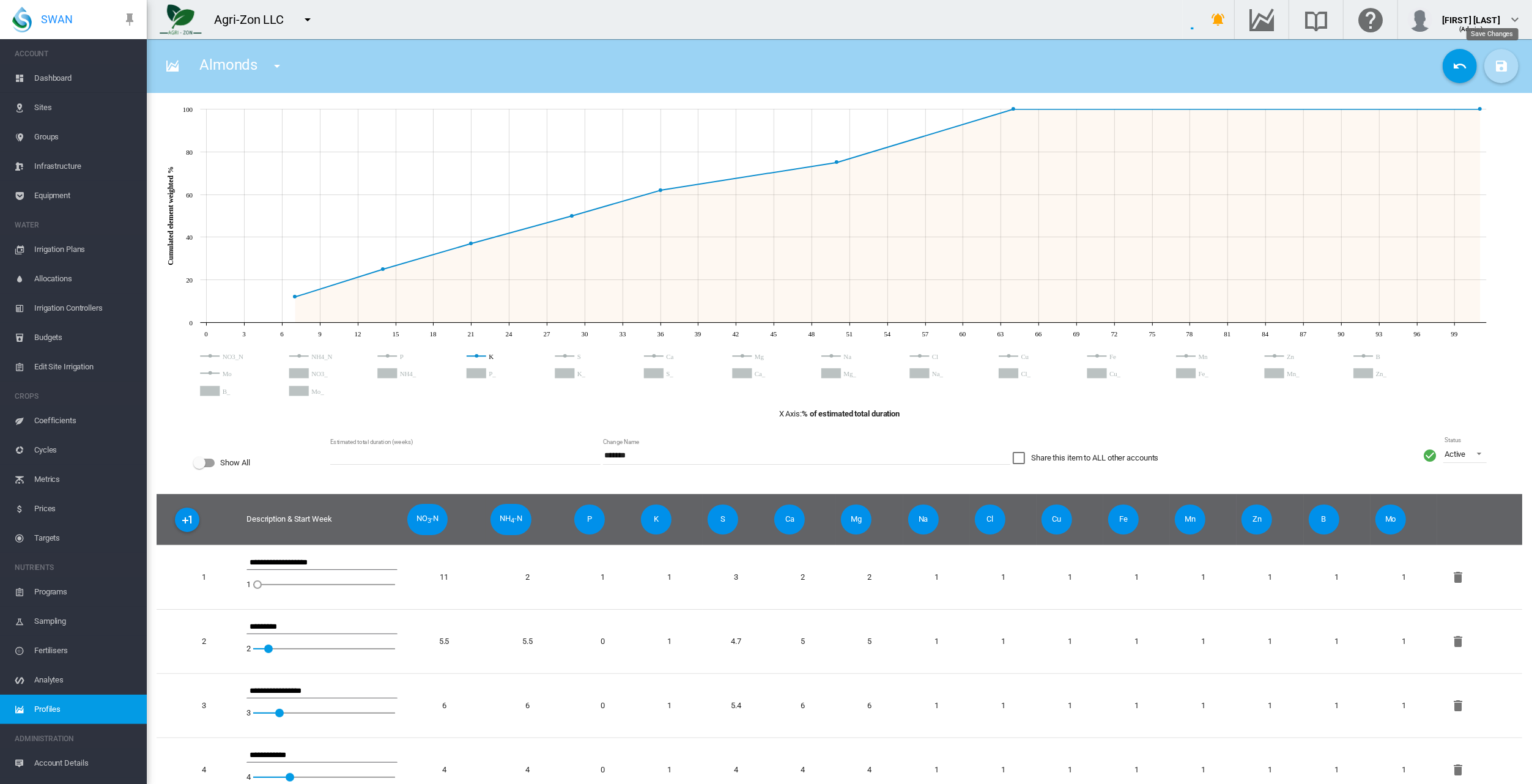 click at bounding box center (1501, 66) 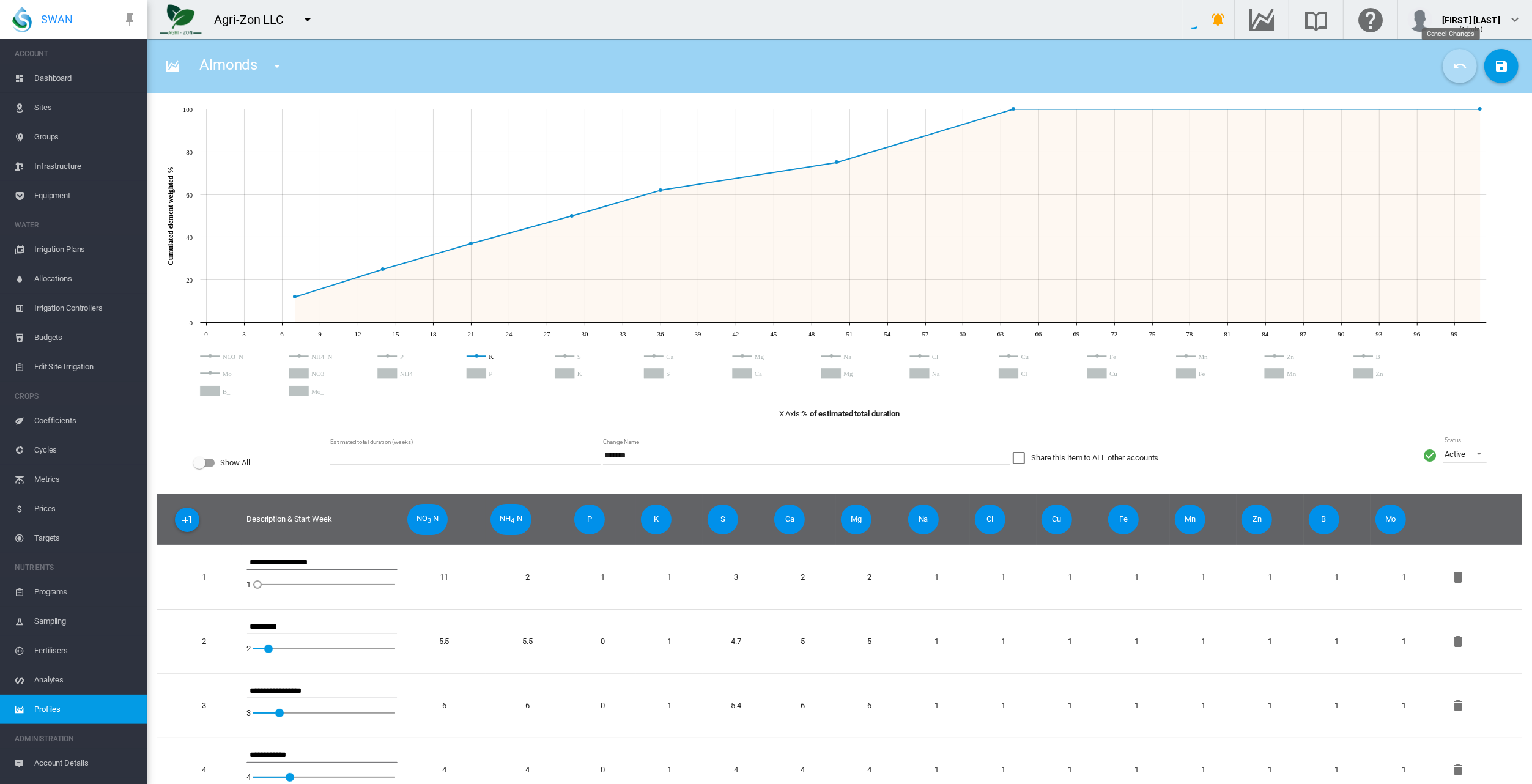 click at bounding box center (1460, 66) 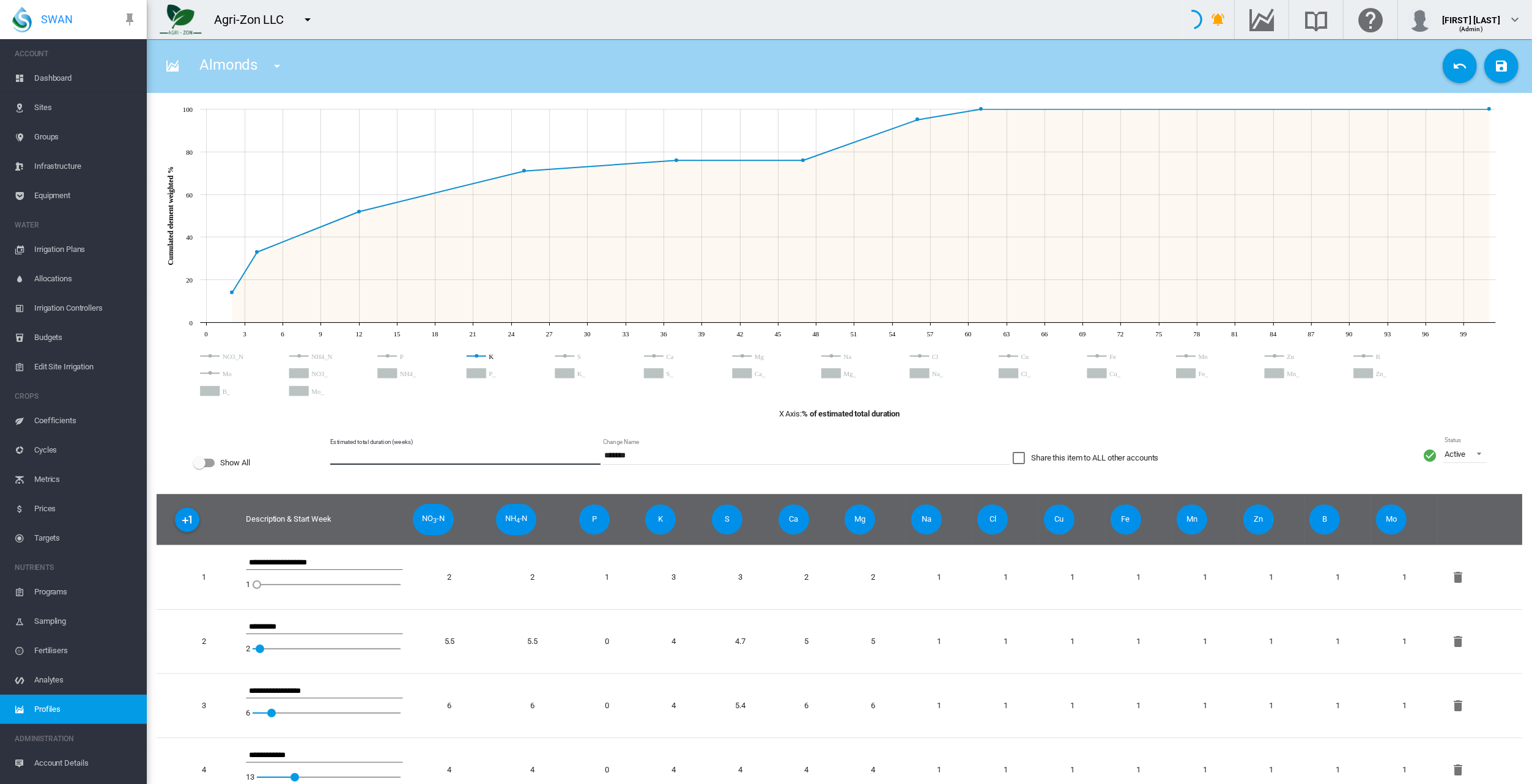 drag, startPoint x: 349, startPoint y: 457, endPoint x: 327, endPoint y: 459, distance: 22.090722 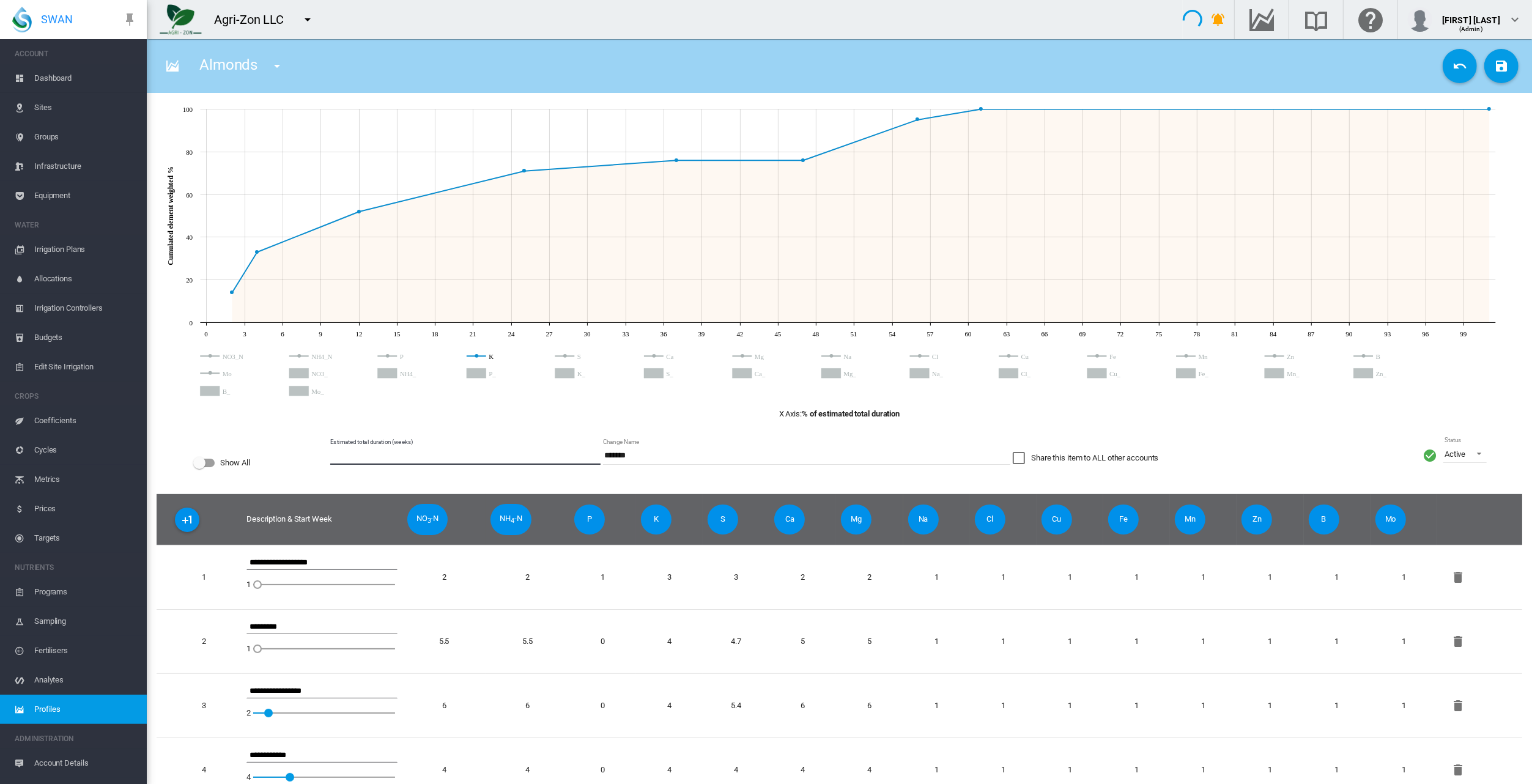 type on "**" 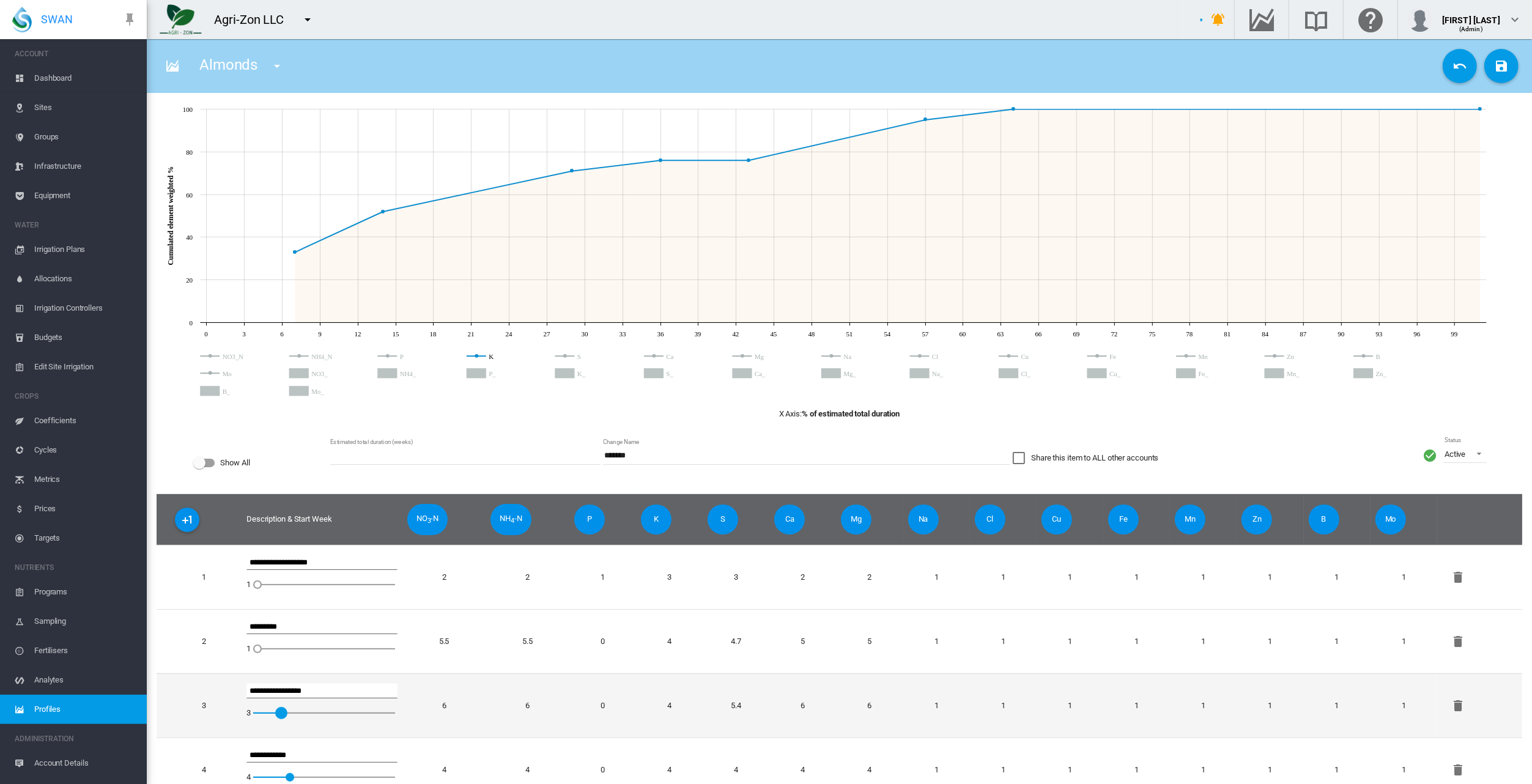 drag, startPoint x: 268, startPoint y: 715, endPoint x: 275, endPoint y: 717, distance: 7.28011 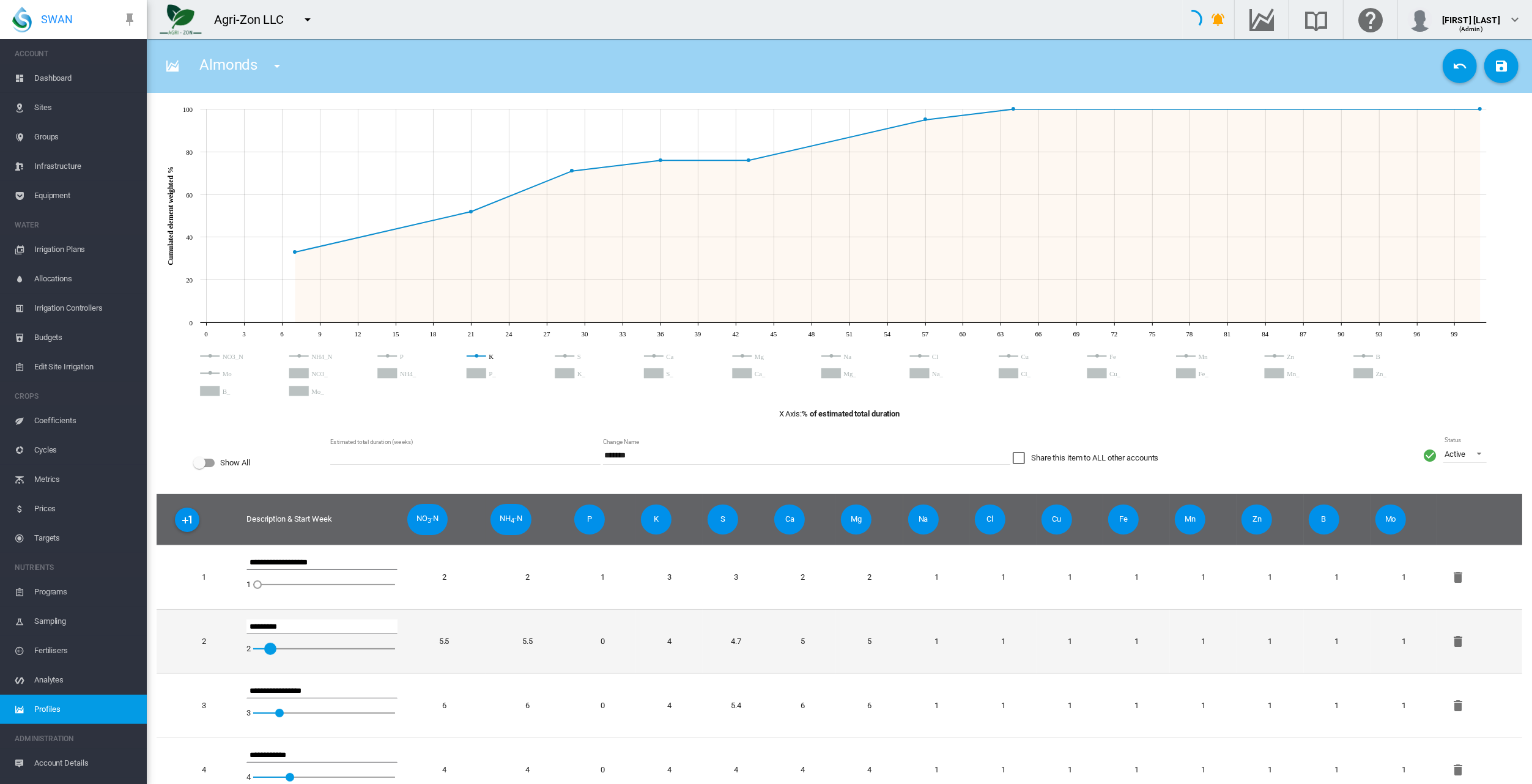 drag, startPoint x: 256, startPoint y: 651, endPoint x: 264, endPoint y: 652, distance: 8.062258 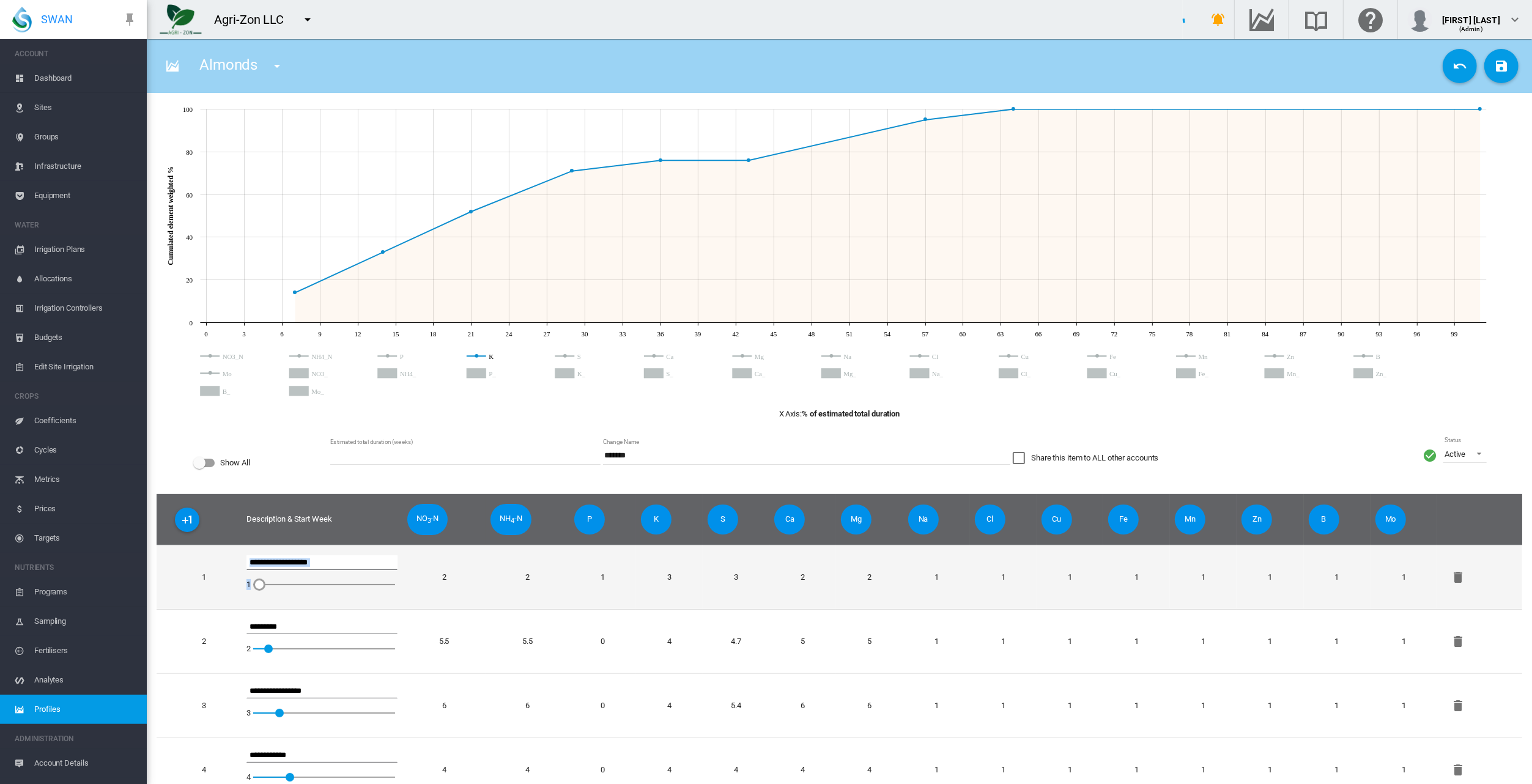 drag, startPoint x: 256, startPoint y: 586, endPoint x: 235, endPoint y: 586, distance: 21 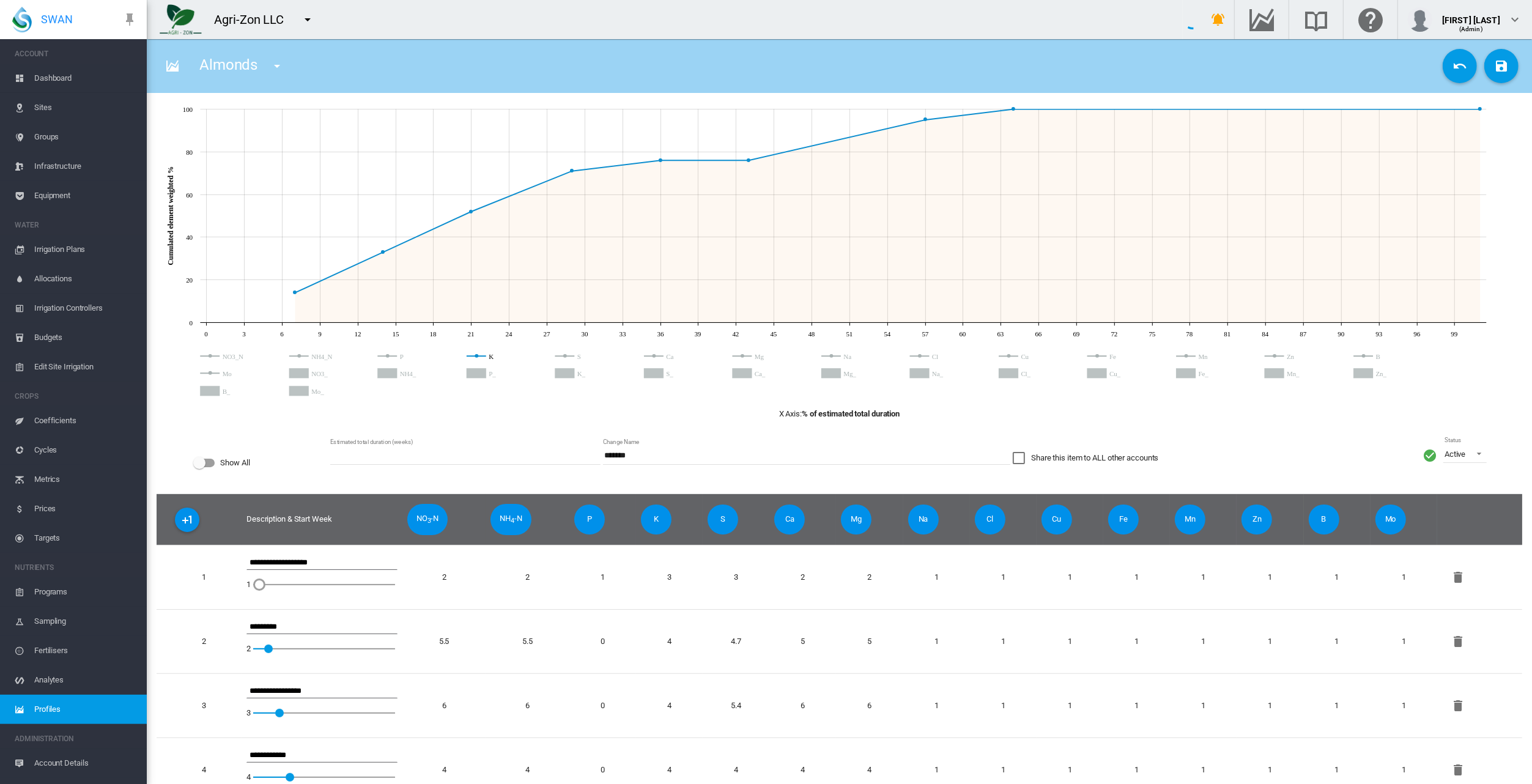 click on "[PRODUCT] & Start Week" at bounding box center (322, 519) 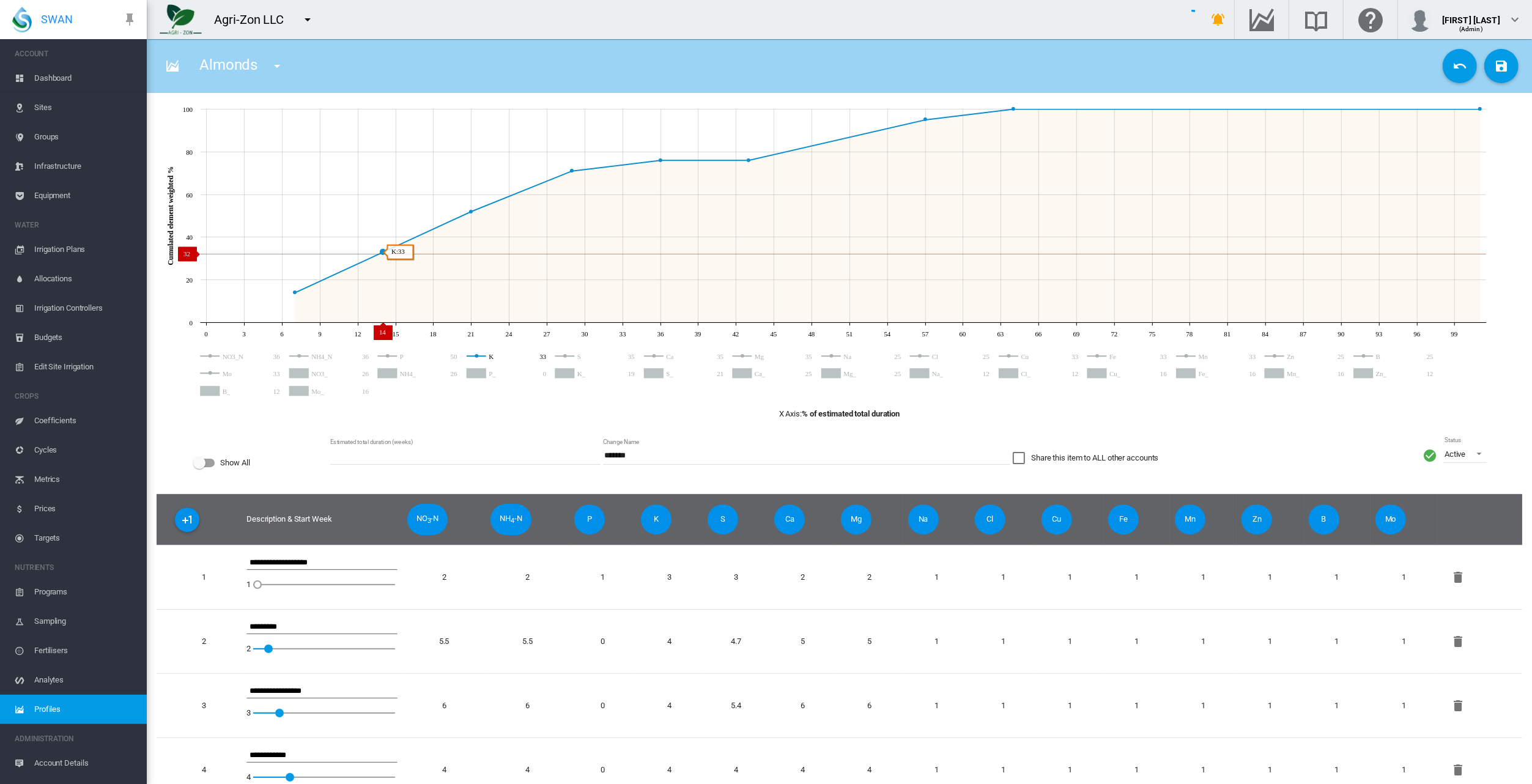 click 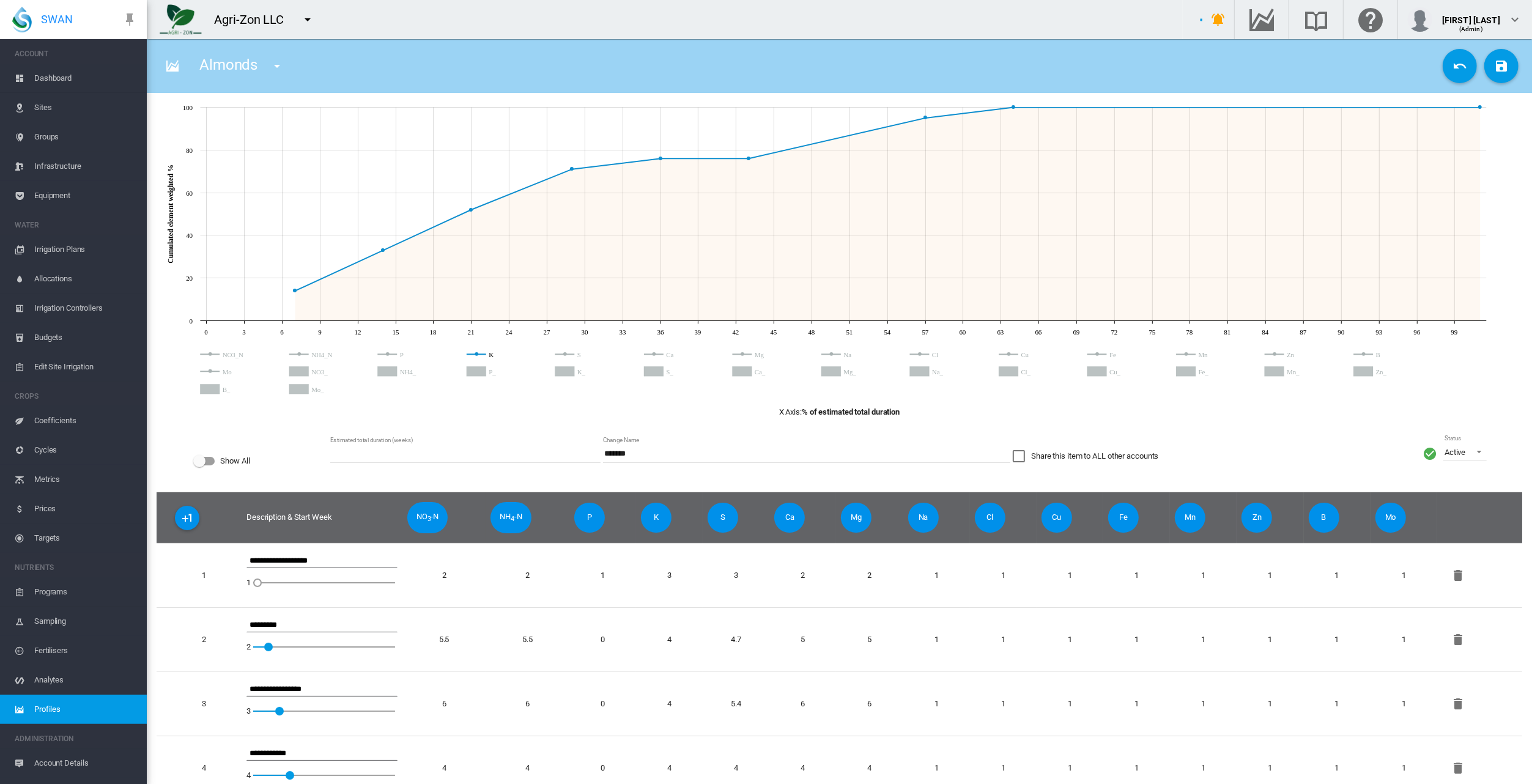 scroll, scrollTop: 0, scrollLeft: 0, axis: both 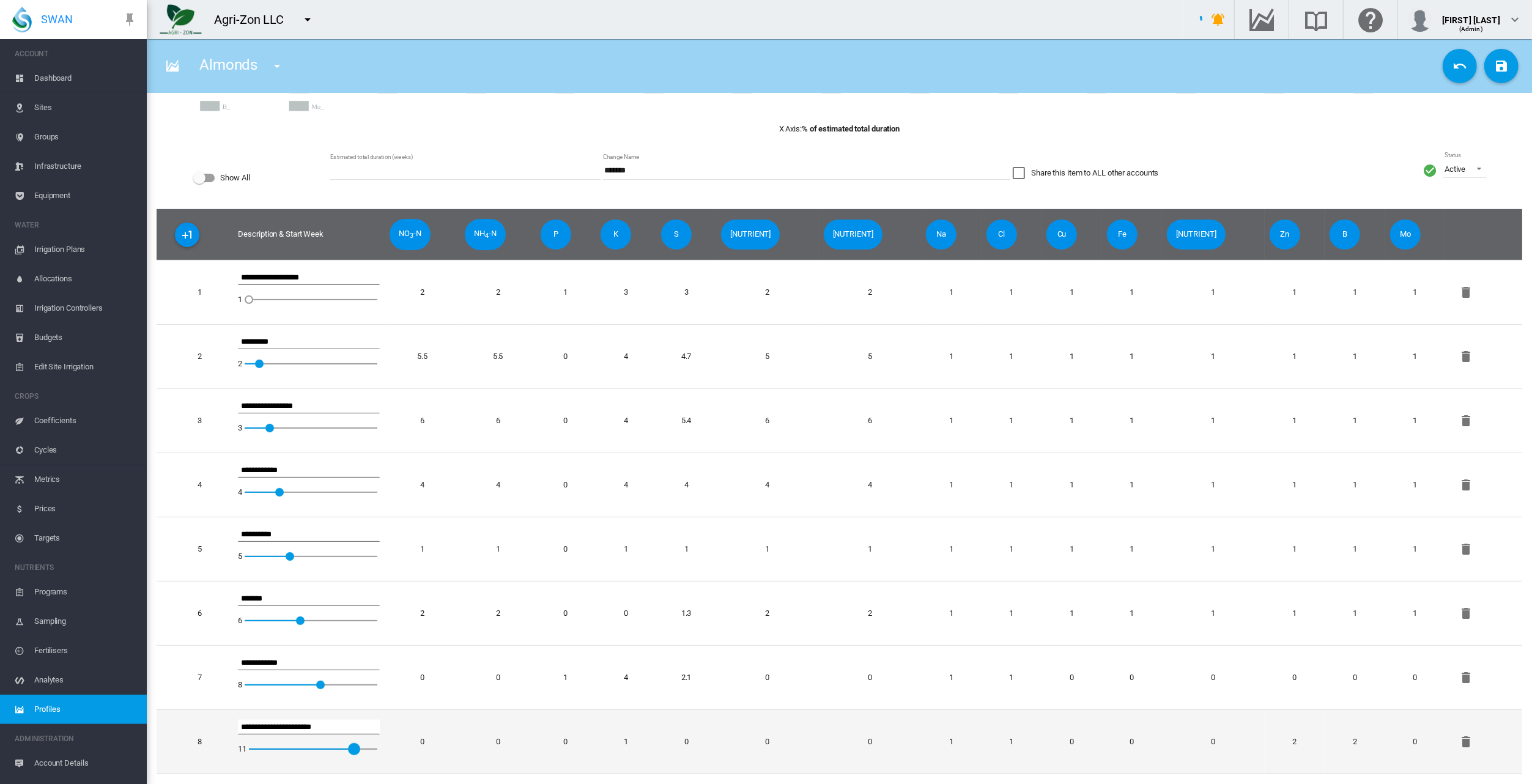 drag, startPoint x: 349, startPoint y: 747, endPoint x: 363, endPoint y: 746, distance: 14.035669 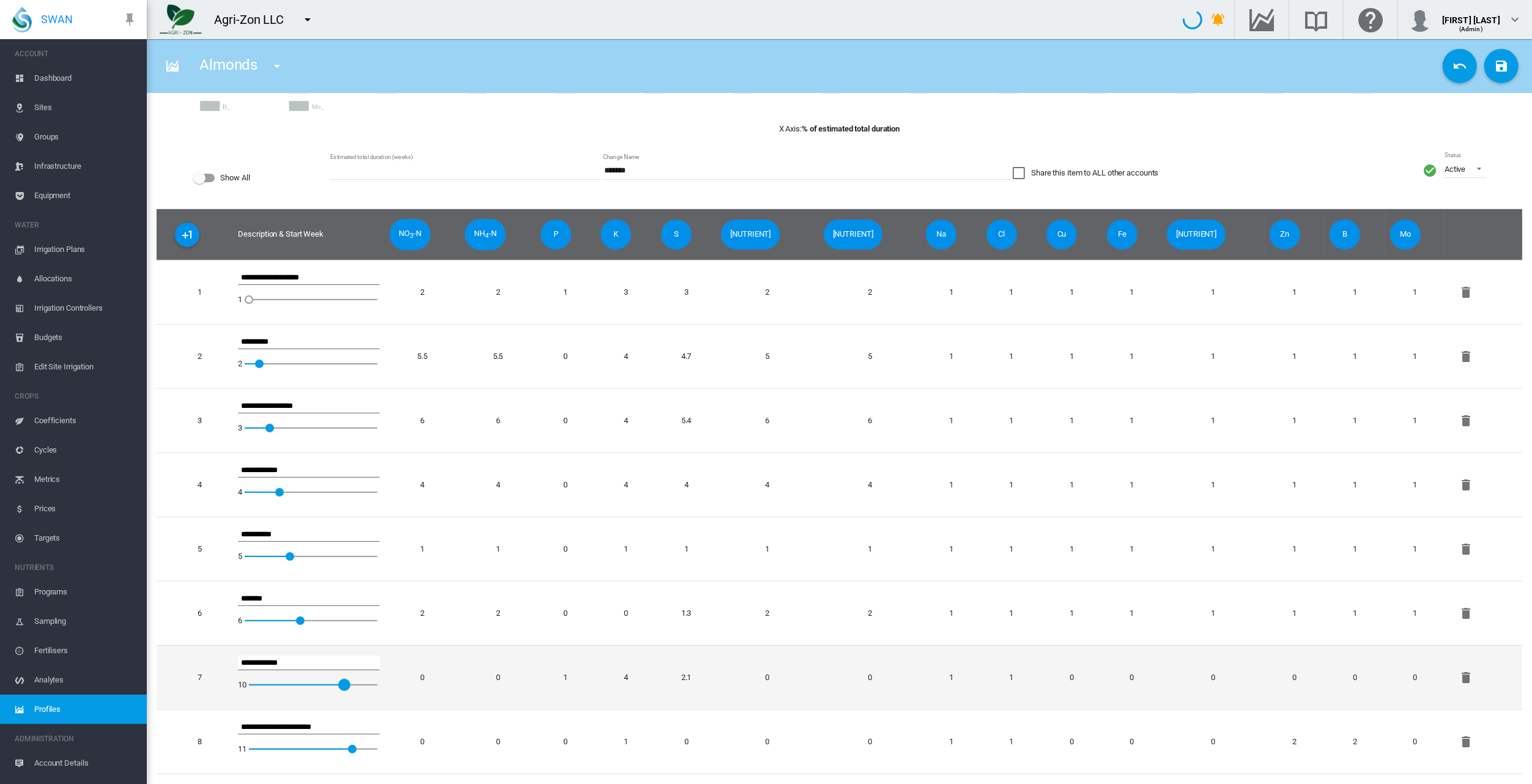 drag, startPoint x: 336, startPoint y: 681, endPoint x: 353, endPoint y: 682, distance: 17.029386 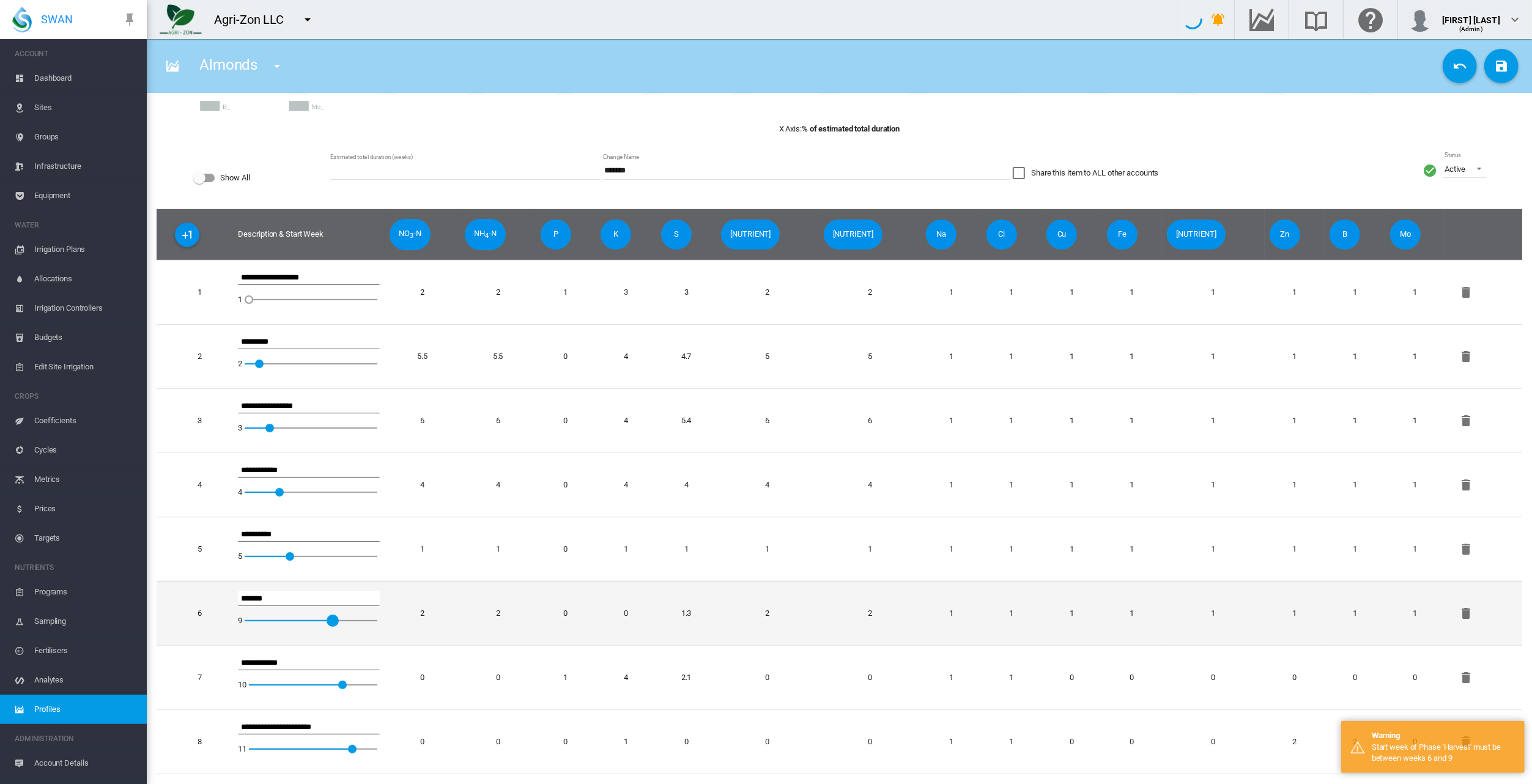 drag, startPoint x: 310, startPoint y: 617, endPoint x: 350, endPoint y: 621, distance: 40.1995 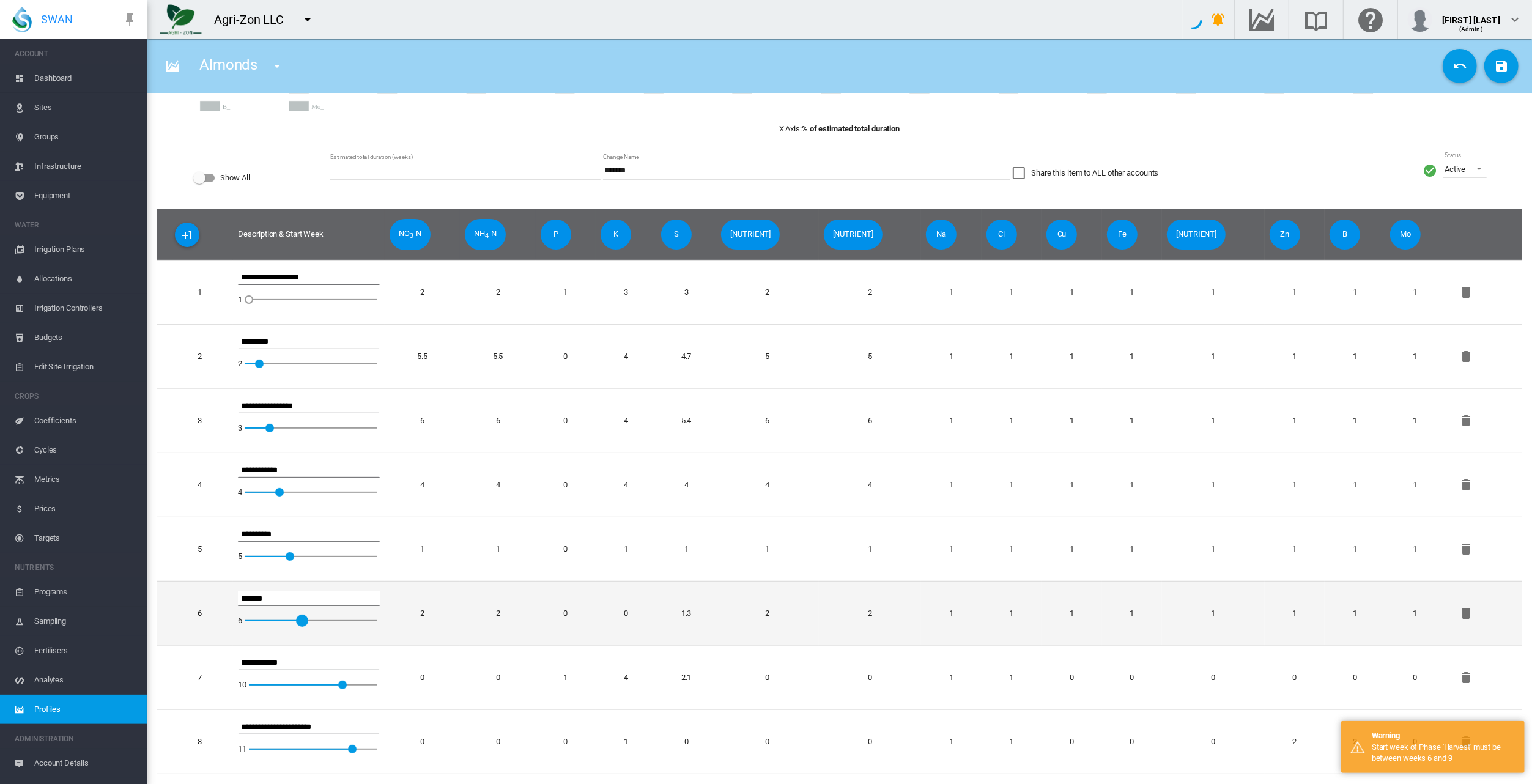 drag, startPoint x: 350, startPoint y: 618, endPoint x: 315, endPoint y: 620, distance: 35.057096 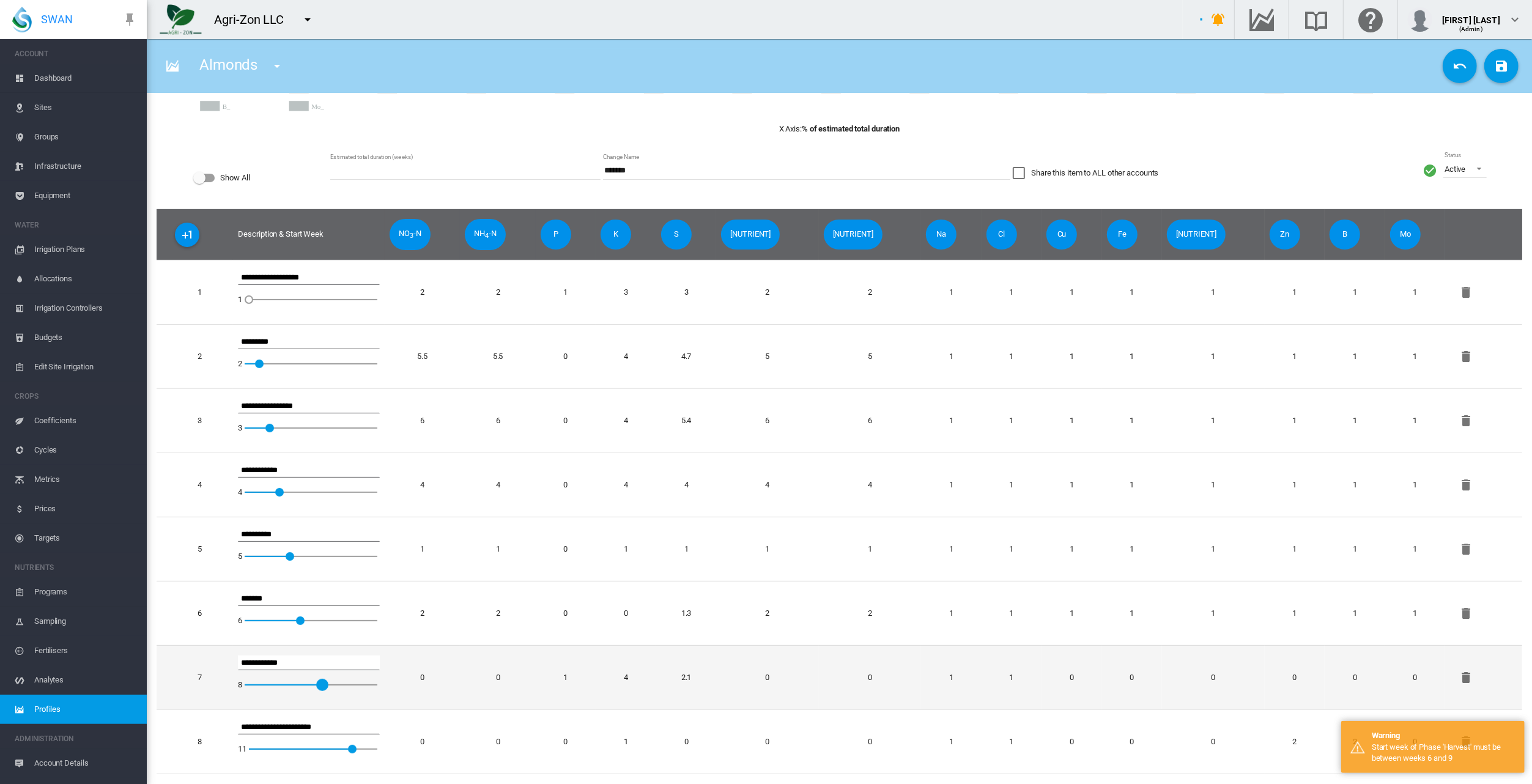 drag, startPoint x: 361, startPoint y: 684, endPoint x: 335, endPoint y: 681, distance: 26.172505 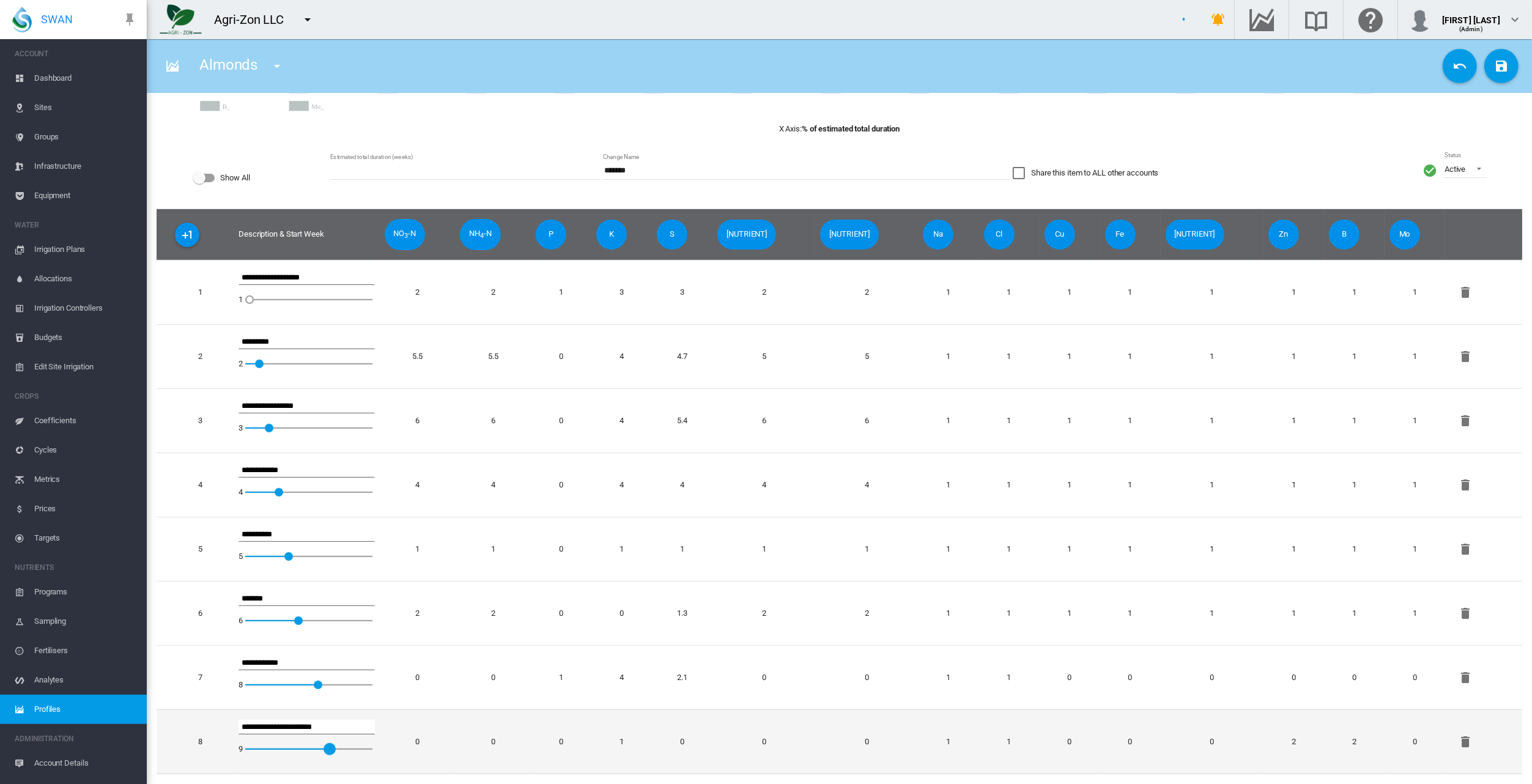 drag, startPoint x: 371, startPoint y: 750, endPoint x: 350, endPoint y: 748, distance: 21.095023 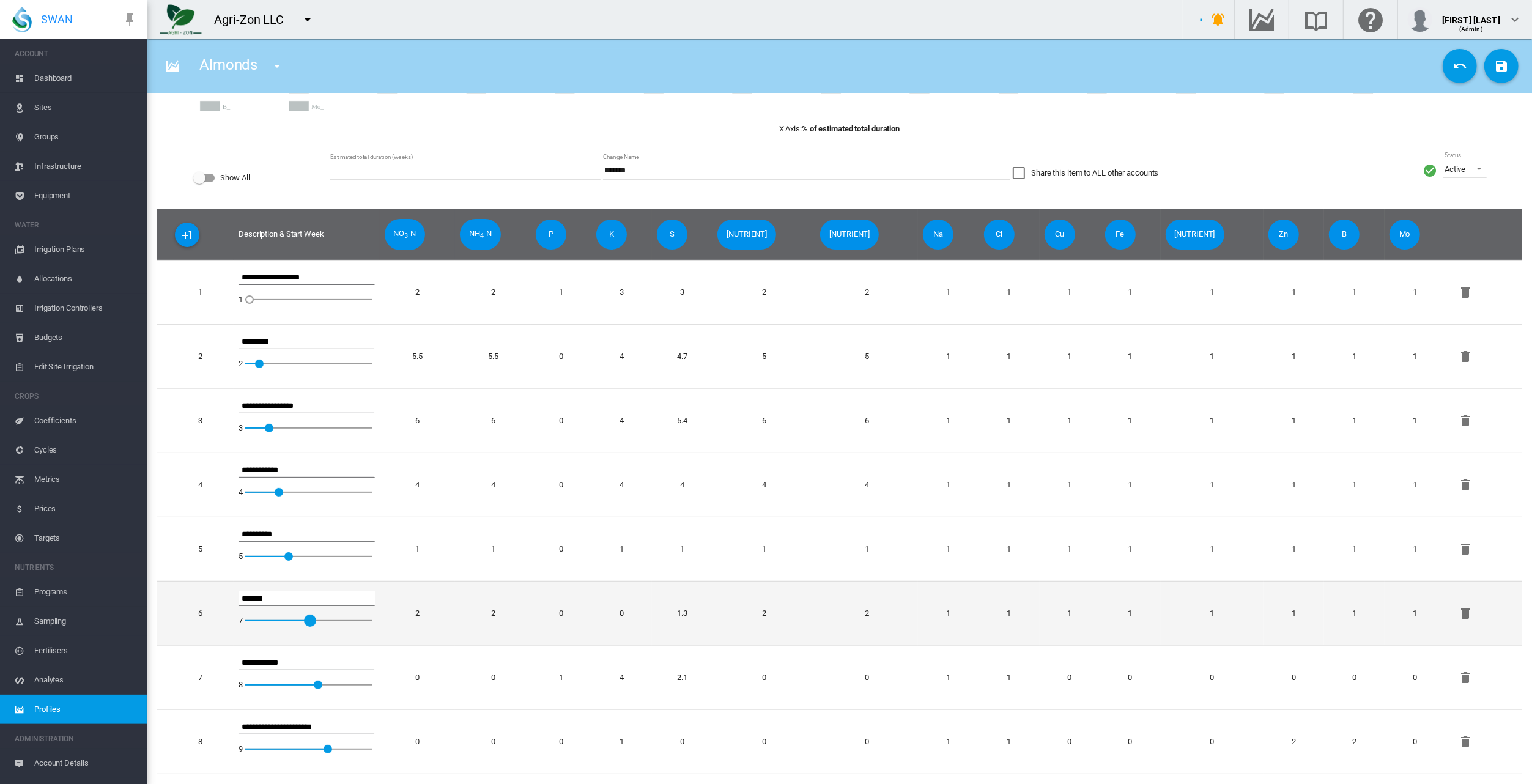 drag, startPoint x: 315, startPoint y: 618, endPoint x: 324, endPoint y: 619, distance: 9.055385 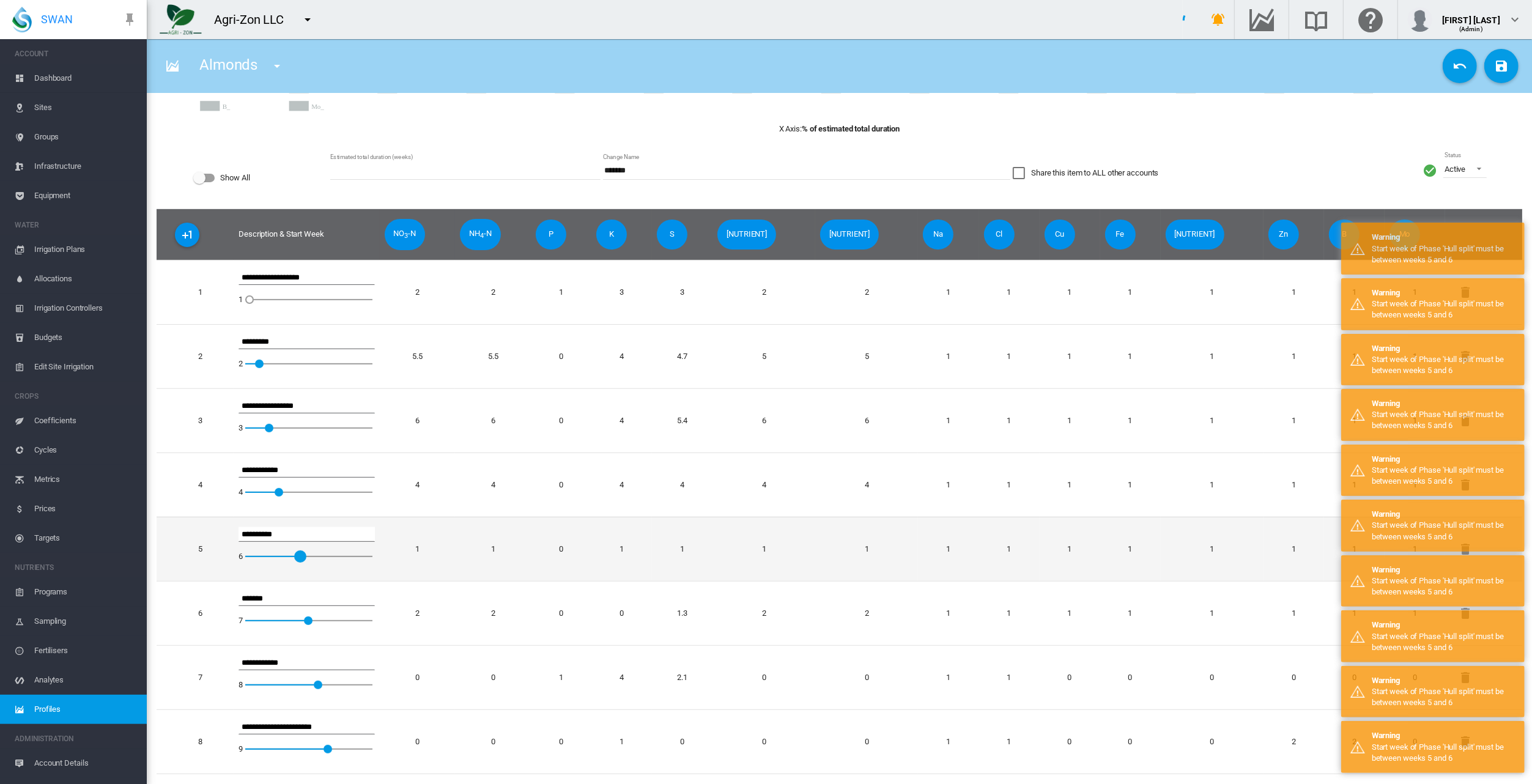 drag, startPoint x: 303, startPoint y: 554, endPoint x: 321, endPoint y: 556, distance: 18.11077 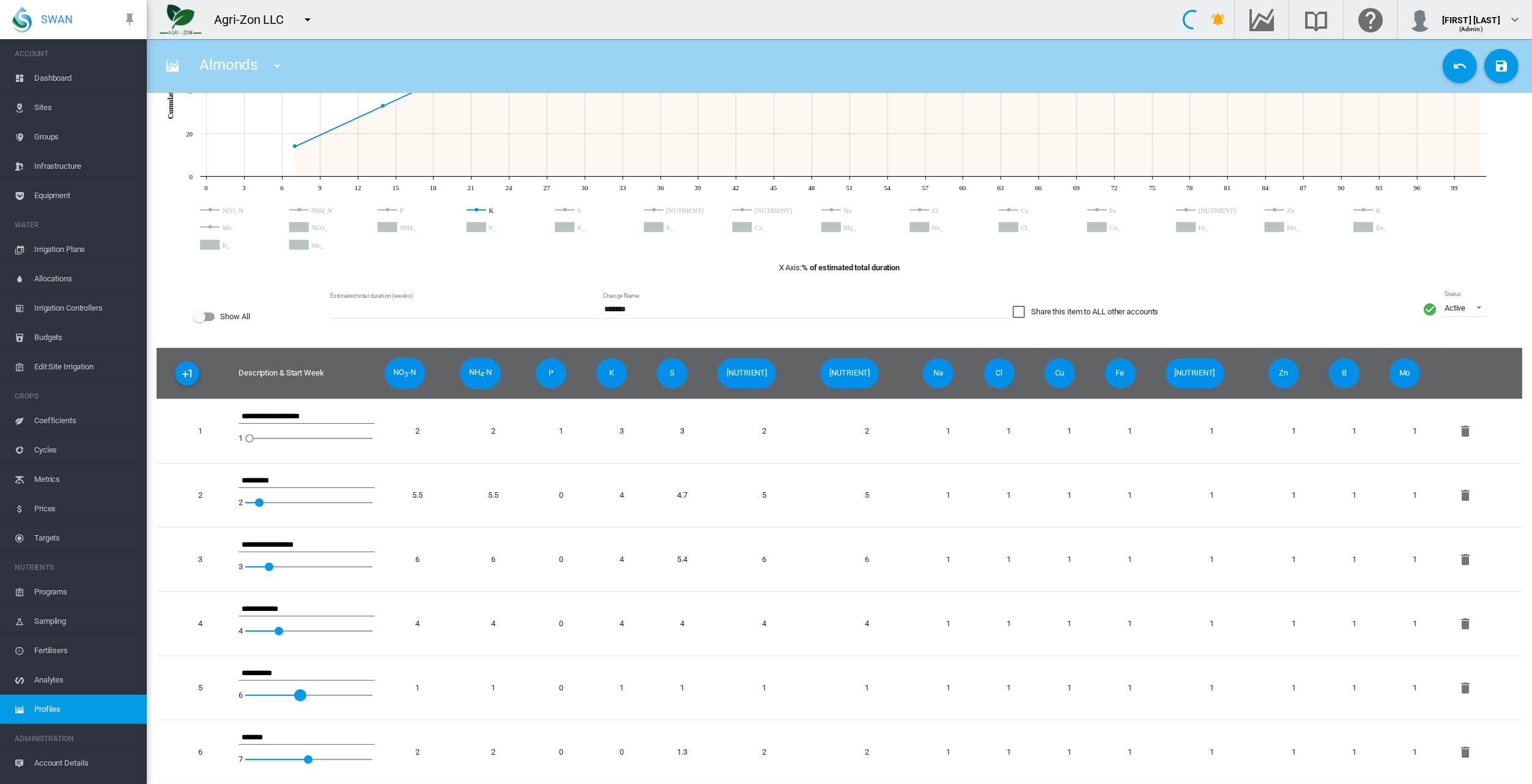 scroll, scrollTop: 183, scrollLeft: 0, axis: vertical 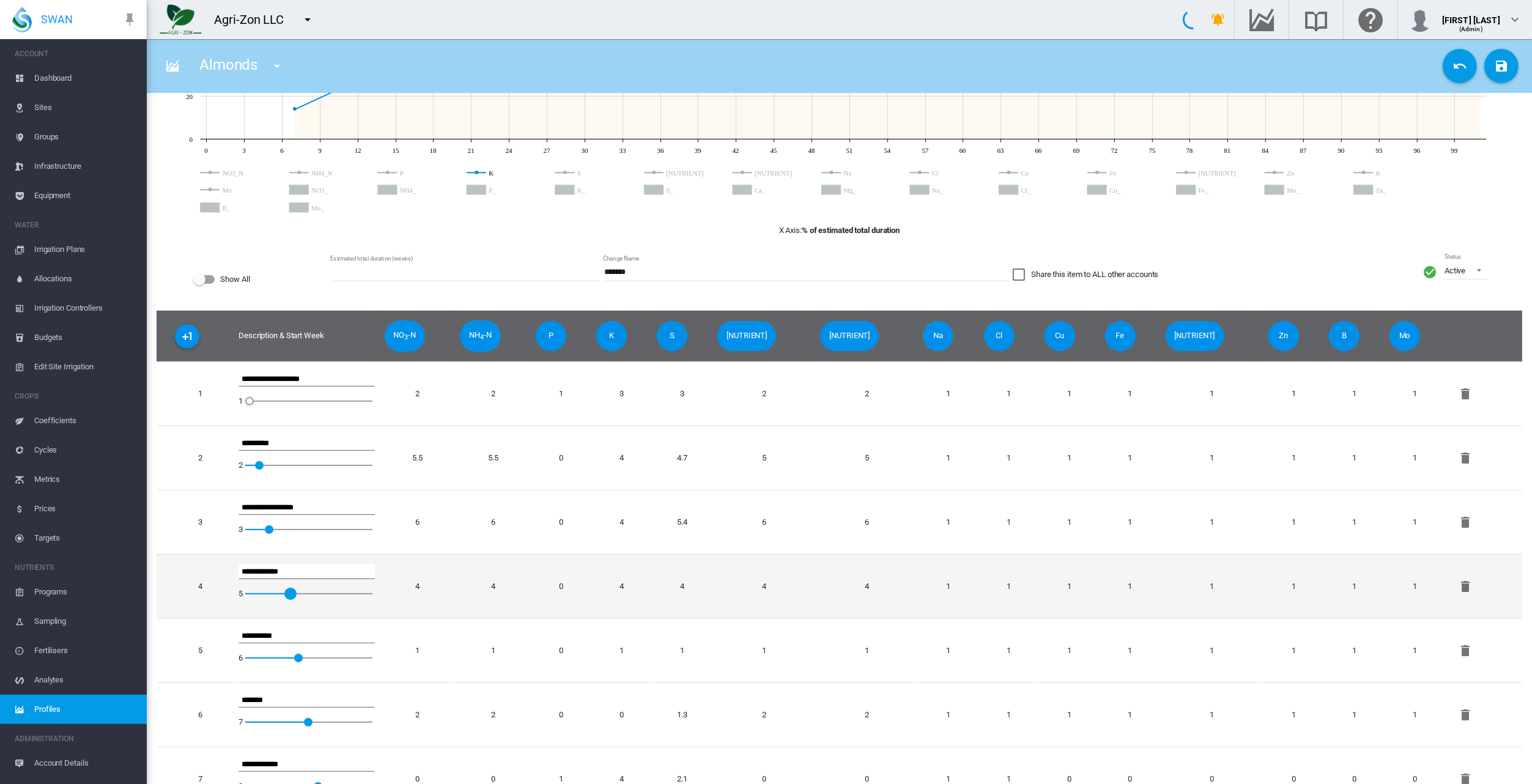drag, startPoint x: 290, startPoint y: 596, endPoint x: 301, endPoint y: 593, distance: 11.401754 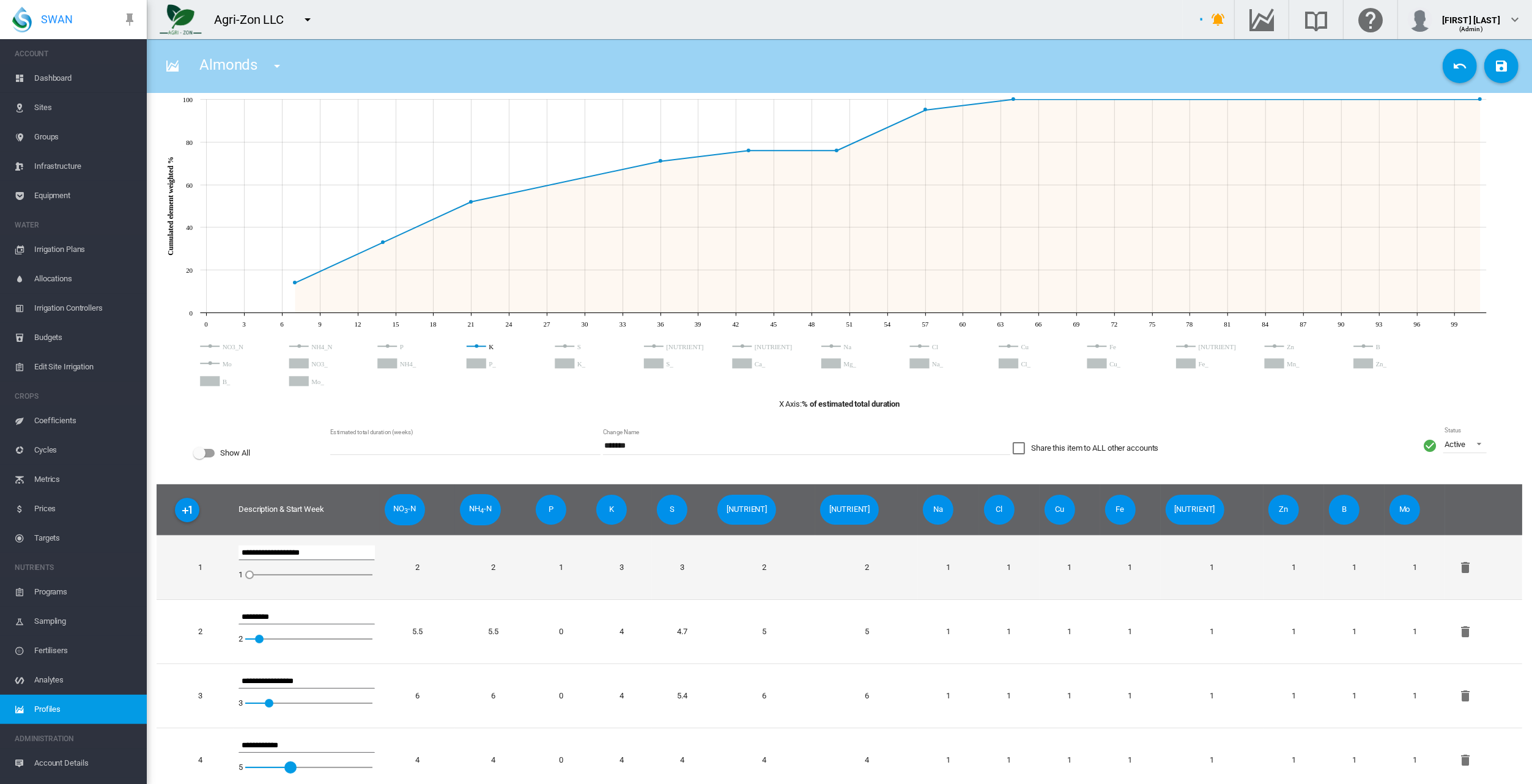 scroll, scrollTop: 0, scrollLeft: 0, axis: both 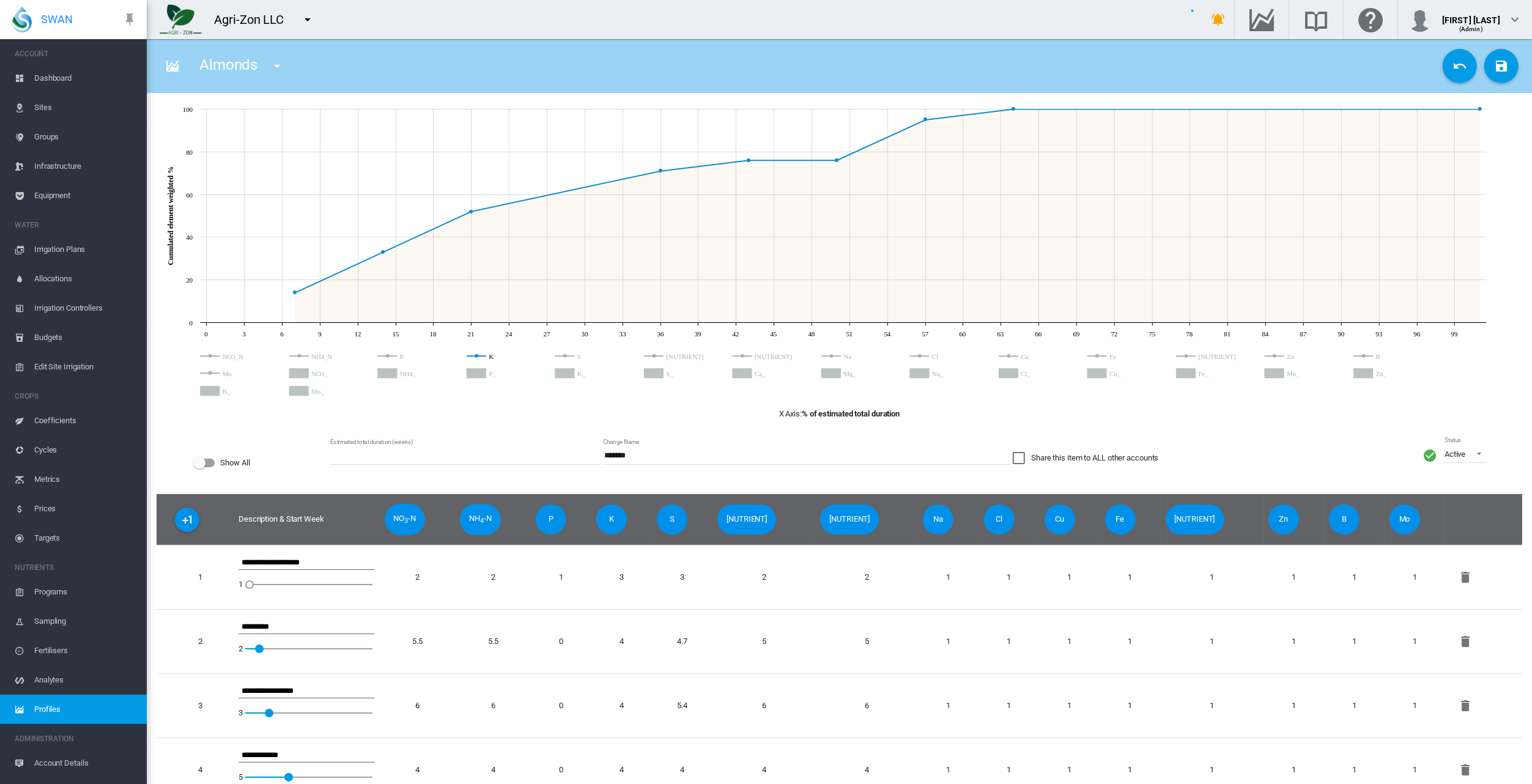 click at bounding box center (172, 66) 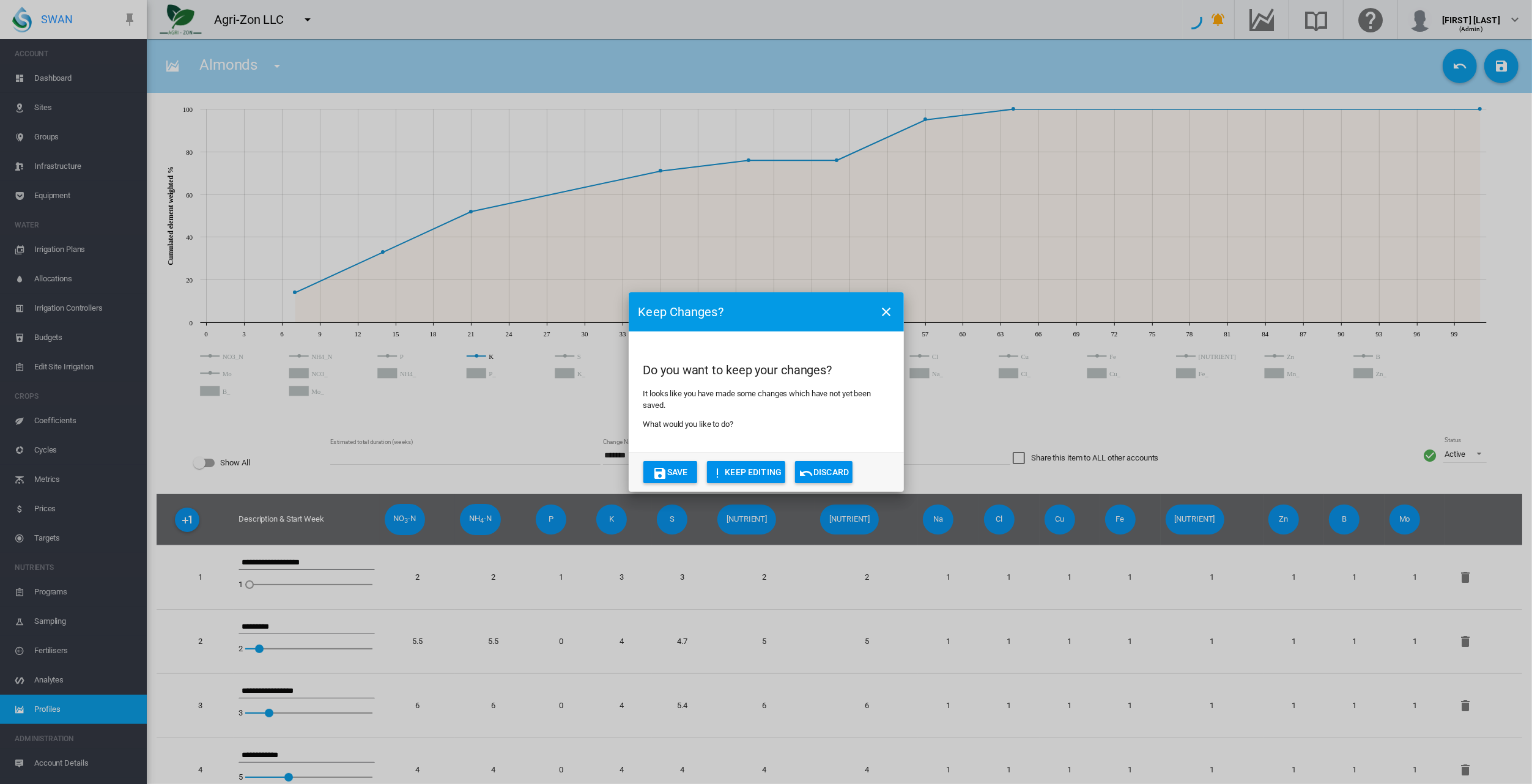 click on "Discard" 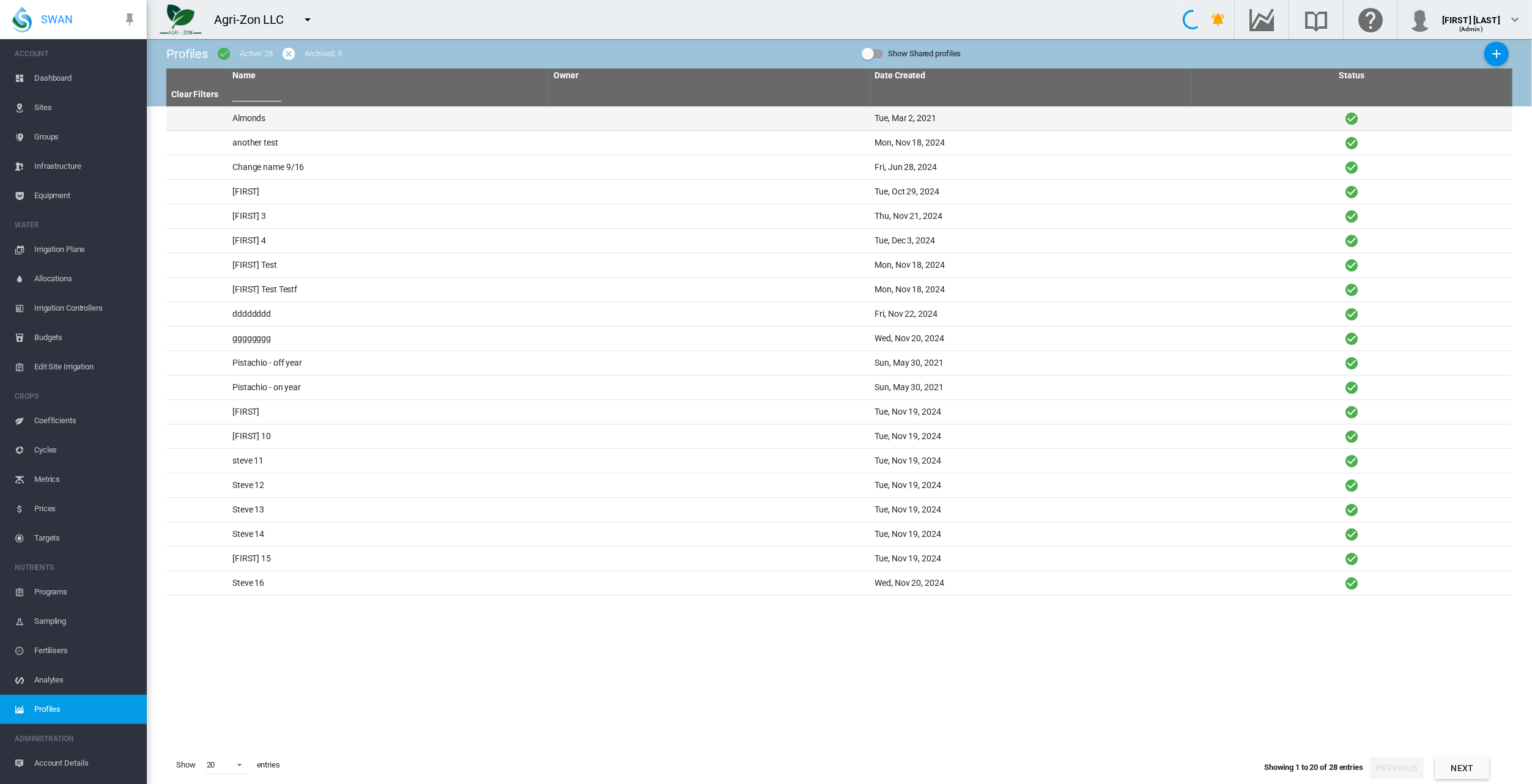 click on "Almonds" at bounding box center (388, 118) 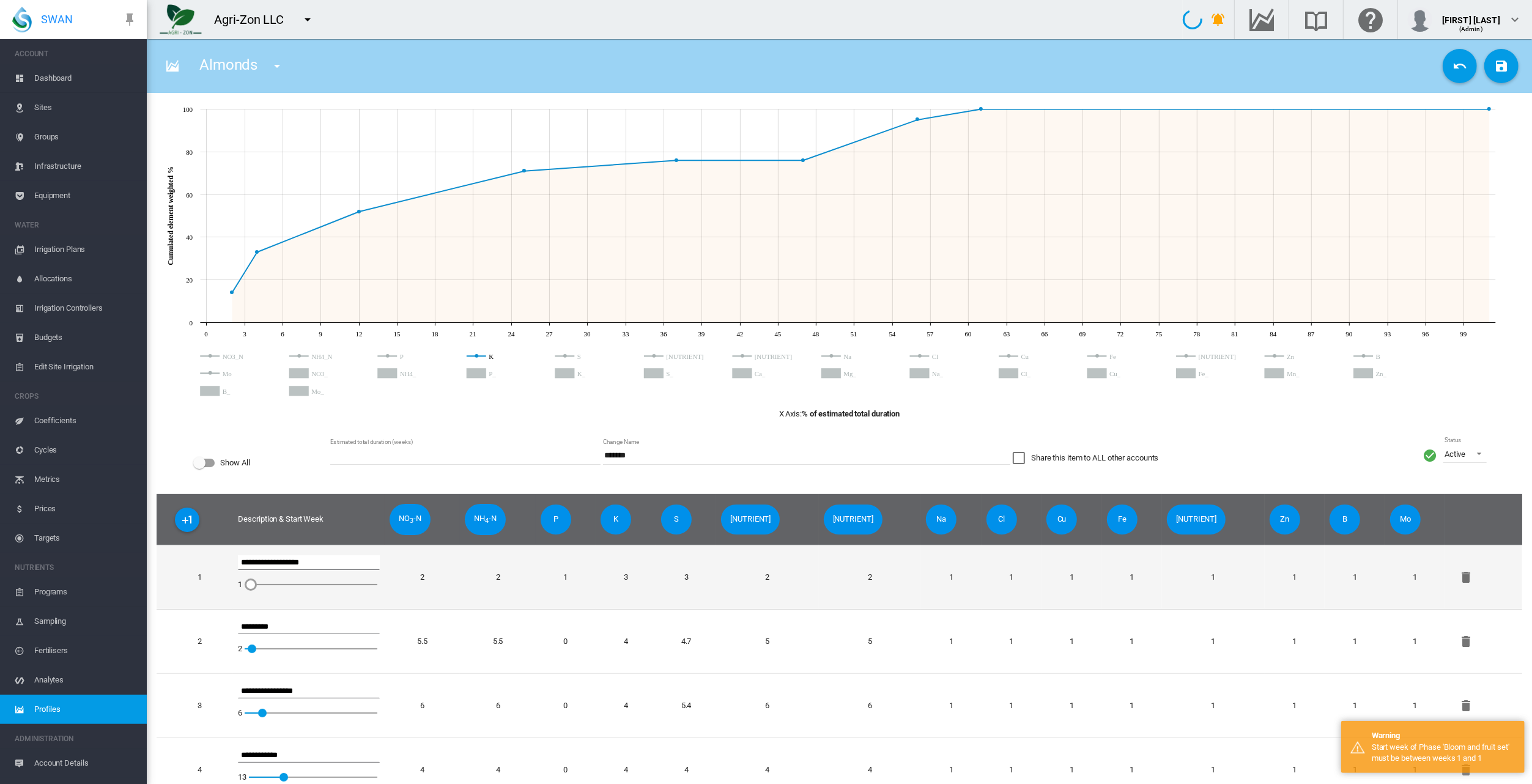 click at bounding box center (245, 585) 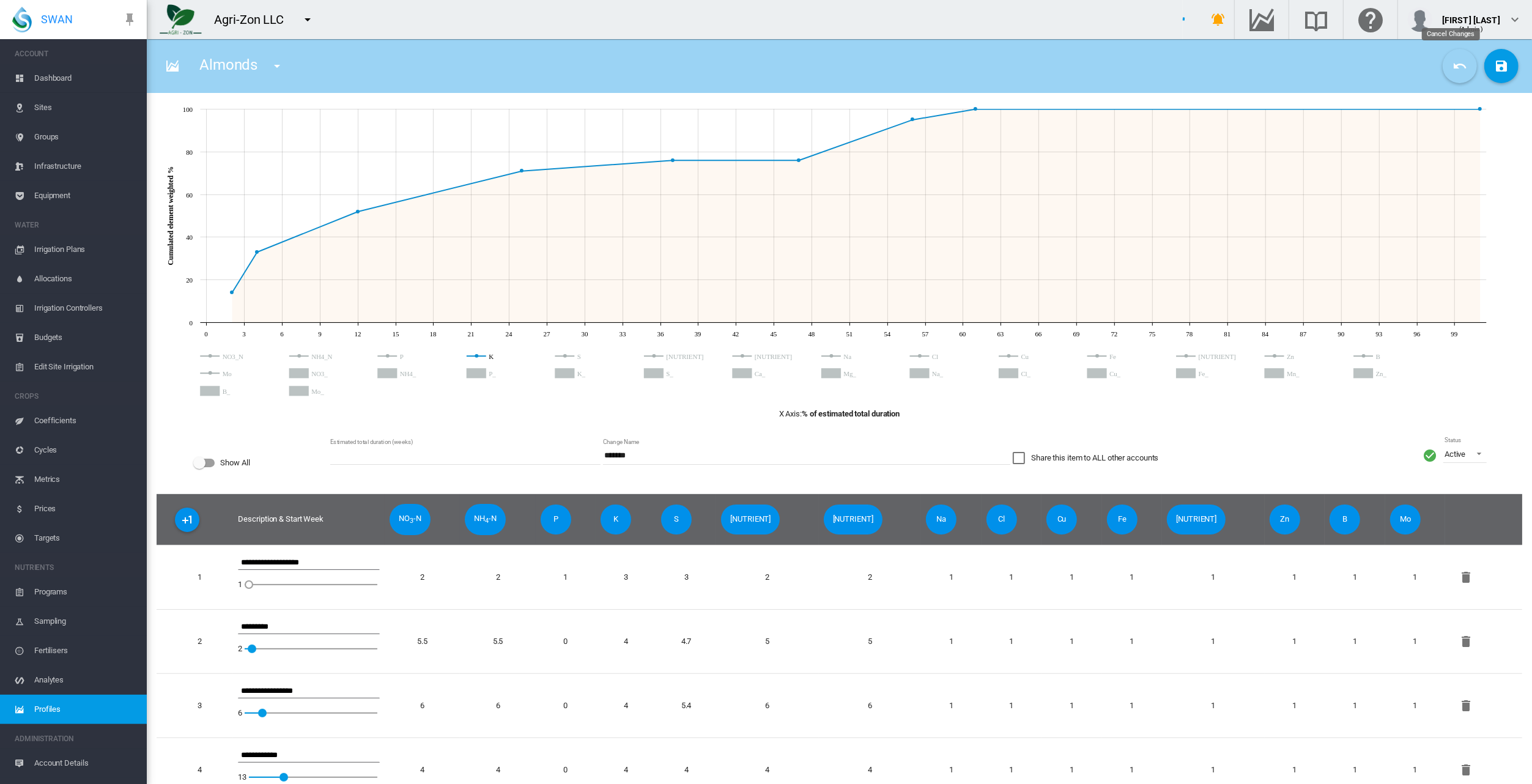 click at bounding box center [1460, 66] 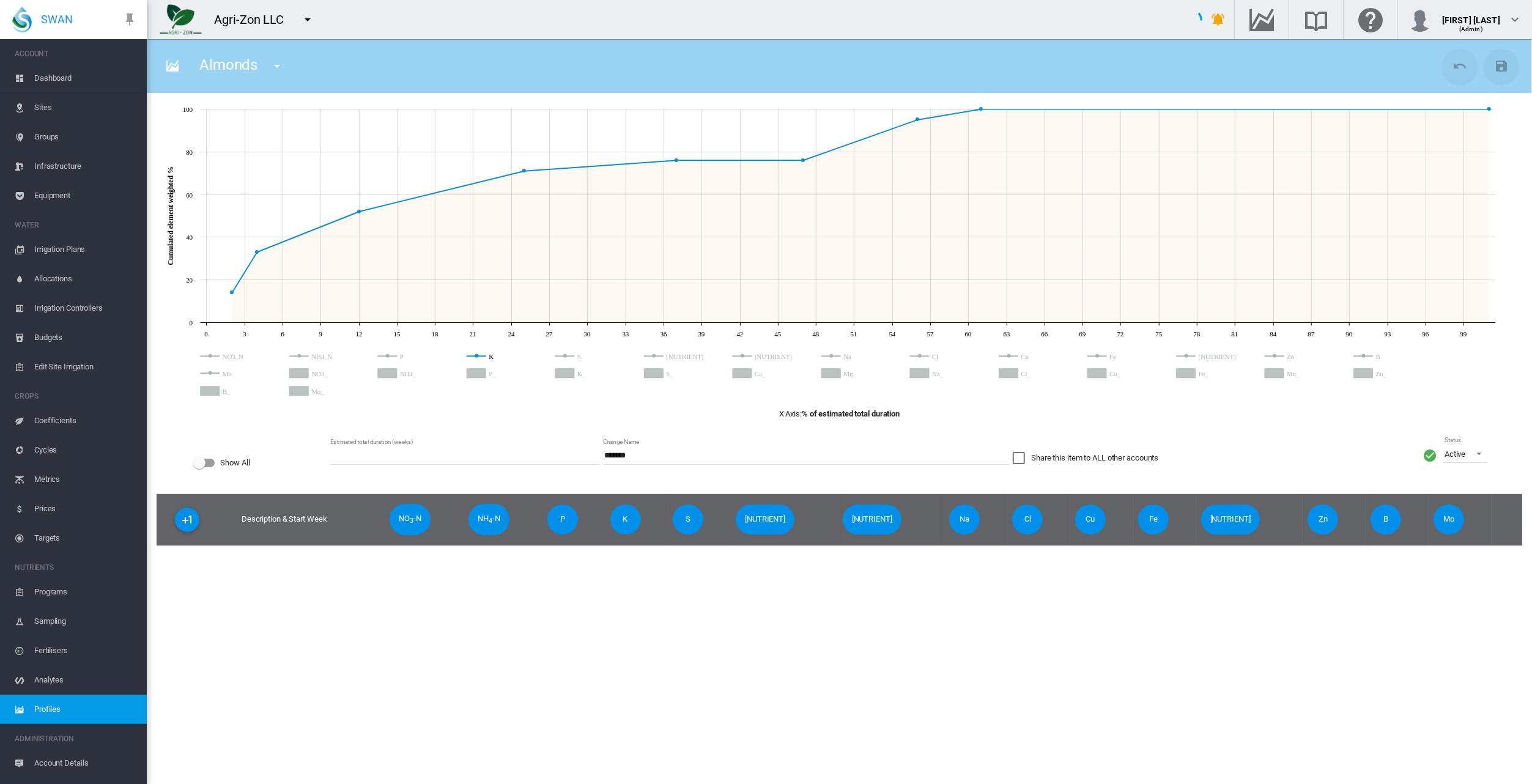 click at bounding box center (172, 66) 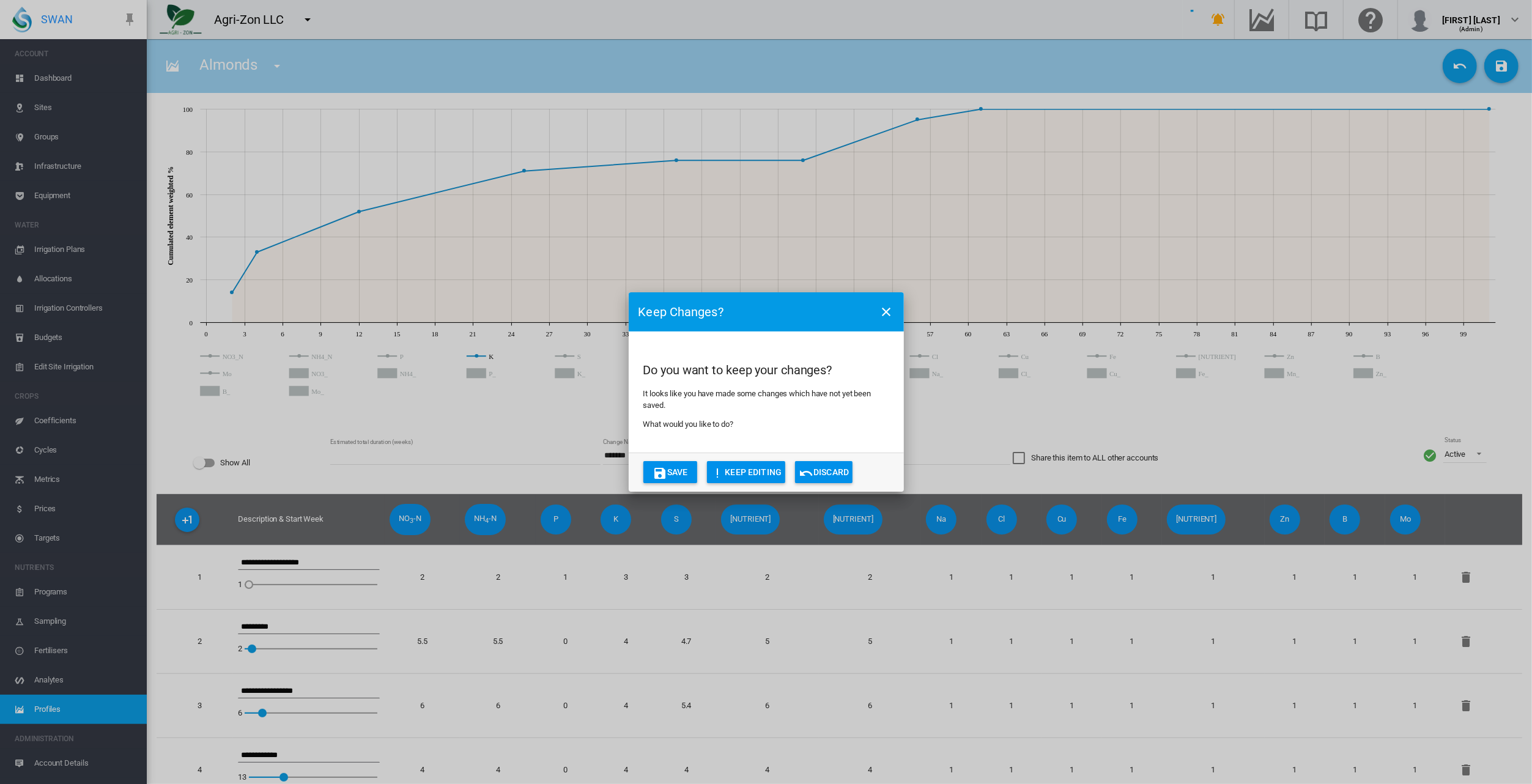 click on "Discard" 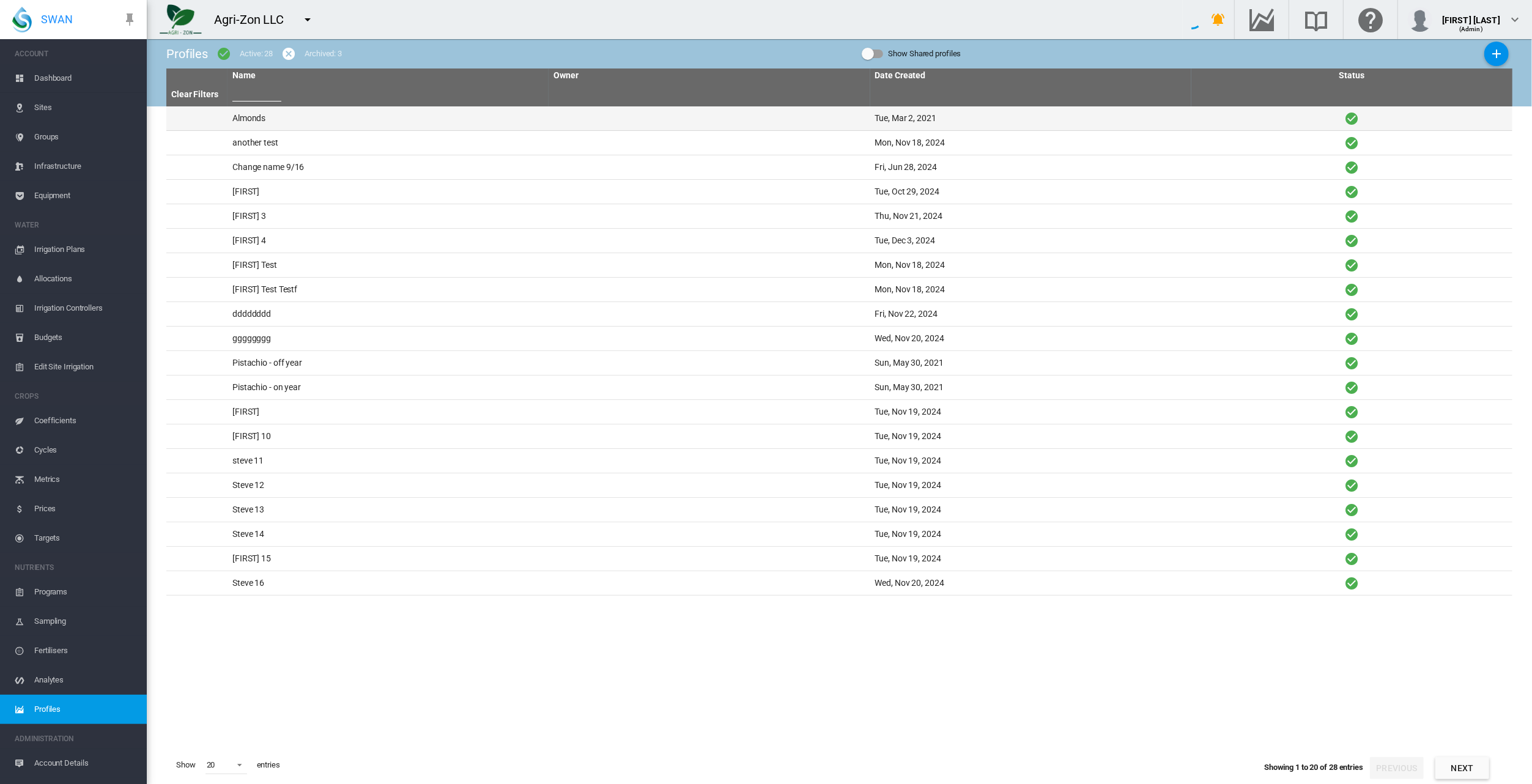 click on "Almonds" at bounding box center (388, 118) 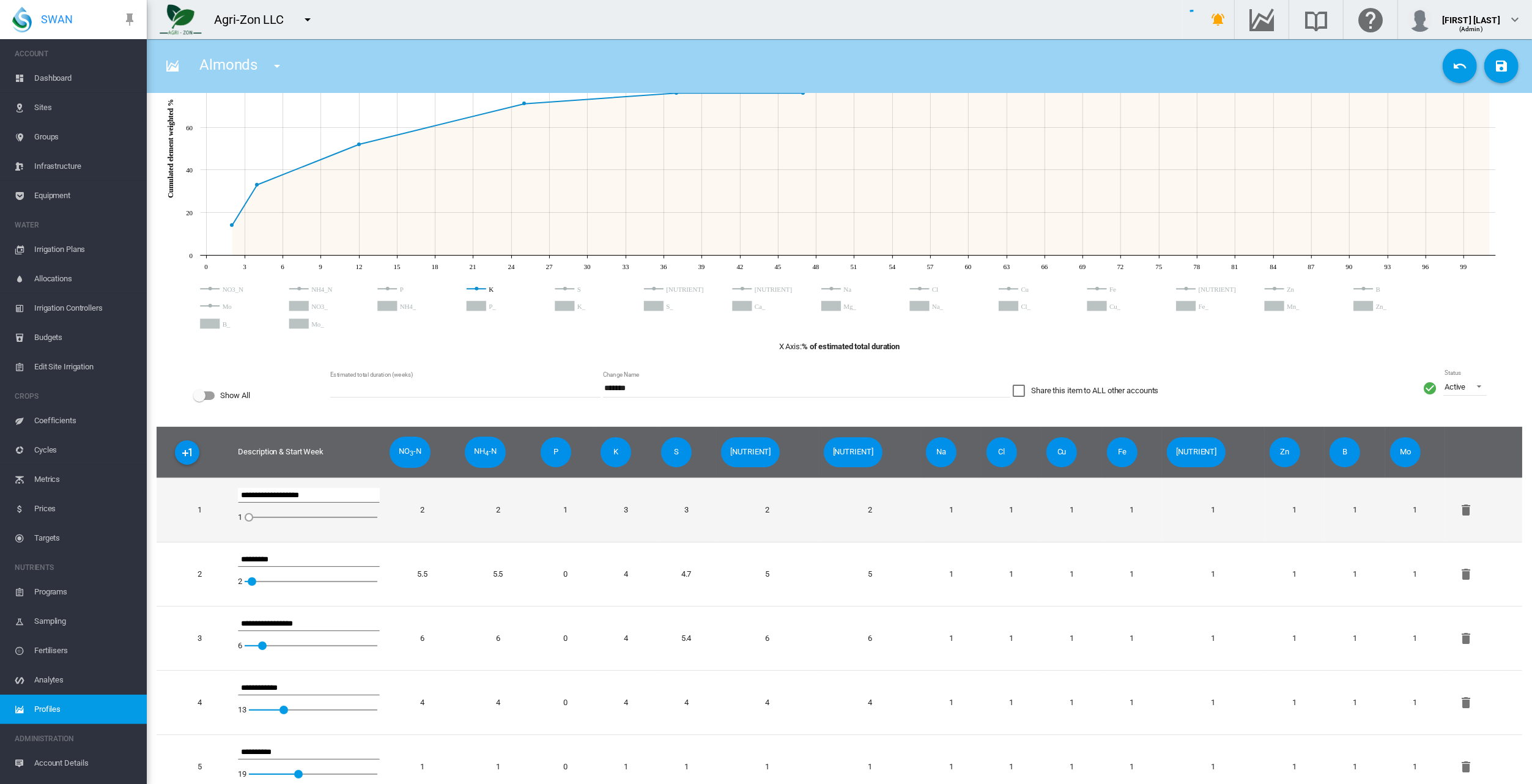 scroll, scrollTop: 0, scrollLeft: 0, axis: both 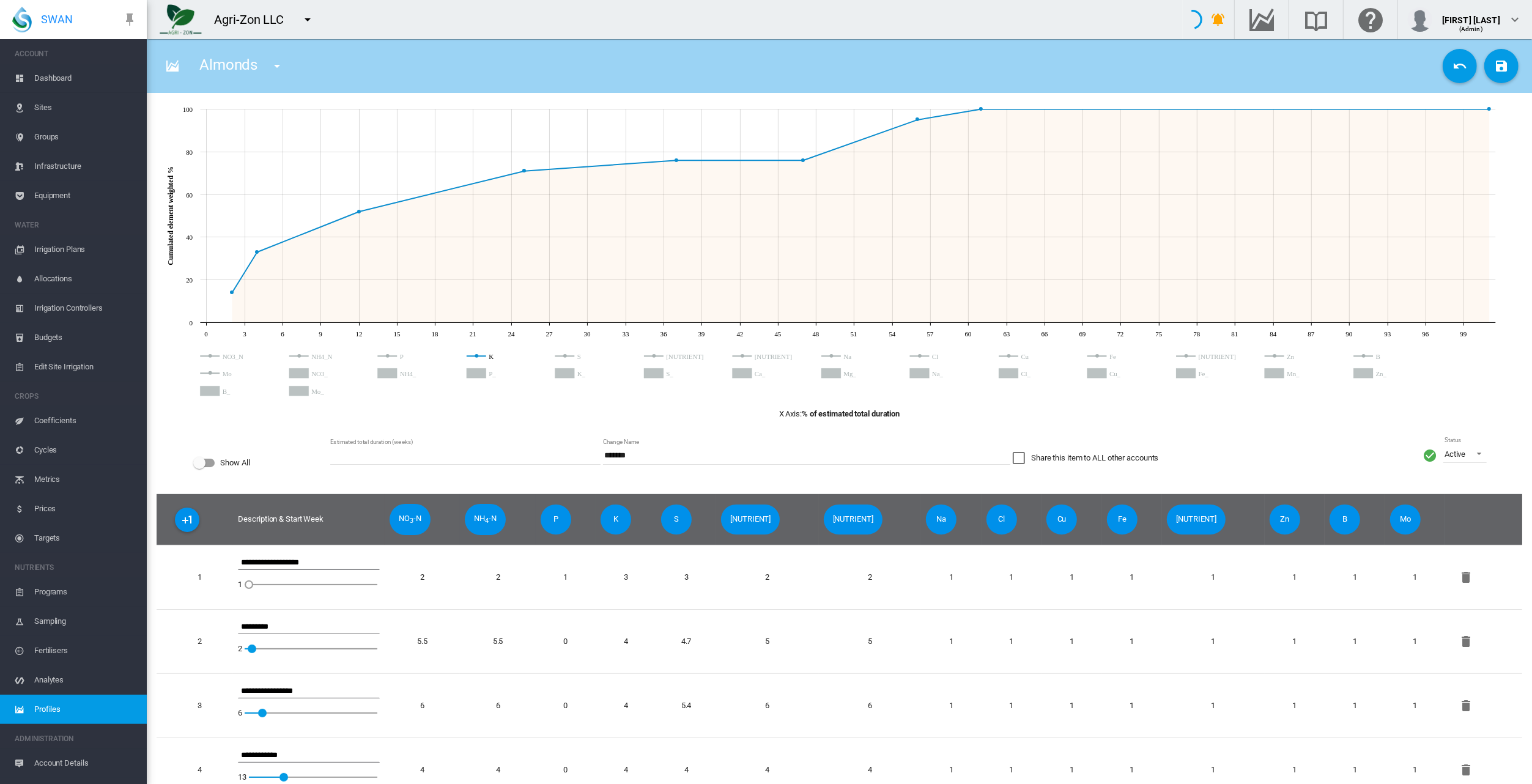 click on "JavaScript chart by amCharts 3.21.15 0 3 6 9 12 15 18 21 24 27 30 33 36 39 42 45 48 51 54 57 60 63 66 69 72 75 78 81 84 87 90 93 96 99 0 20 40 60 80 100 Cumulated element weighted % Phase Weightage % JS chart by amCharts JavaScript chart by amCharts 3.21.15 NO3_N   NH4_N   P   K   S   Ca   Mg   Na   Cl   Cu   Fe   Mn   Zn   B   Mo   NO3_   NH4_   P_   K_   S_   Ca_   Mg_   Na_   Cl_   Cu_   Fe_   Mn_   Zn_   B_   Mo_
X Axis: % of estimated total duration
Show All
Estimated total duration (weeks)
**
Change Name
*******
Share this item to ALL other accounts
Status
Active
Active Suspended Archived
3 4 1" at bounding box center [839, 581] 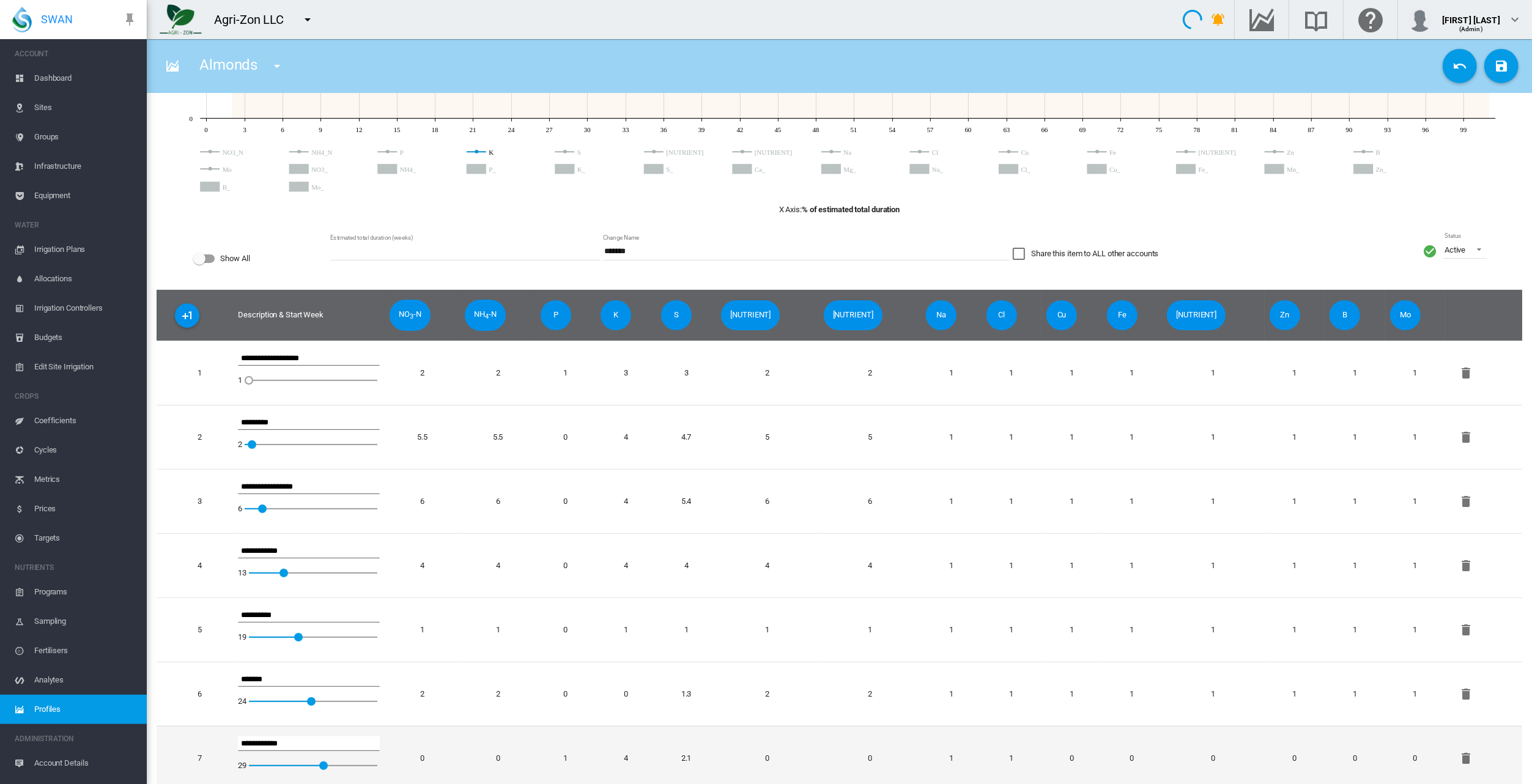scroll, scrollTop: 0, scrollLeft: 0, axis: both 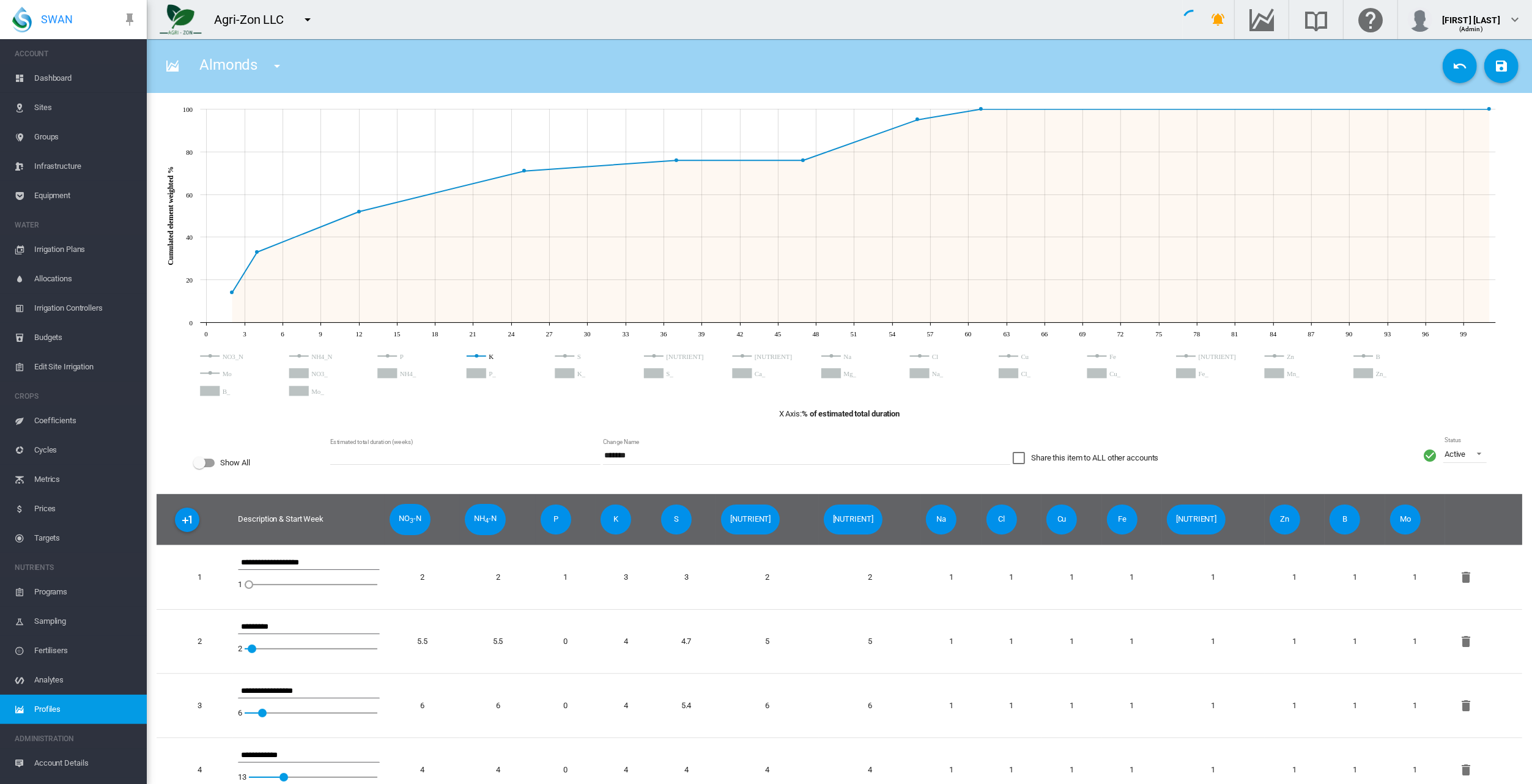 click on "[PRODUCT] in [LOCATION] ([NUMBER] [TIME] start)" 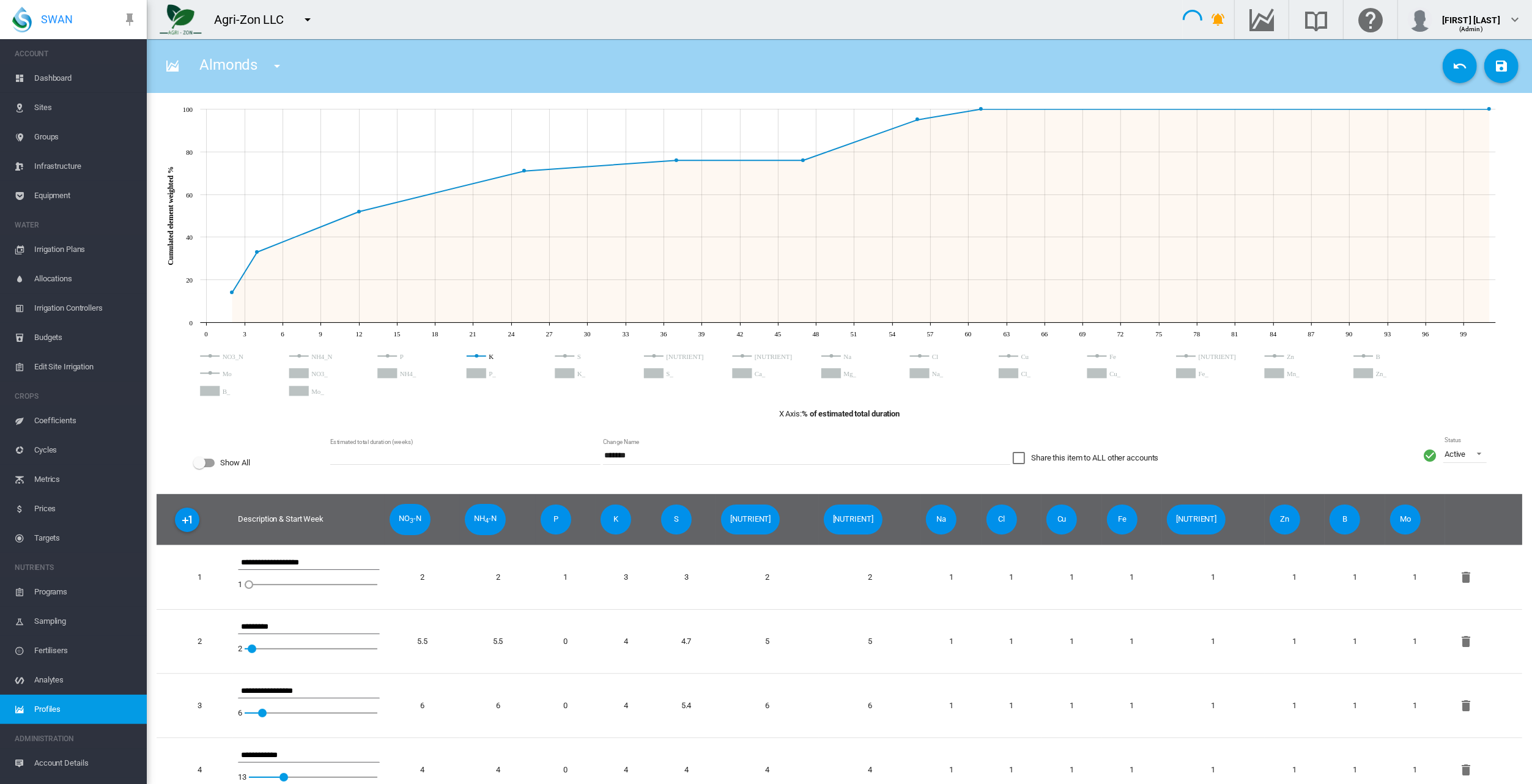 click 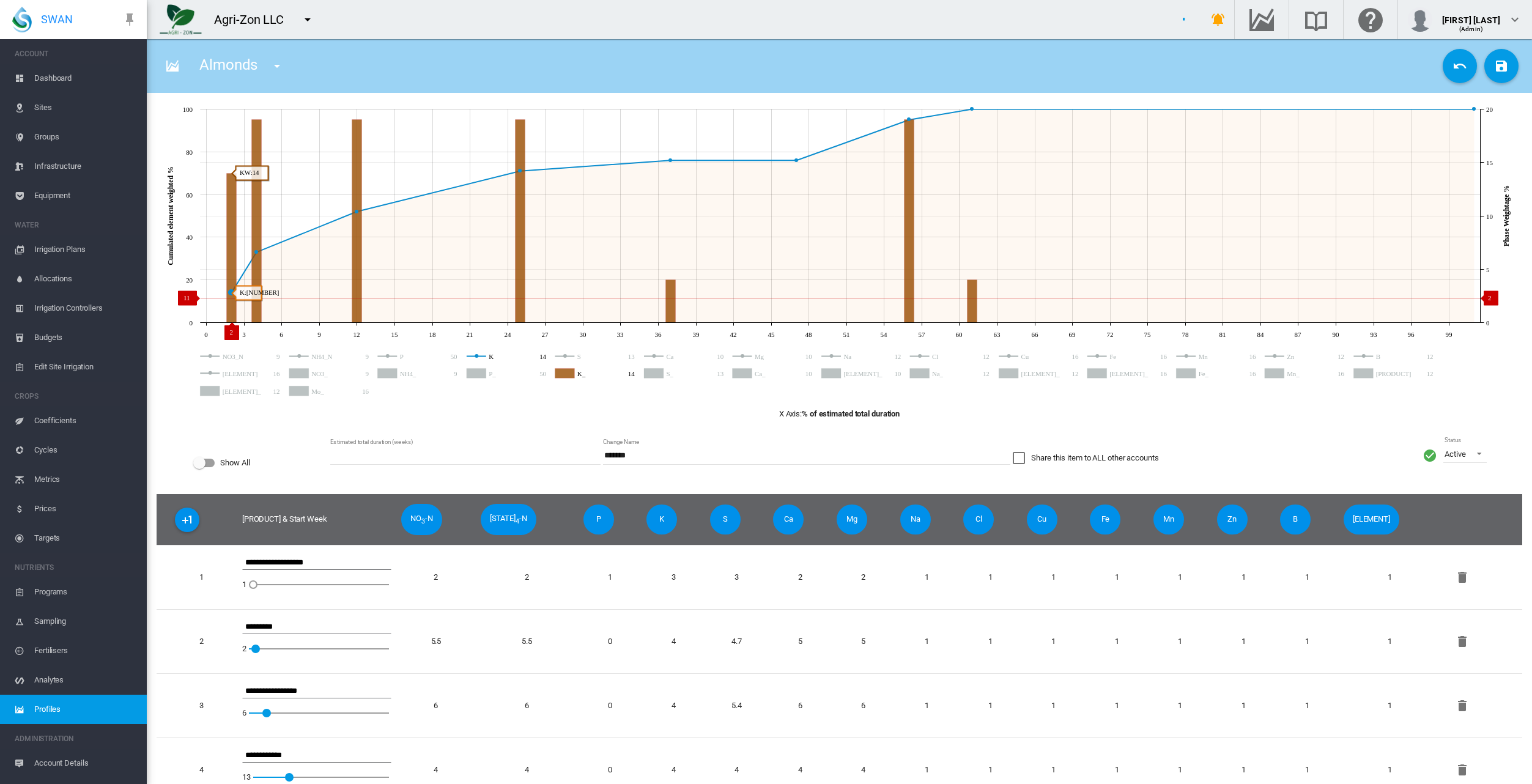 scroll, scrollTop: 0, scrollLeft: 0, axis: both 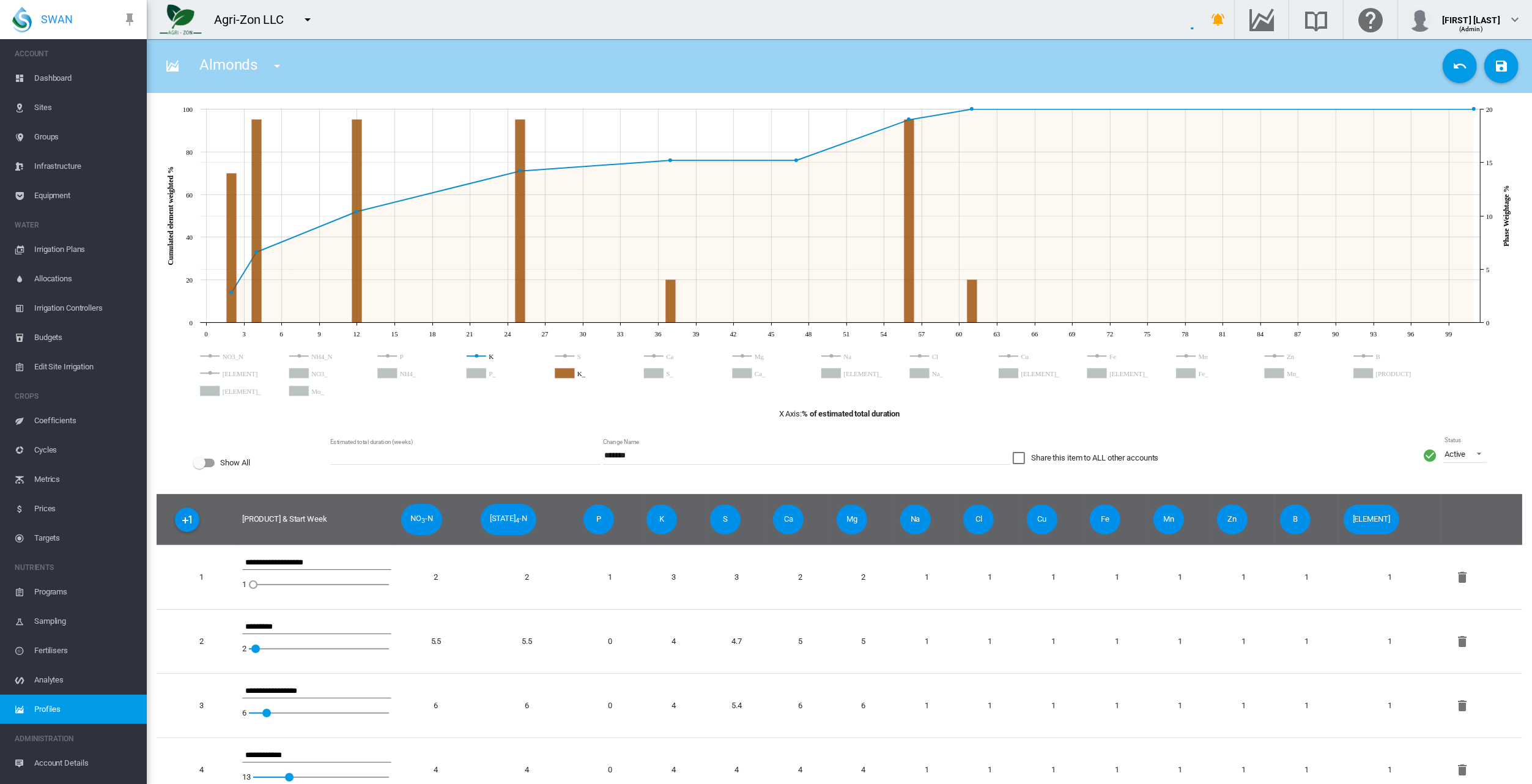 click 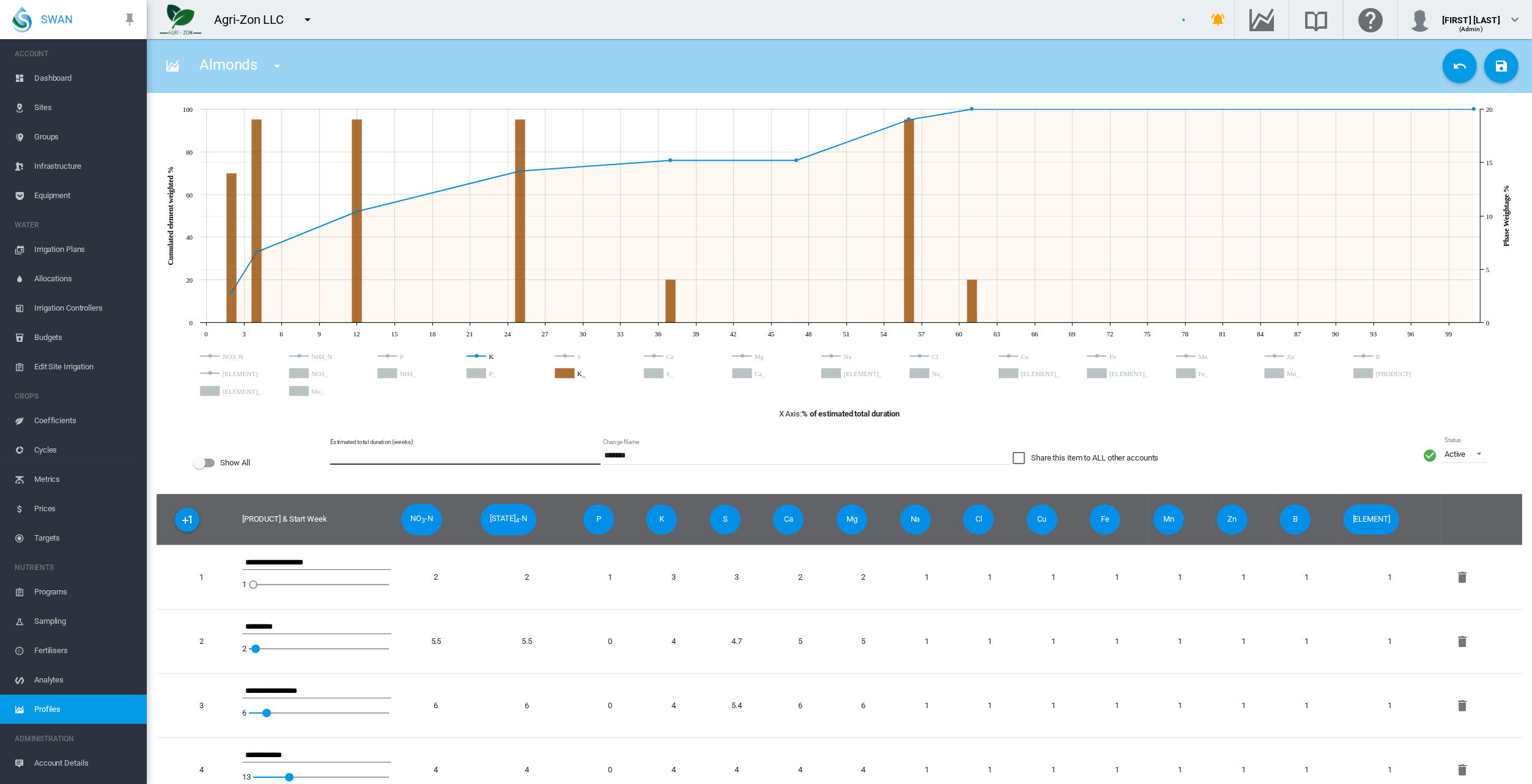 drag, startPoint x: 364, startPoint y: 459, endPoint x: 323, endPoint y: 459, distance: 41 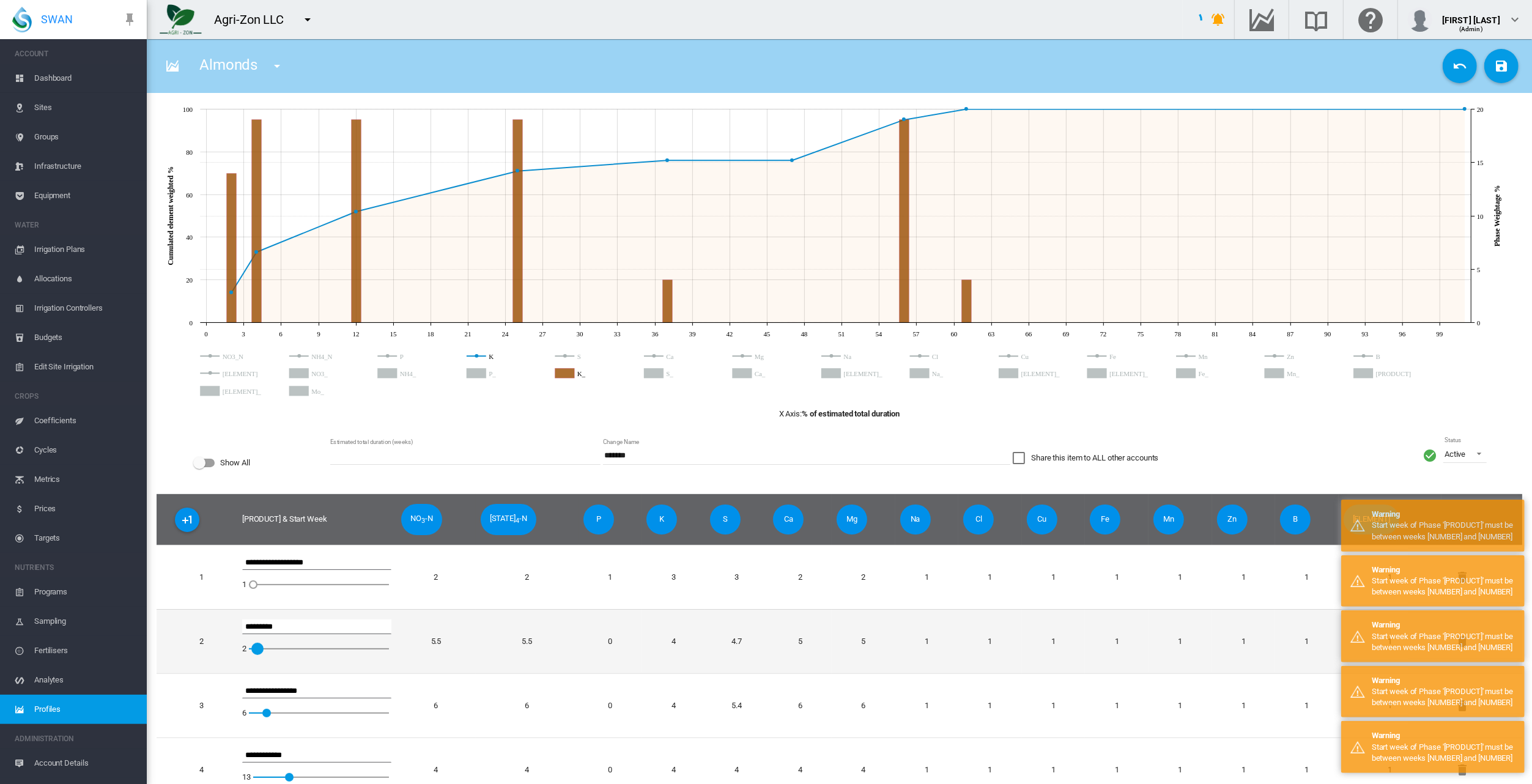 drag, startPoint x: 259, startPoint y: 651, endPoint x: 247, endPoint y: 649, distance: 12.165525 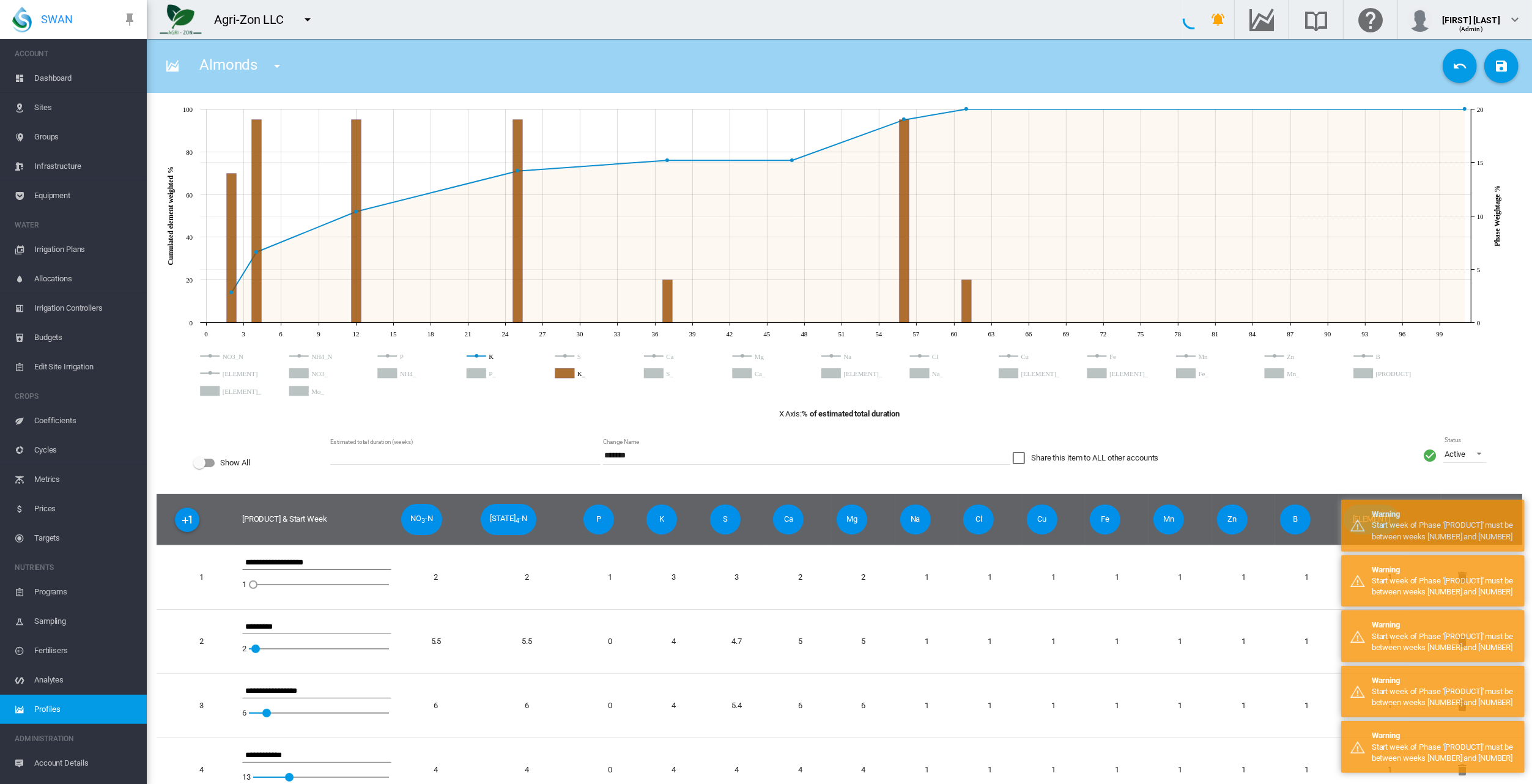 click on "JavaScript chart by amCharts 3.21.15 0 3 6 9 12 15 18 21 24 27 30 33 36 39 42 45 48 51 54 57 60 63 66 69 72 75 78 81 84 87 90 93 96 99 0 20 40 60 80 100 Cumulated element weighted % 0 5 10 15 20 Phase Weightage % JS chart by amCharts JavaScript chart by amCharts 3.21.15 NO3_N   NH4_N   P   K   S   Ca   Mg   Na   Cl   Cu   Fe   Mn   Zn   B   Mo   NO3_   NH4_   P_   K_   S_   Ca_   Mg_   Na_   Cl_   Cu_   Fe_   Mn_   Zn_   B_   Mo_
X Axis: % of estimated total duration
Show All
Estimated total duration (weeks)
**
Change Name
*******
Share this item to ALL other accounts
Status
Active
Active Suspended Archived
3" at bounding box center (839, 581) 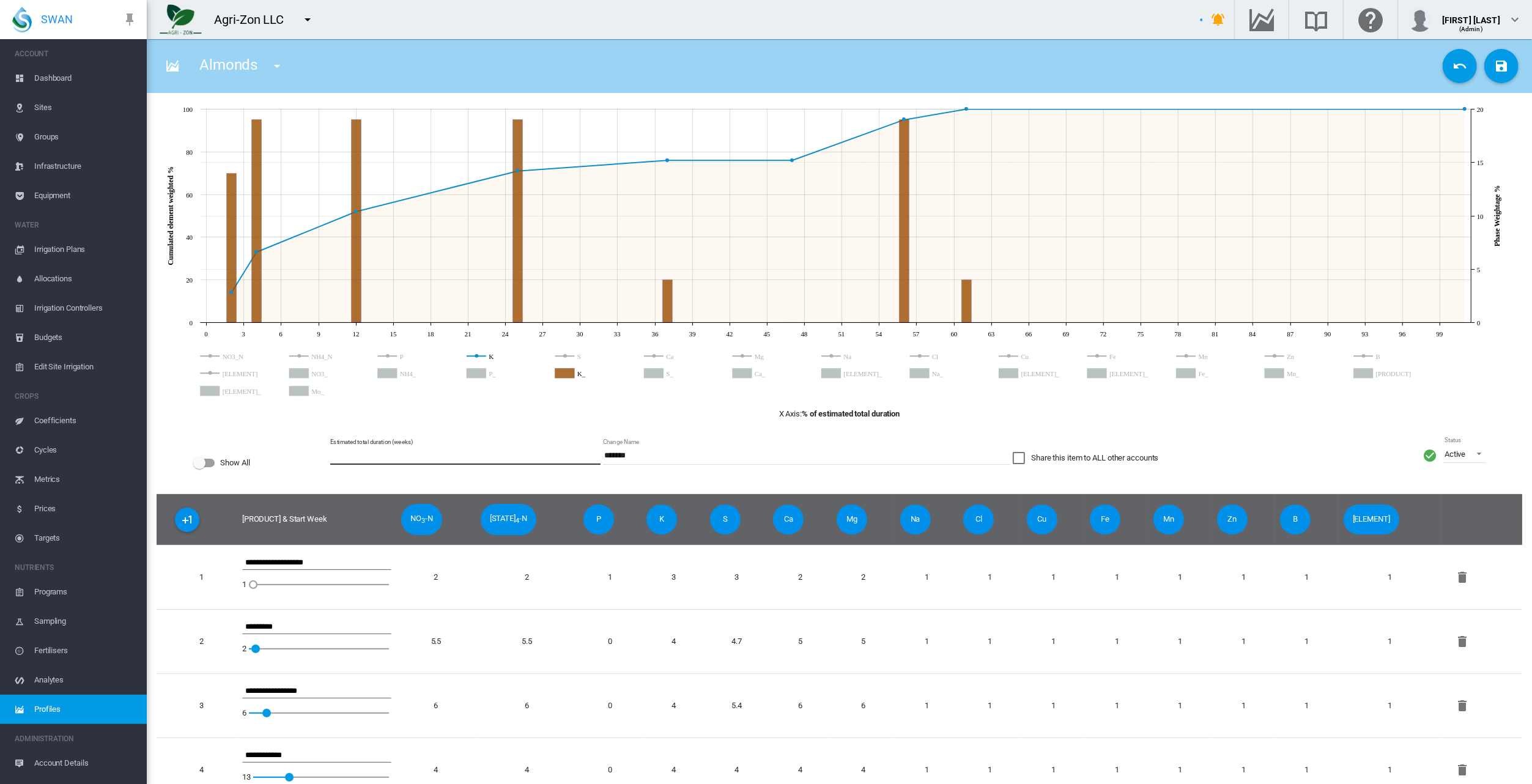 drag, startPoint x: 346, startPoint y: 453, endPoint x: 304, endPoint y: 453, distance: 42 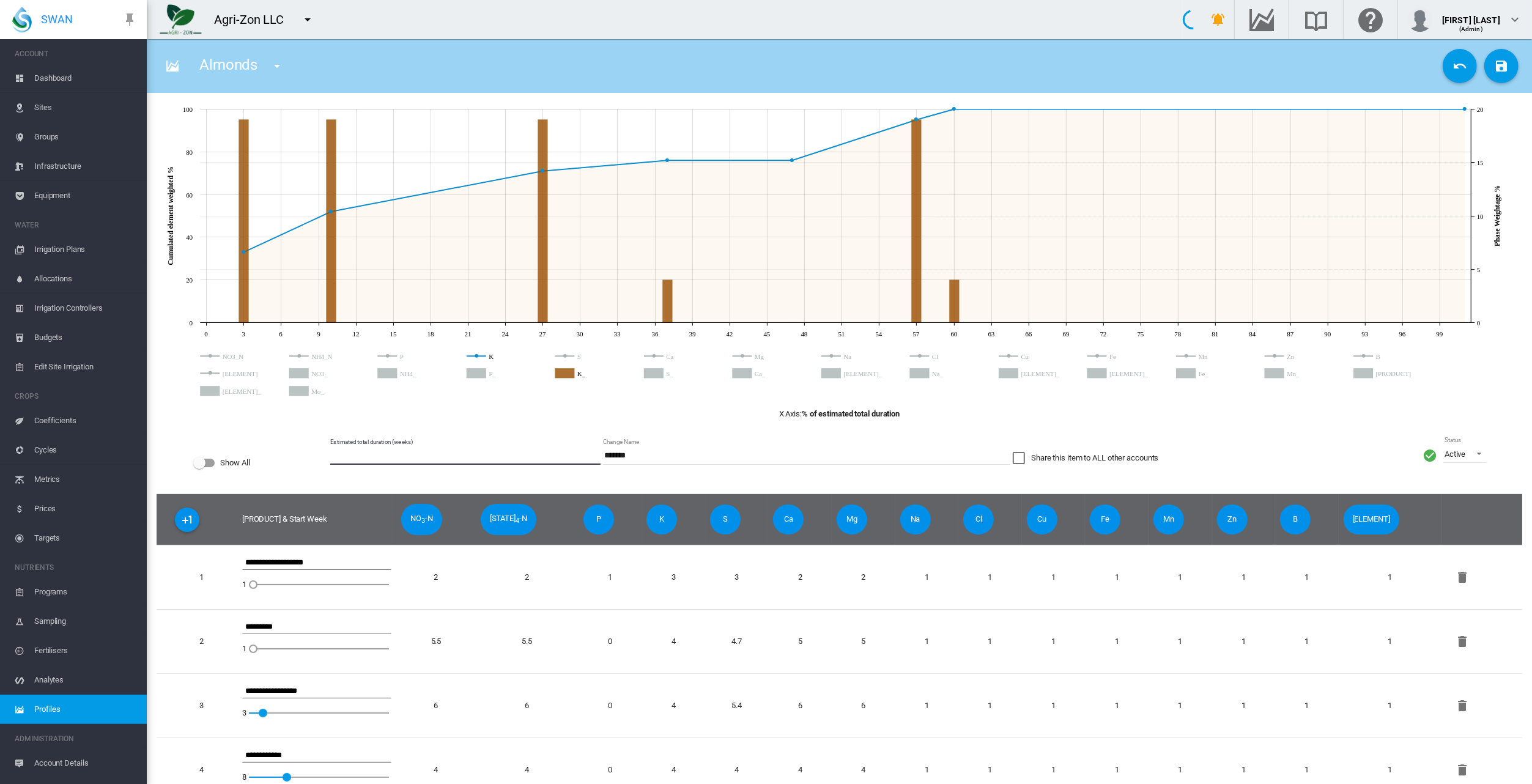 click on "Change Name
*******" at bounding box center (807, 463) 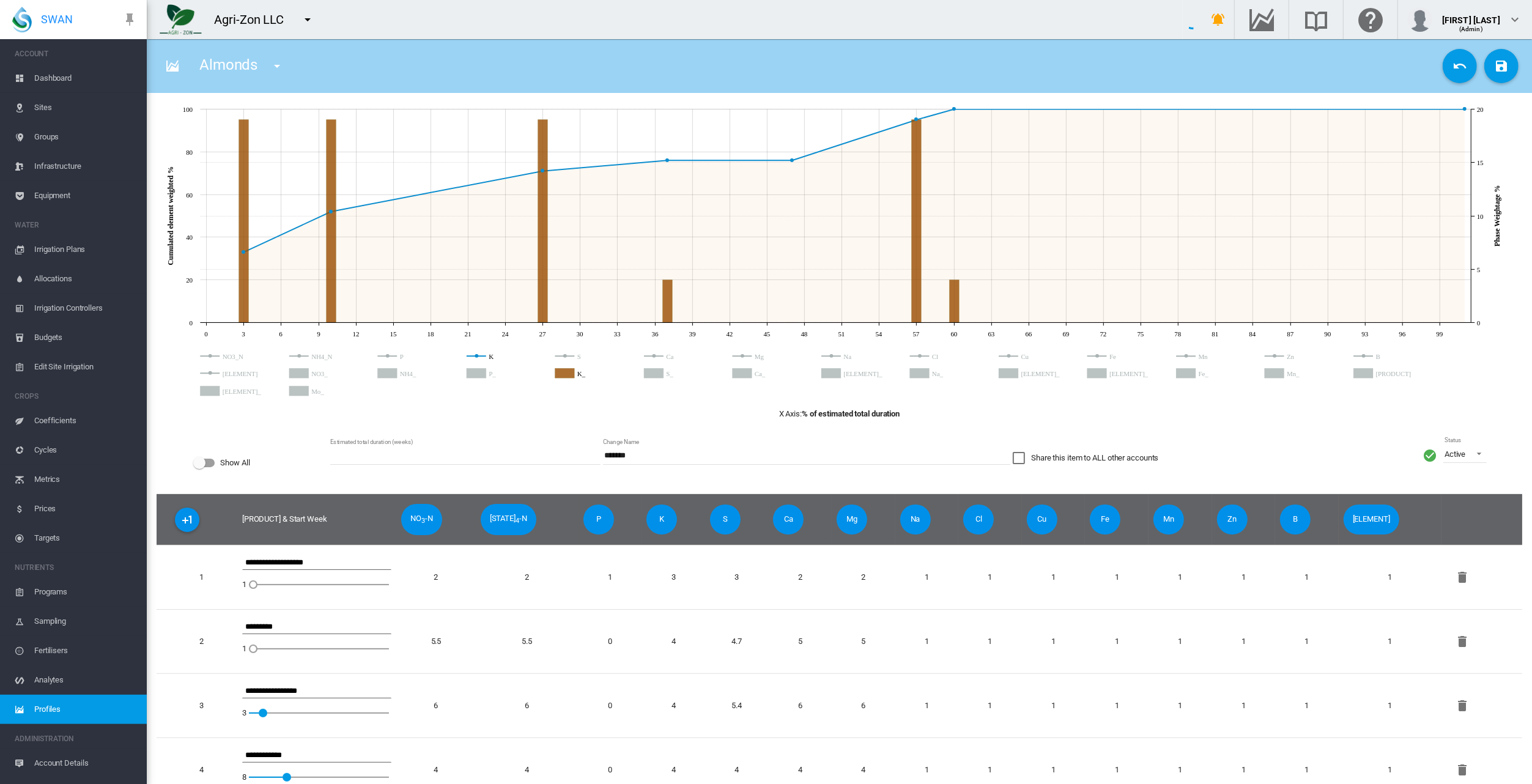 click on "[PRODUCT]
[PRODUCT]
another test
Change name [NUMBER]/[NUMBER]
[FIRST]
[FIRST] [NUMBER]
[FIRST] [NUMBER]
[FIRST] Test
[FIRST] Test [PRODUCT]
dddddddd" at bounding box center [797, 66] 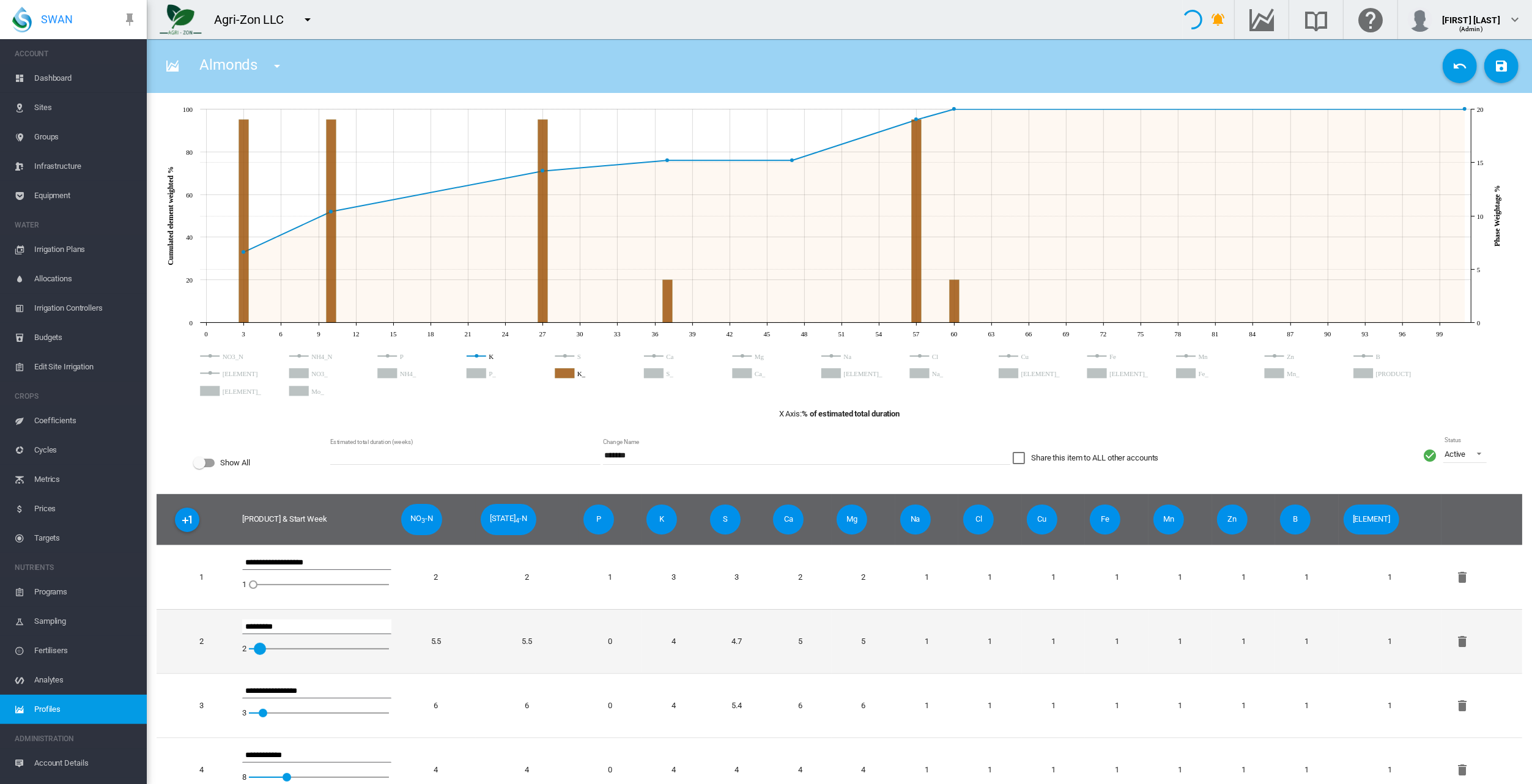 click at bounding box center [254, 649] 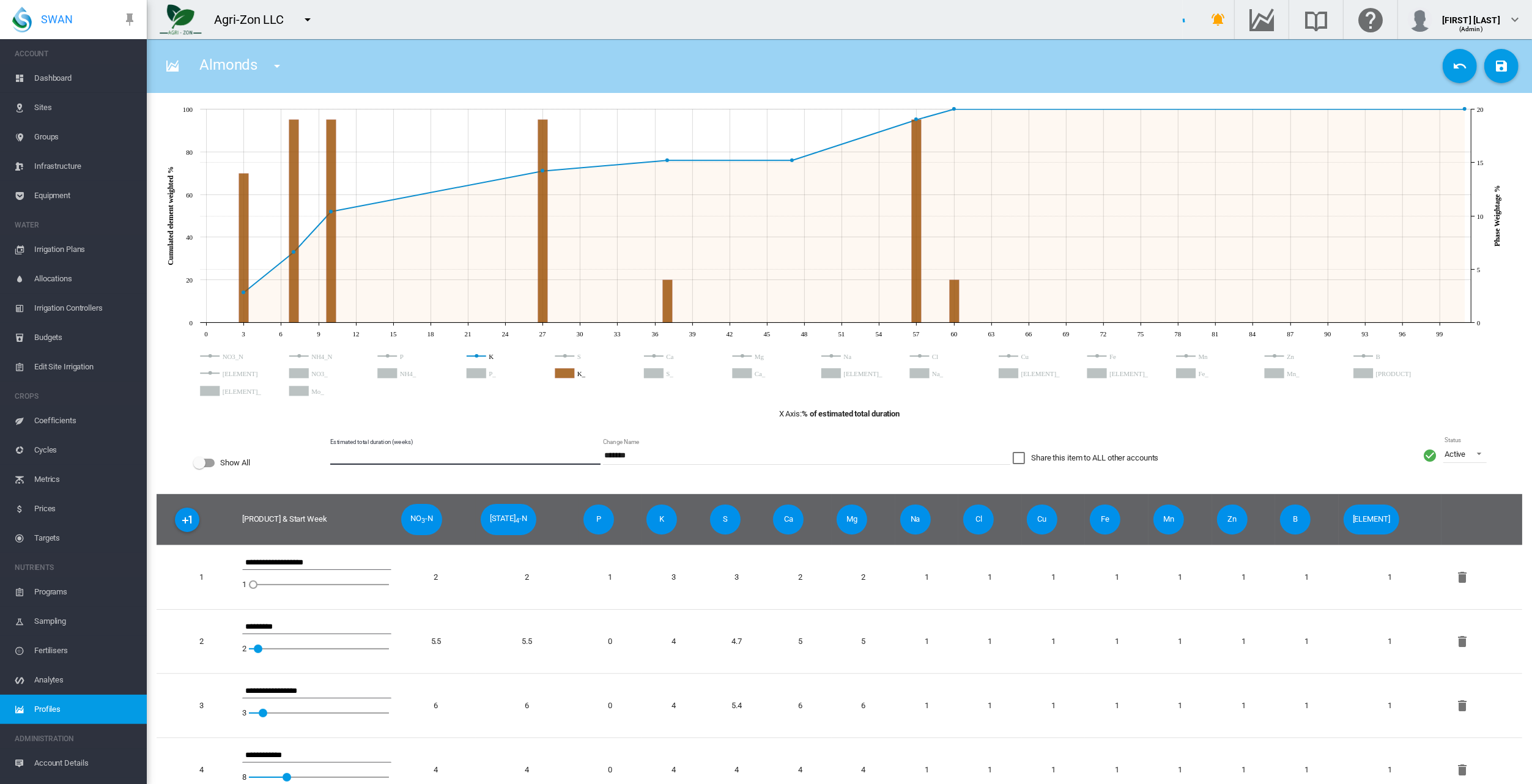 drag, startPoint x: 342, startPoint y: 458, endPoint x: 309, endPoint y: 452, distance: 33.54102 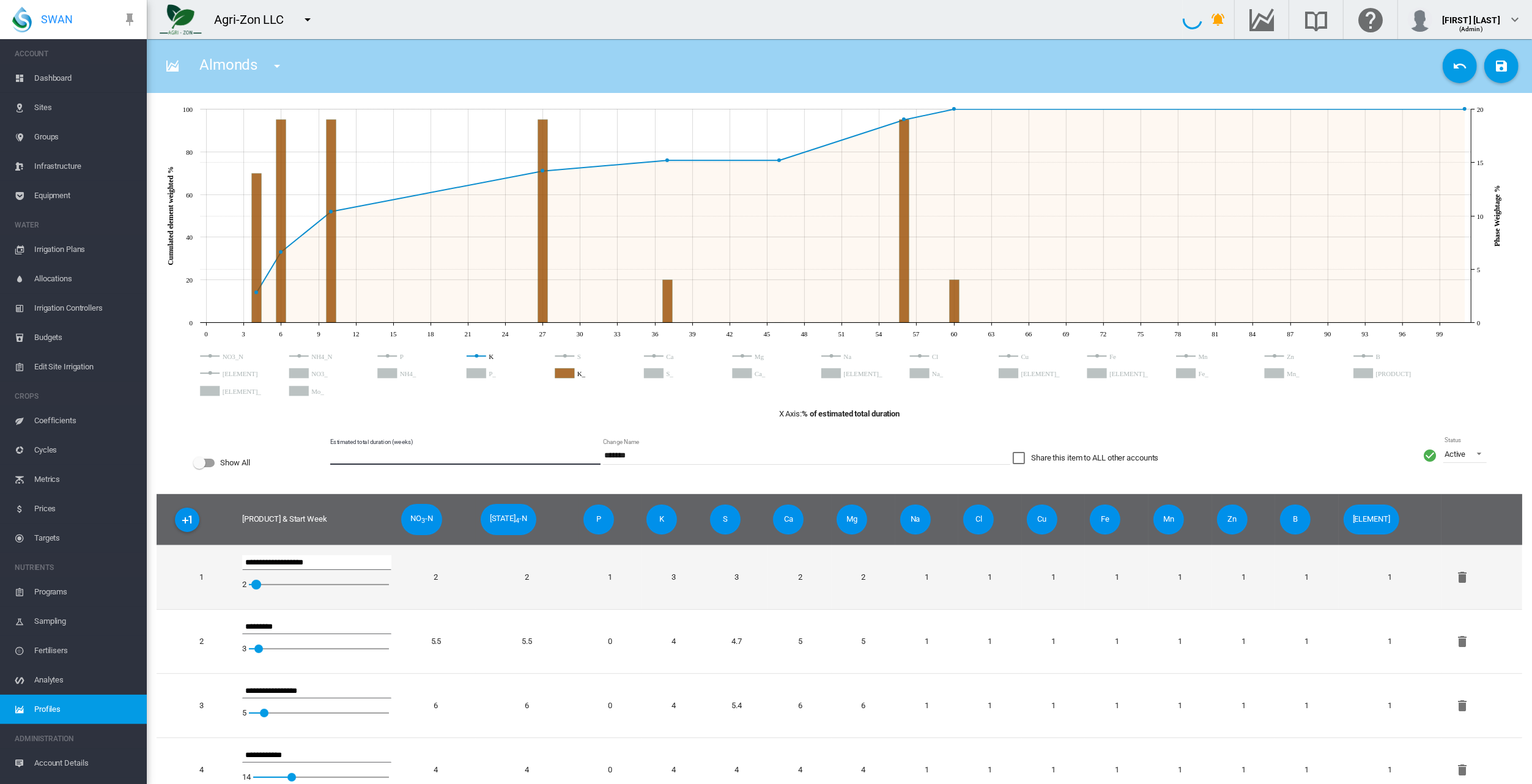 type on "**" 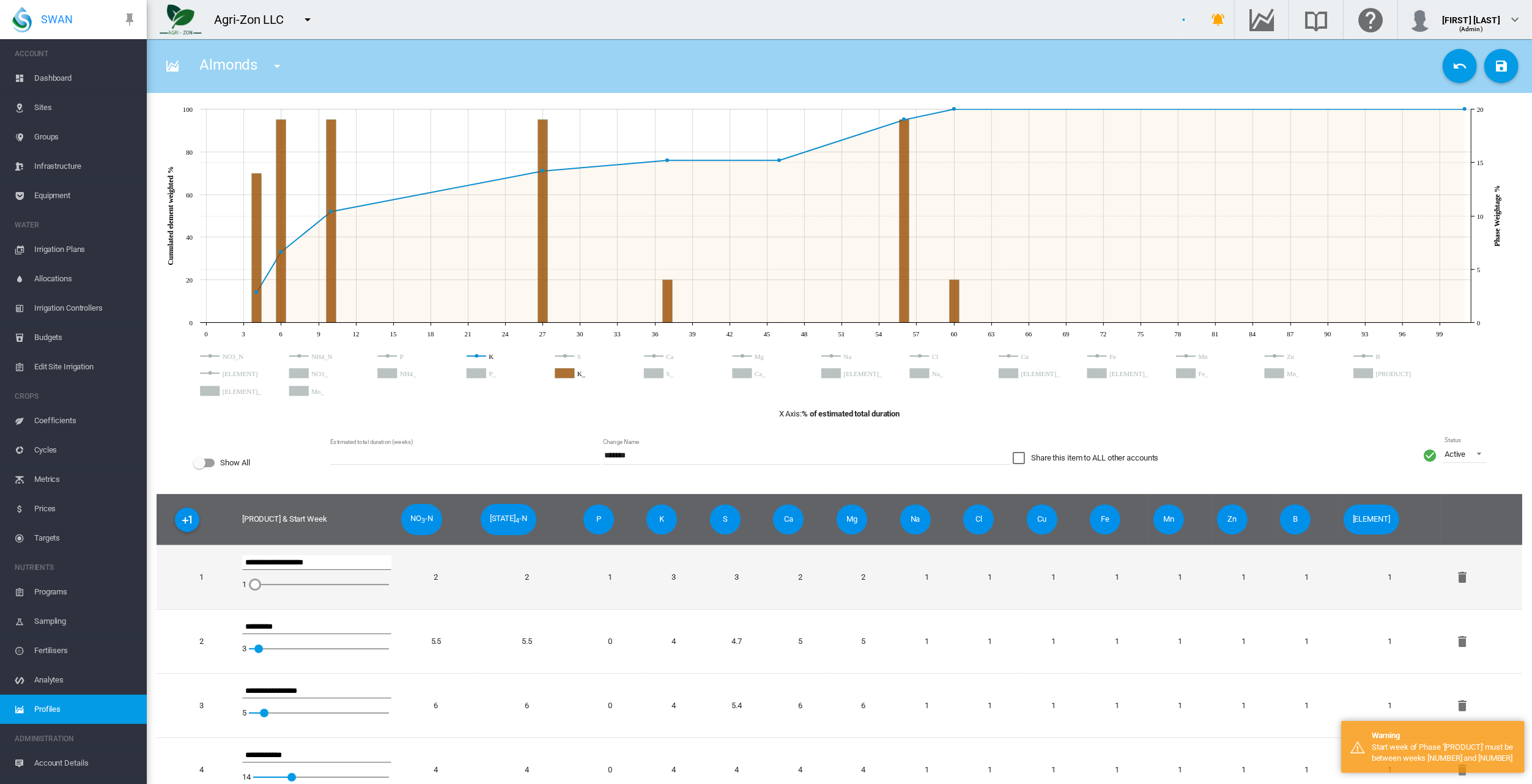 drag, startPoint x: 258, startPoint y: 582, endPoint x: 242, endPoint y: 580, distance: 16.124515 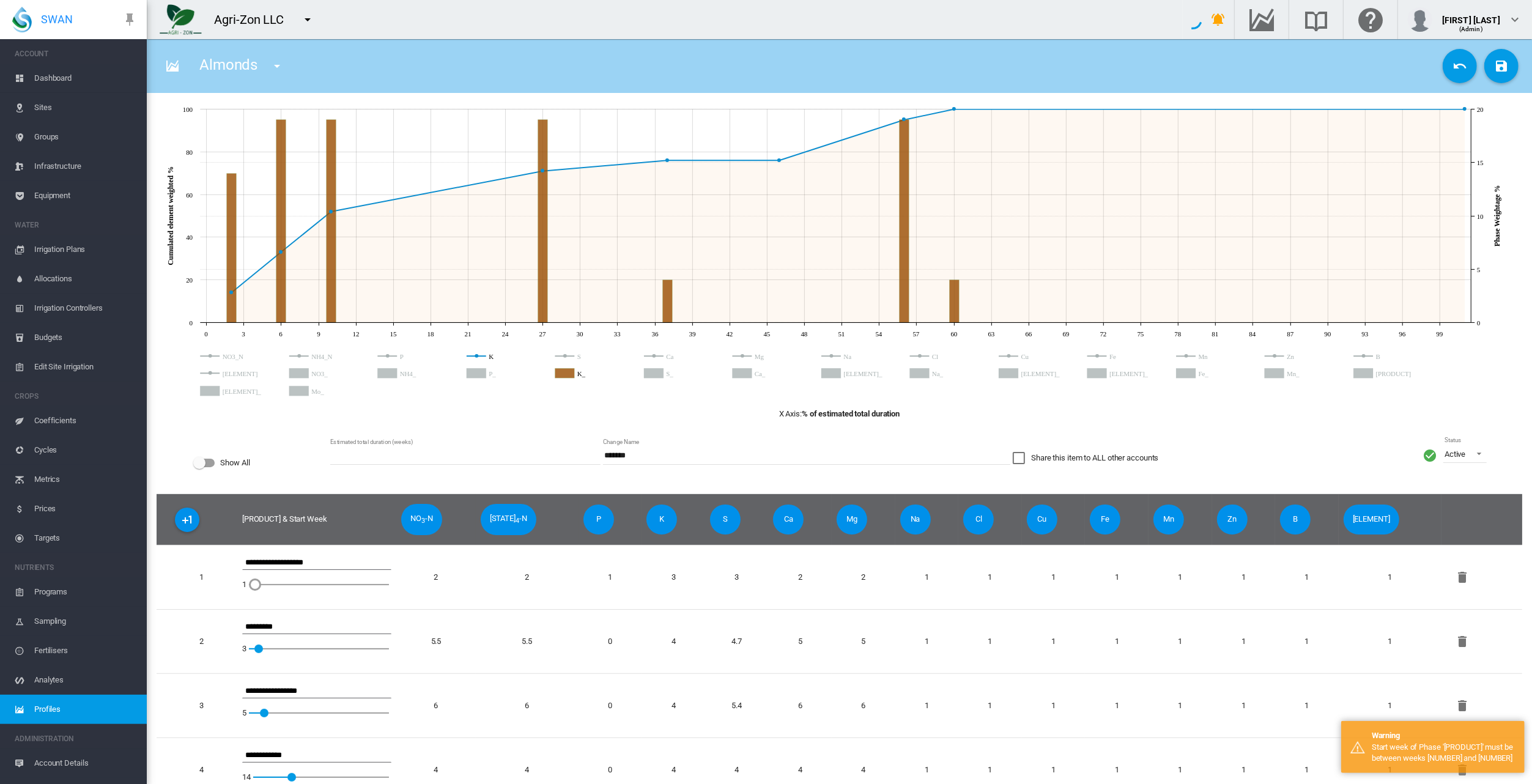 click on "JavaScript chart by amCharts 3.21.15 0 3 6 9 12 15 18 21 24 27 30 33 36 39 42 45 48 51 54 57 60 63 66 69 72 75 78 81 84 87 90 93 96 99 0 20 40 60 80 100 Cumulated element weighted % 0 5 10 15 20 Phase Weightage % JS chart by amCharts JavaScript chart by amCharts 3.21.15 NO3_N   NH4_N   P   K   S   Ca   Mg   Na   Cl   Cu   Fe   Mn   Zn   B   Mo   NO3_   NH4_   P_   K_   S_   Ca_   Mg_   Na_   Cl_   Cu_   Fe_   Mn_   Zn_   B_   Mo_
X Axis: % of estimated total duration
Show All
Estimated total duration (weeks)
**
Change Name
*******
Share this item to ALL other accounts
Status
Active
Active Suspended Archived
3" at bounding box center (839, 581) 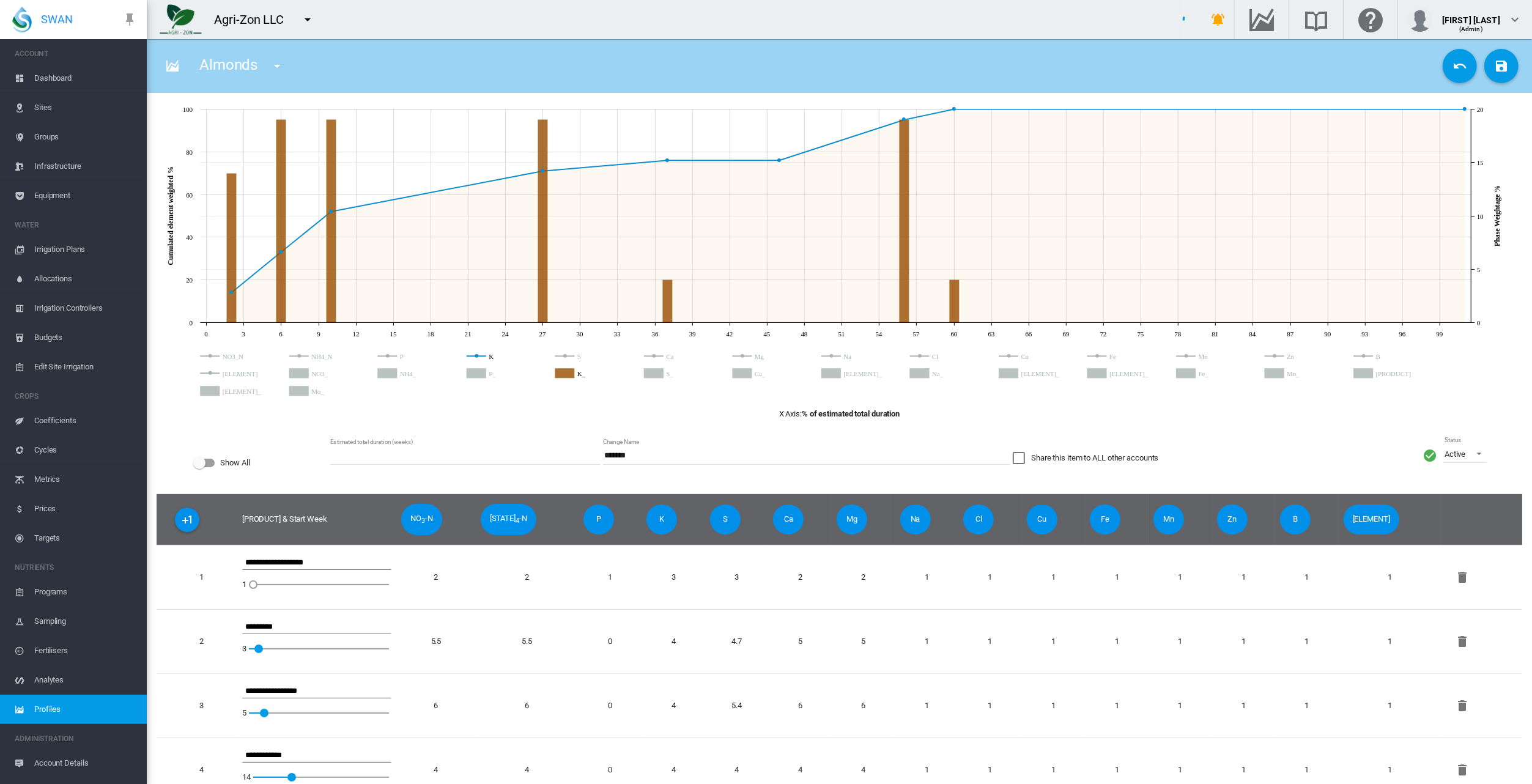 click on "Show All
Estimated total duration (weeks)
**
Change Name
*******
Share this item to ALL other accounts
Status
Active
Active Suspended Archived" at bounding box center (839, 463) 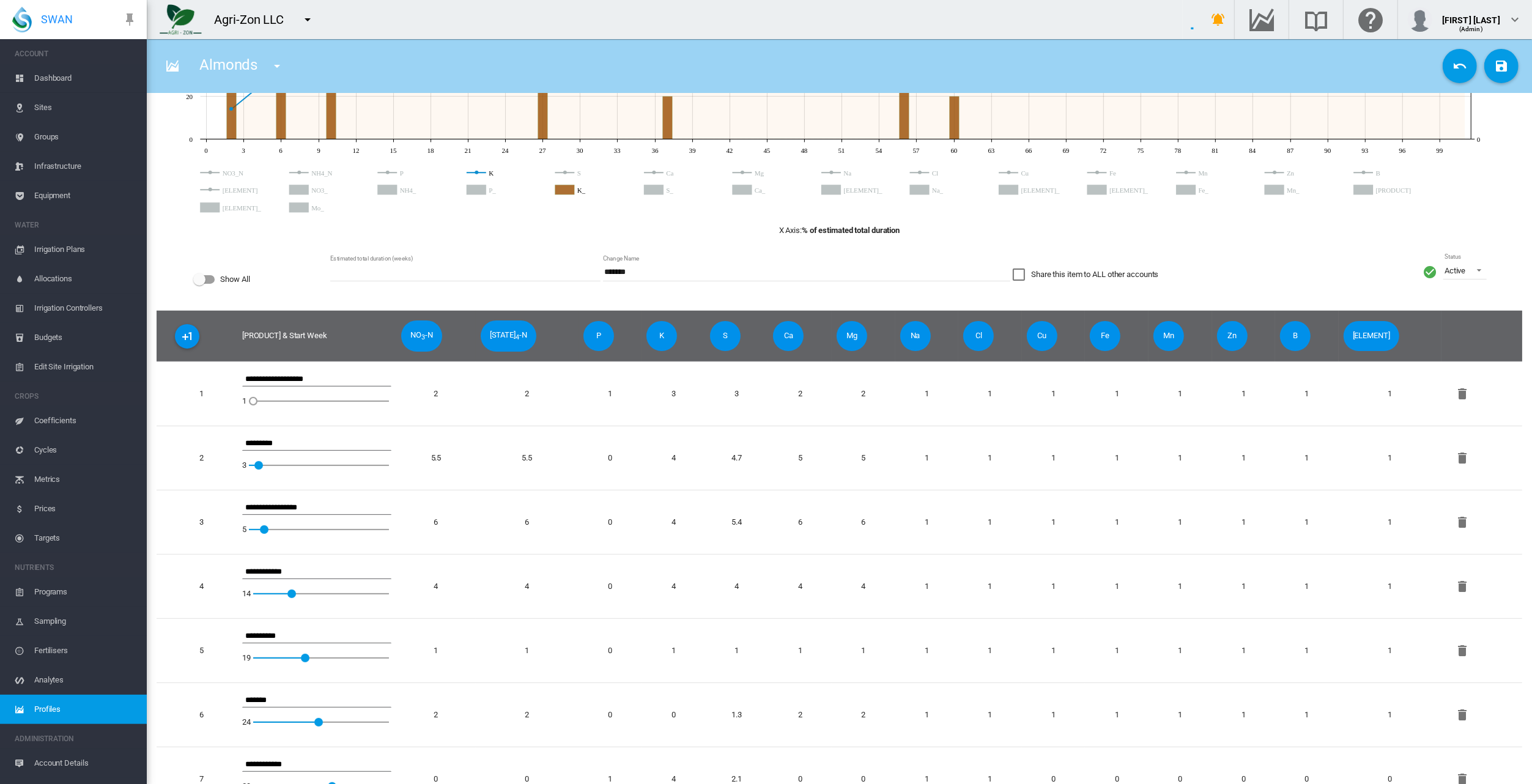 scroll, scrollTop: 0, scrollLeft: 0, axis: both 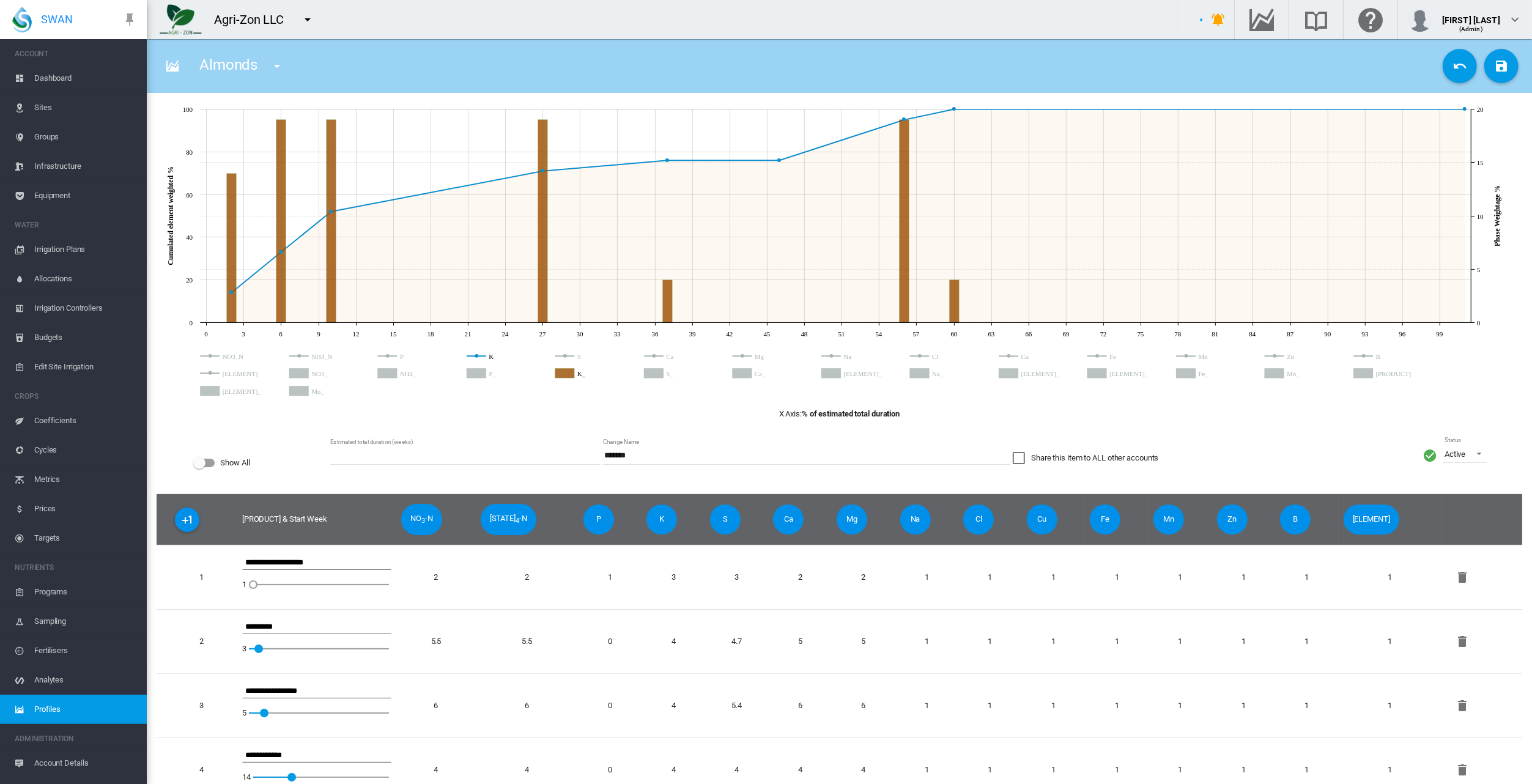 click on "[PRODUCT] in [LOCATION] ([NUMBER] [TIME] start)" 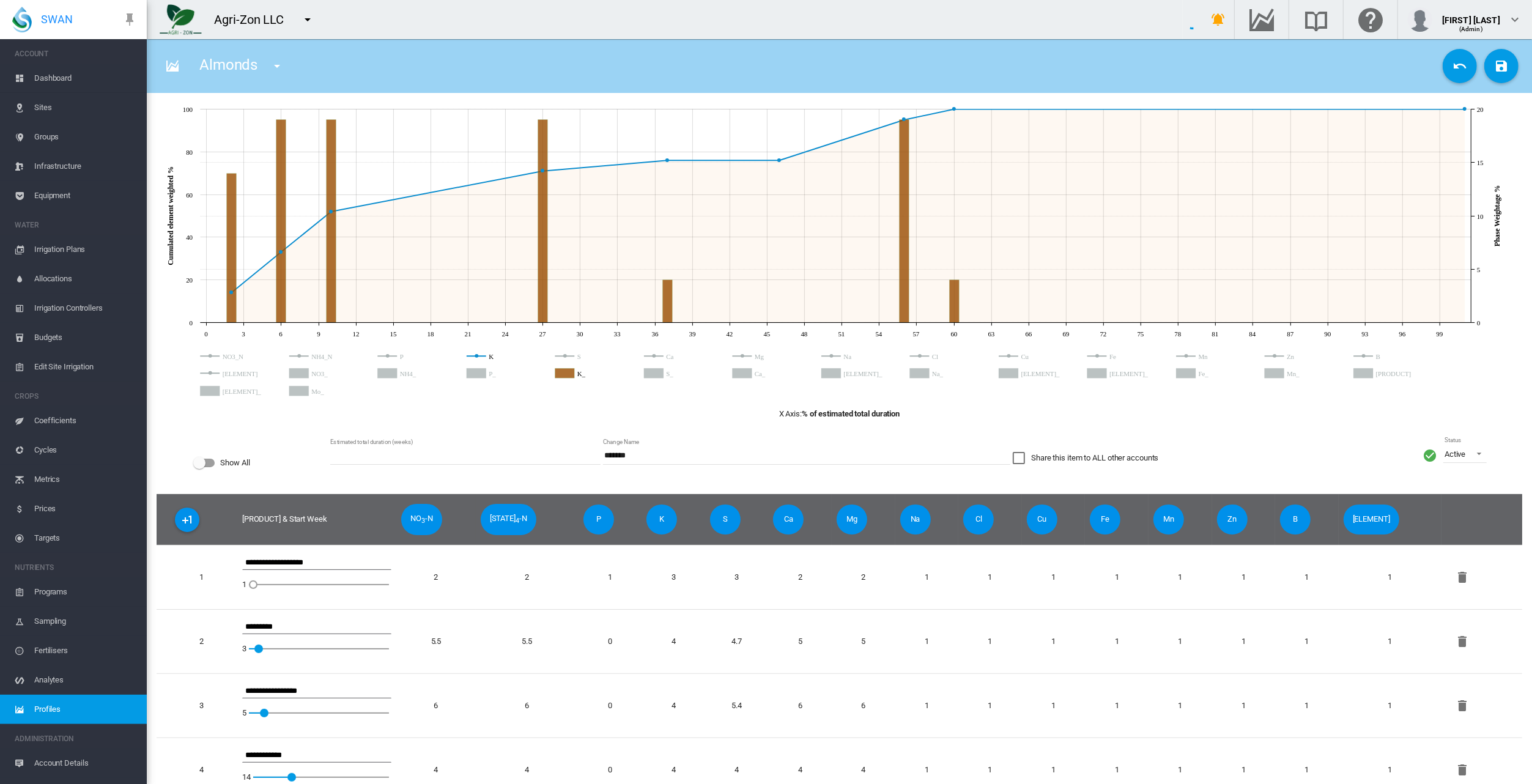 click on "[PRODUCT] in [LOCATION] ([NUMBER] [TIME] start)" 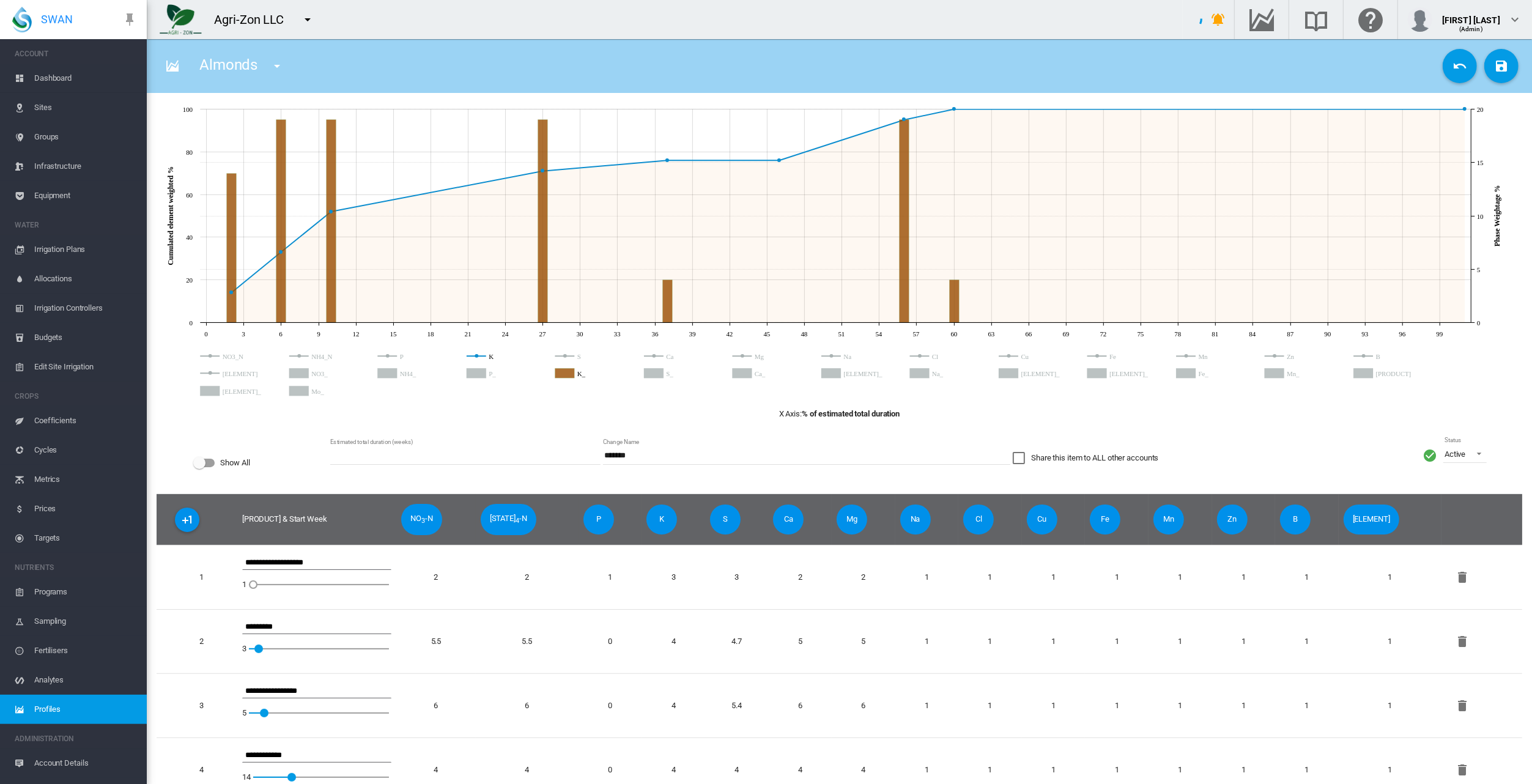scroll, scrollTop: 290, scrollLeft: 0, axis: vertical 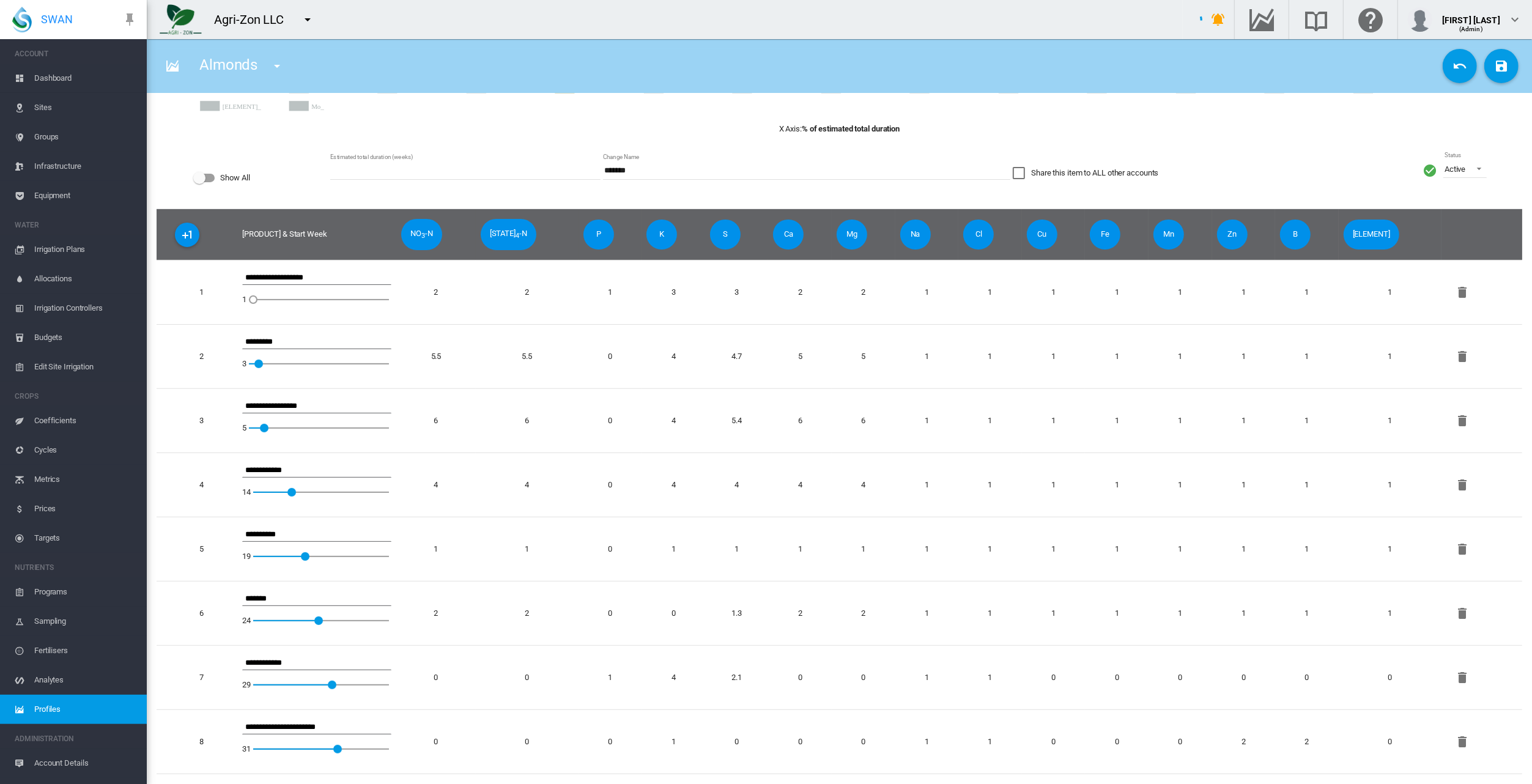 click on "JavaScript chart by amCharts 3.21.15 0 3 6 9 12 15 18 21 24 27 30 33 36 39 42 45 48 51 54 57 60 63 66 69 72 75 78 81 84 87 90 93 96 99 0 20 40 60 80 100 Cumulated element weighted % 0 5 10 15 20 Phase Weightage % JS chart by amCharts JavaScript chart by amCharts 3.21.15 NO3_N   NH4_N   P   K   S   Ca   Mg   Na   Cl   Cu   Fe   Mn   Zn   B   Mo   NO3_   NH4_   P_   K_   S_   Ca_   Mg_   Na_   Cl_   Cu_   Fe_   Mn_   Zn_   B_   Mo_
X Axis: % of estimated total duration
Show All
Estimated total duration (weeks)
**
Change Name
*******
Share this item to ALL other accounts
Status
Active
Active Suspended Archived
3 4 1" at bounding box center [839, 296] 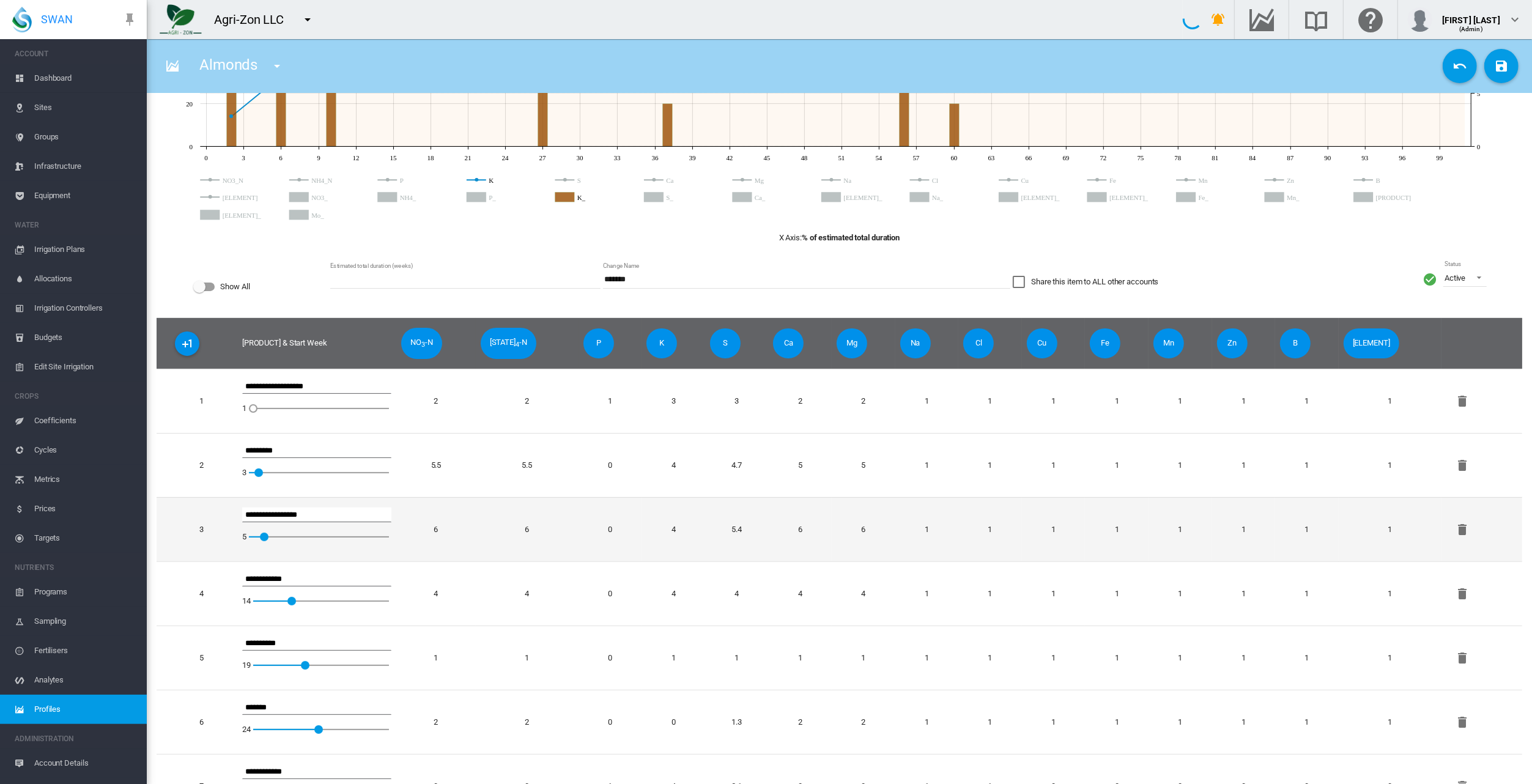 scroll, scrollTop: 0, scrollLeft: 0, axis: both 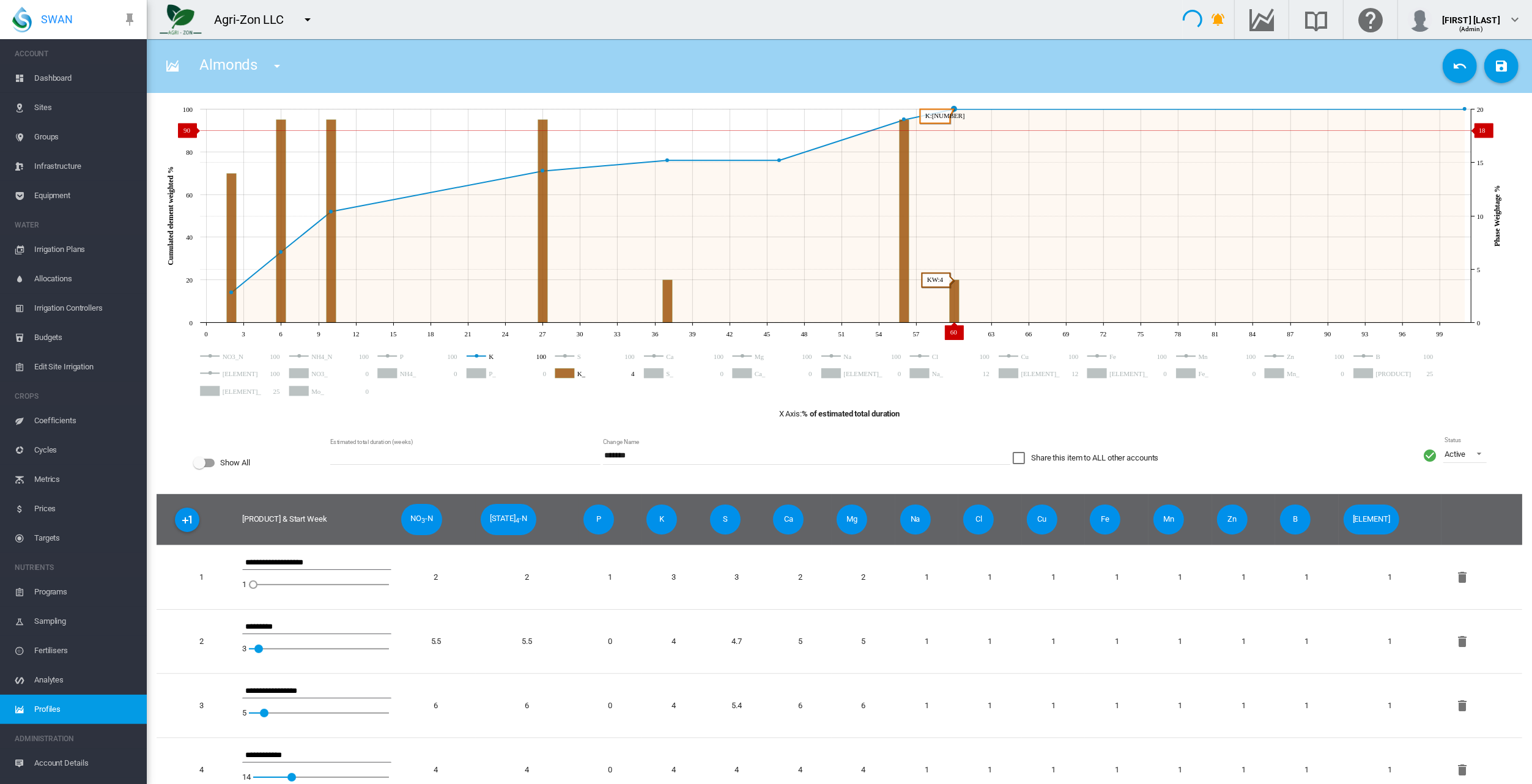 click 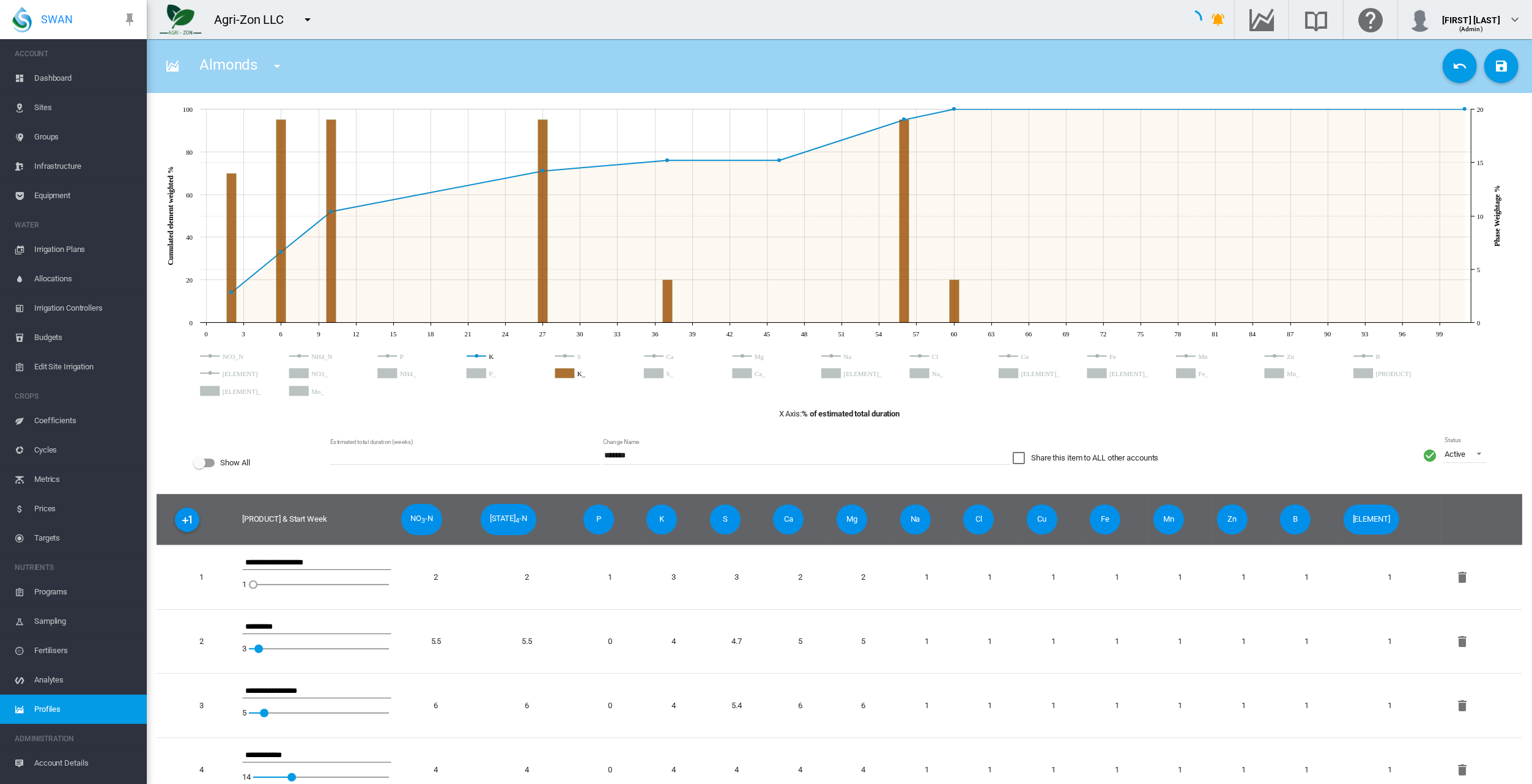 click on "[PRODUCT]
[PRODUCT]
another test
Change name [NUMBER]/[NUMBER]
[FIRST]
[FIRST] [NUMBER]
[FIRST] [NUMBER]
[FIRST] Test
[FIRST] Test [PRODUCT]
dddddddd" at bounding box center [797, 66] 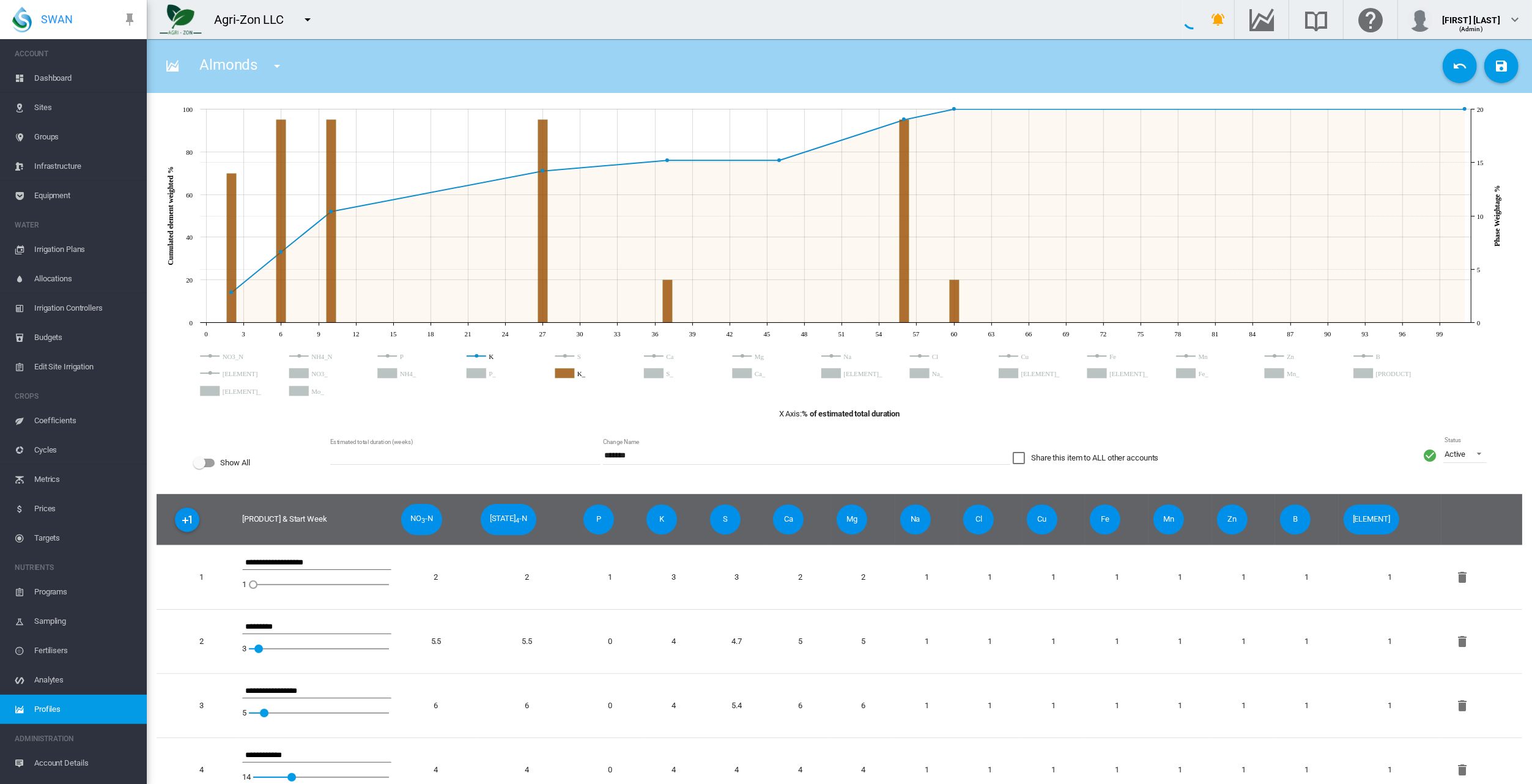 click on "[PRODUCT]
[PRODUCT]
another test
Change name [NUMBER]/[NUMBER]
[FIRST]
[FIRST] [NUMBER]
[FIRST] [NUMBER]
[FIRST] Test
[FIRST] Test [PRODUCT]
dddddddd" at bounding box center [797, 66] 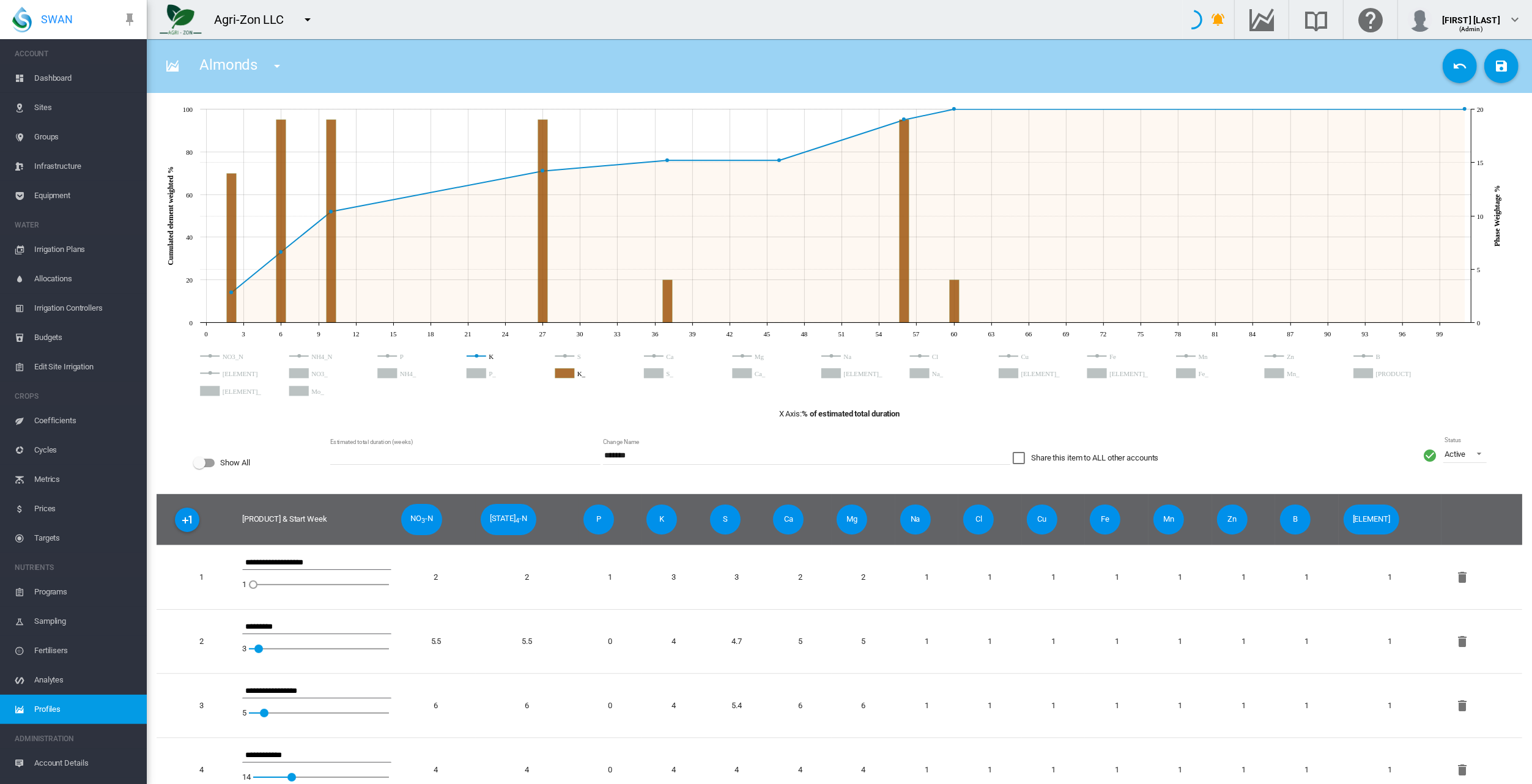 click on "[PRODUCT]
[PRODUCT]
another test
Change name [NUMBER]/[NUMBER]
[FIRST]
[FIRST] [NUMBER]
[FIRST] [NUMBER]
[FIRST] Test
[FIRST] Test [PRODUCT]
dddddddd" at bounding box center (797, 66) 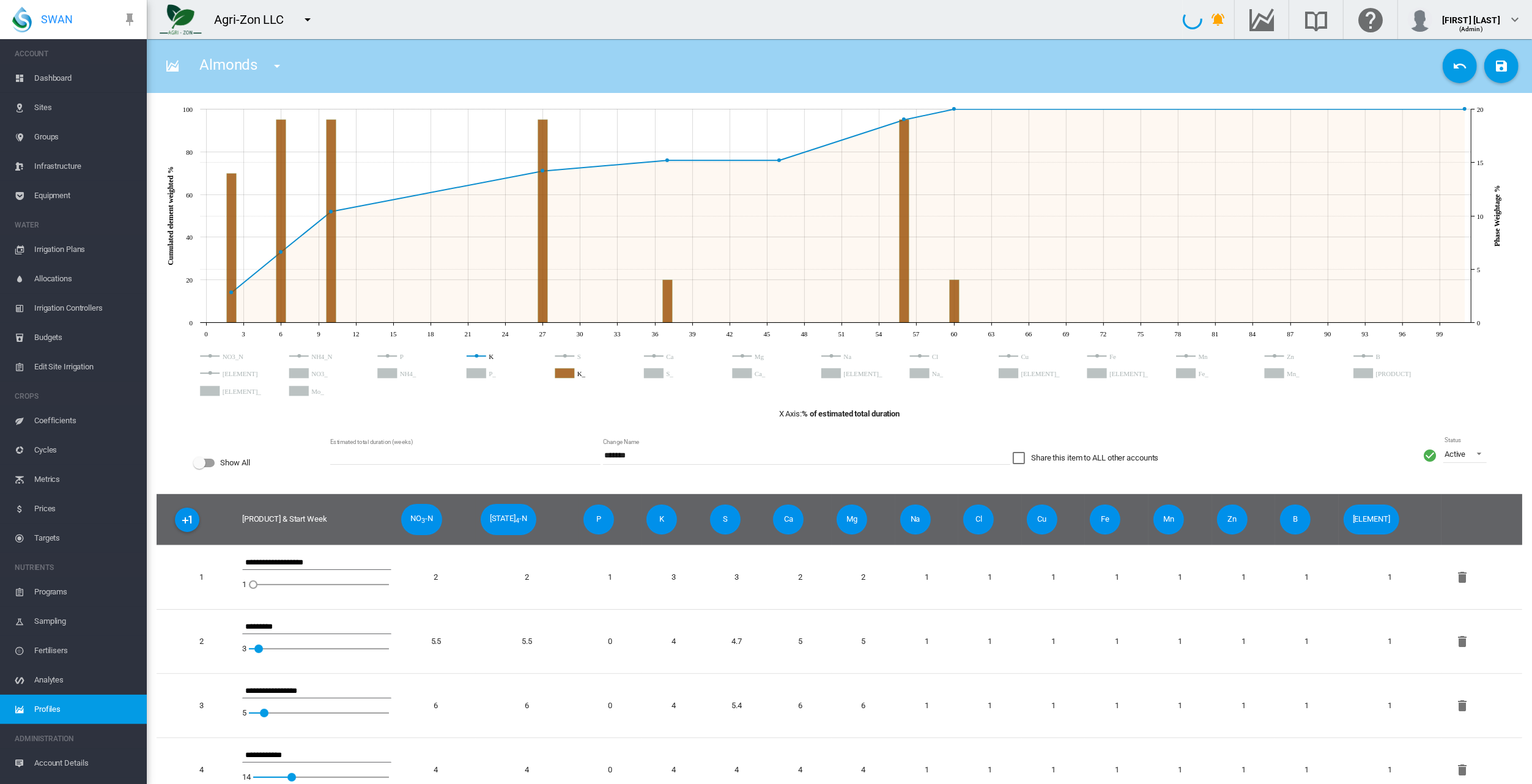 click on "[PRODUCT] in [LOCATION] ([NUMBER] [TIME] start)" 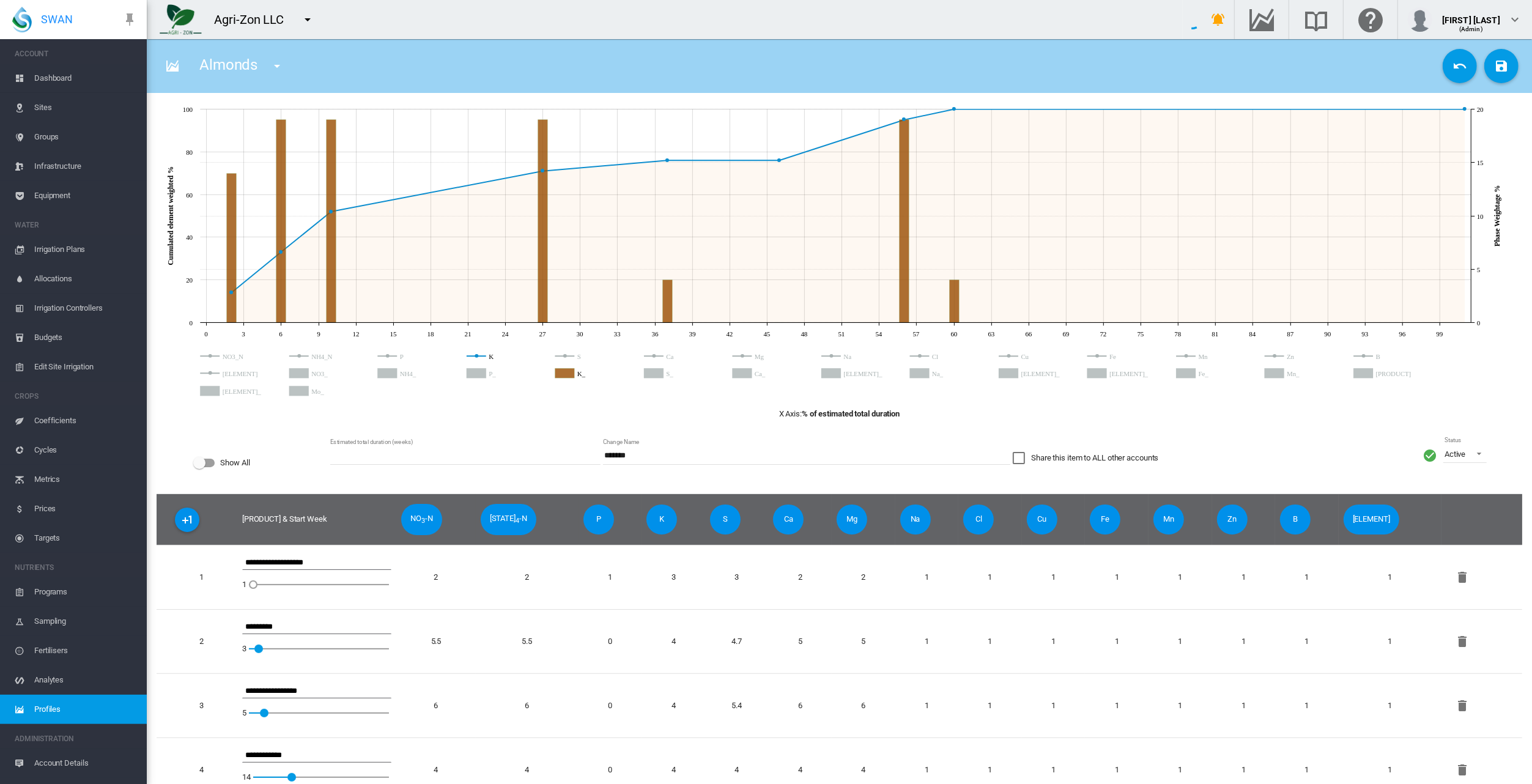 click on "% of estimated total duration" at bounding box center (851, 413) 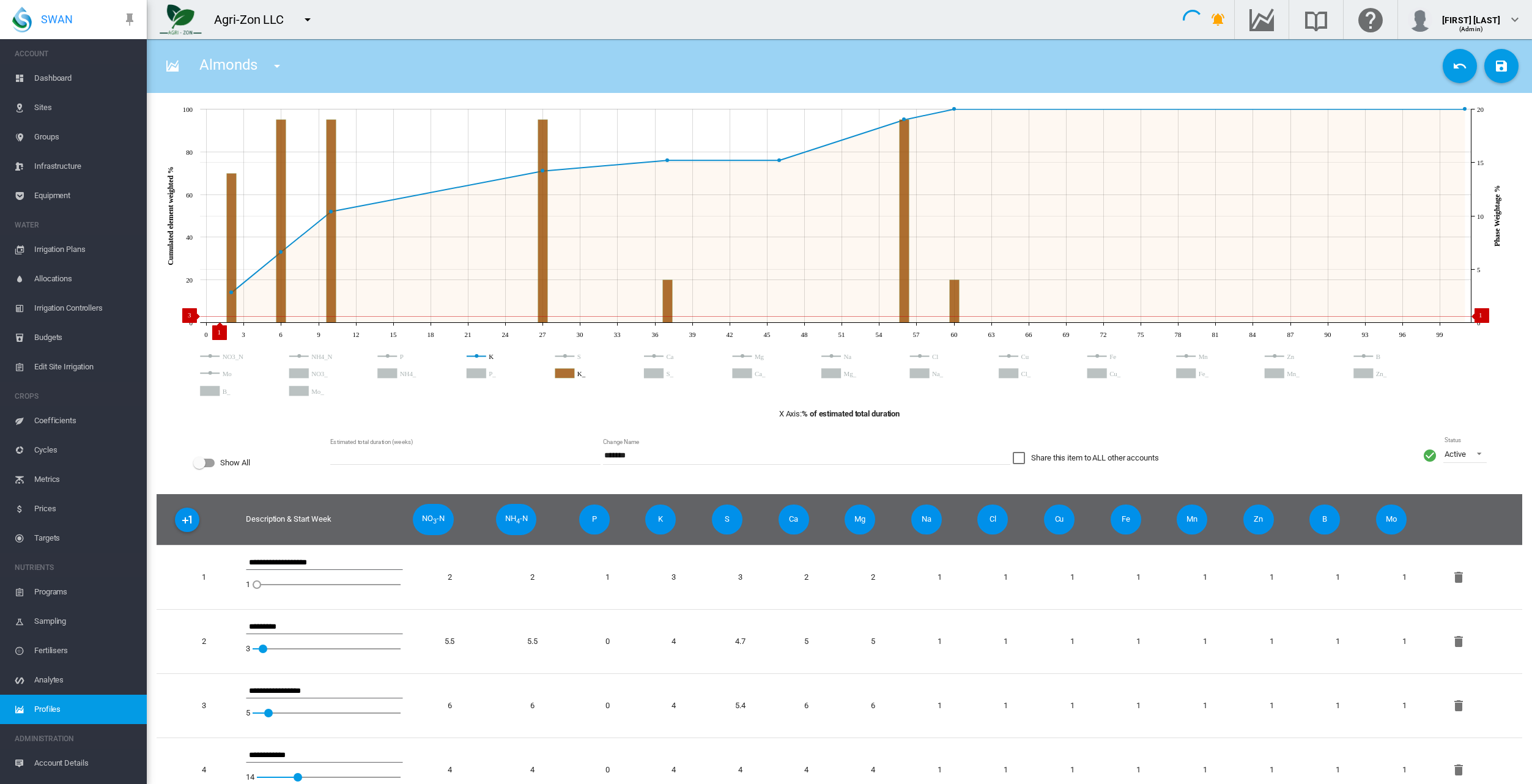 scroll, scrollTop: 0, scrollLeft: 0, axis: both 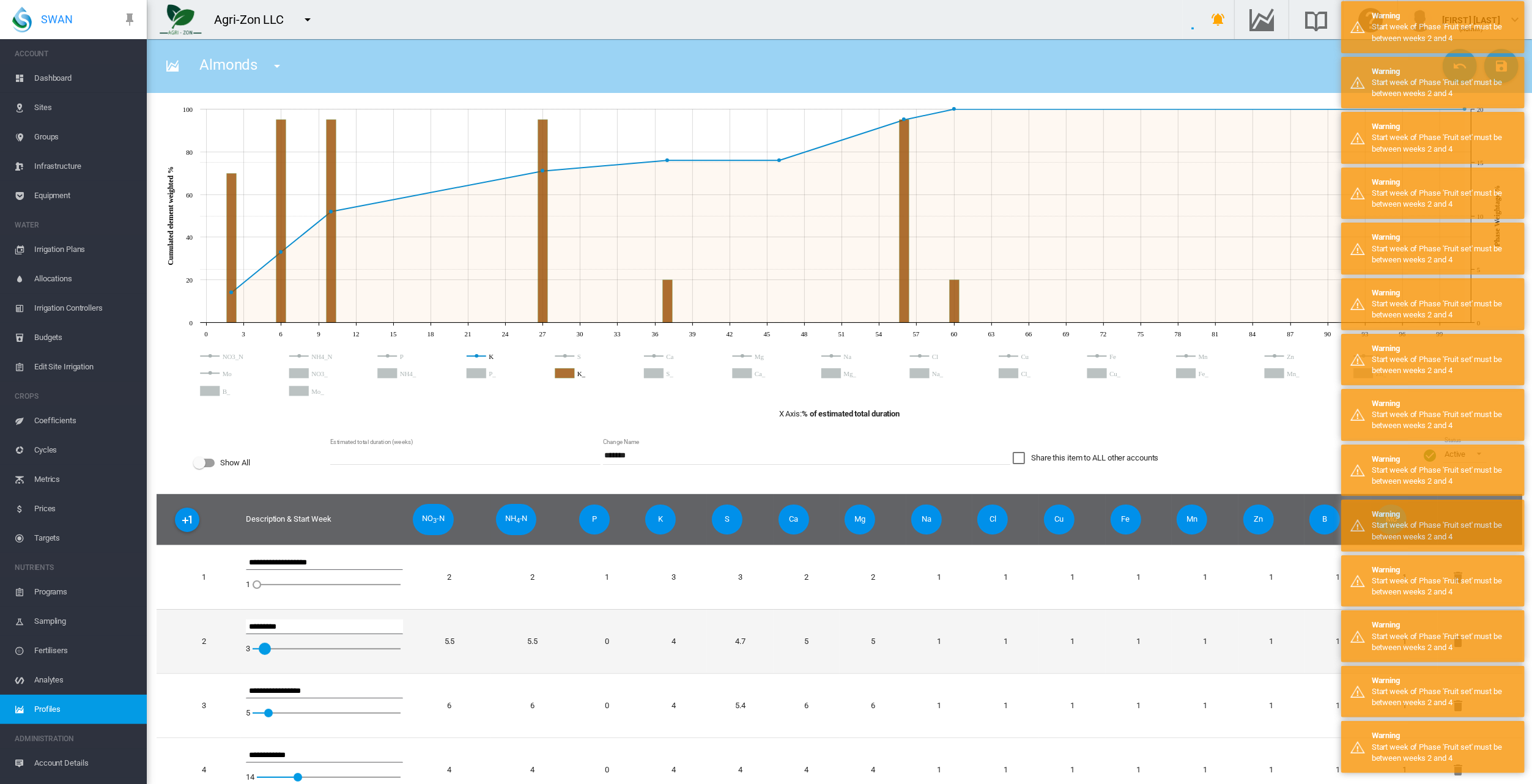 drag, startPoint x: 265, startPoint y: 649, endPoint x: 286, endPoint y: 652, distance: 21.2132 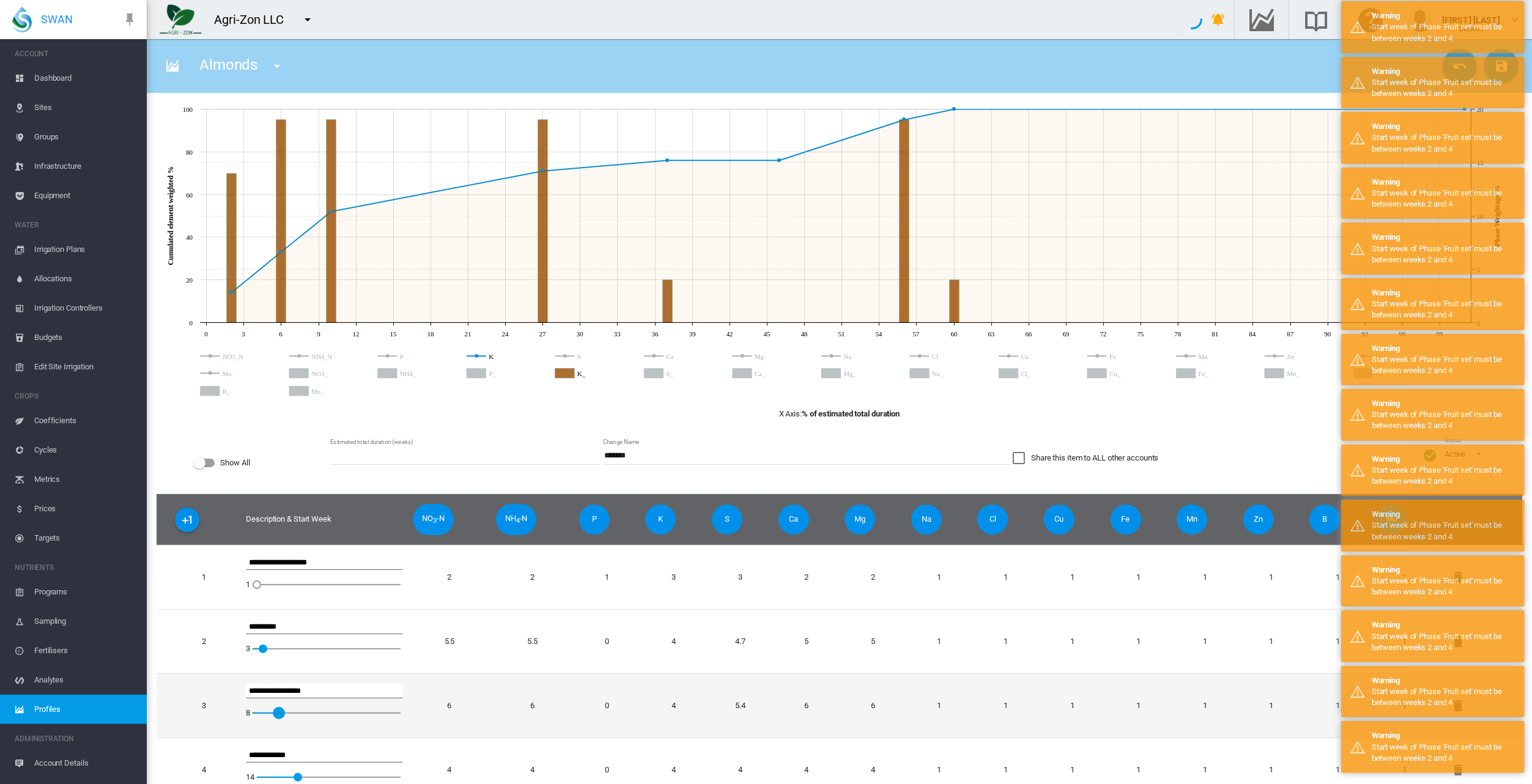 click at bounding box center (273, 713) 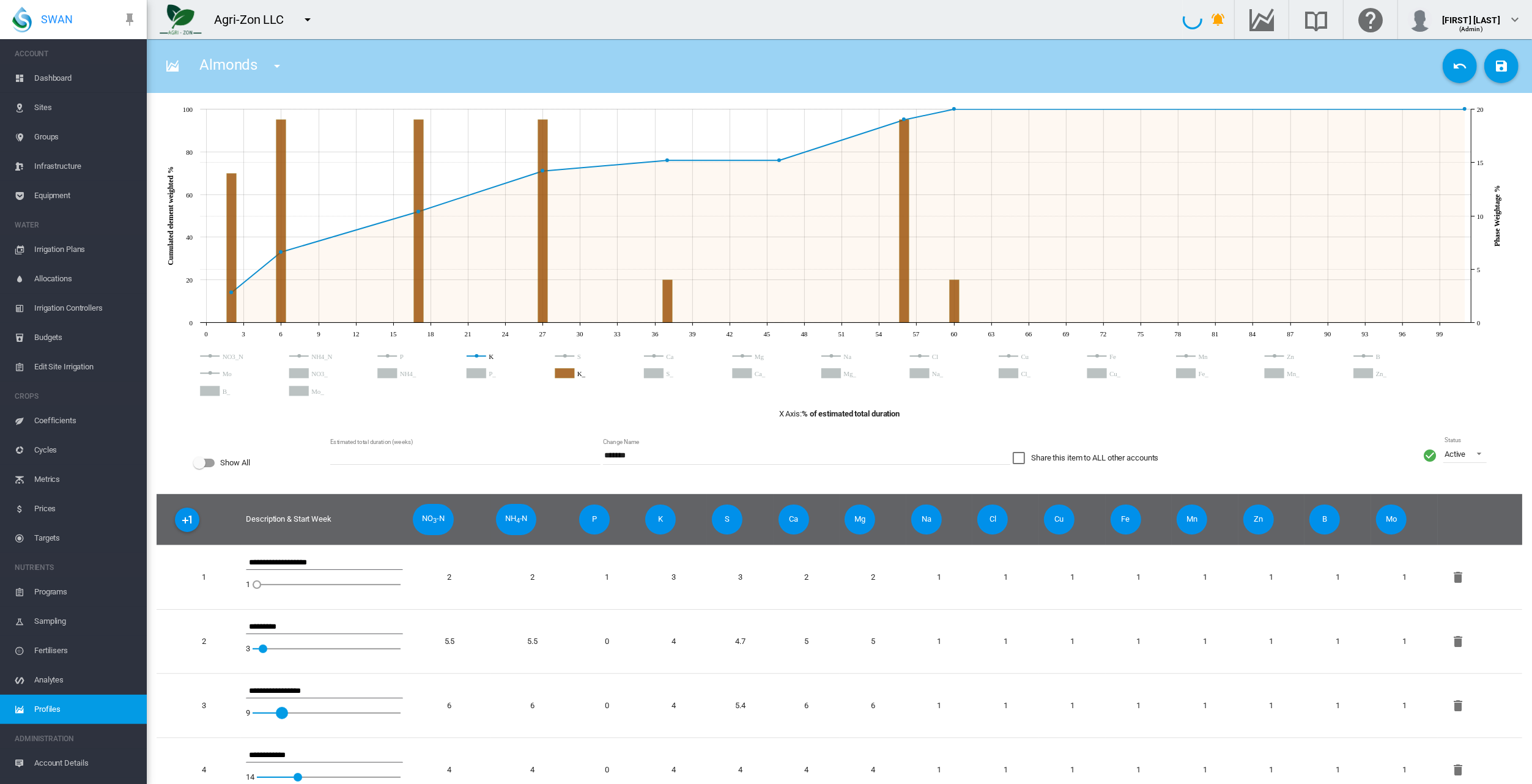 click at bounding box center [172, 66] 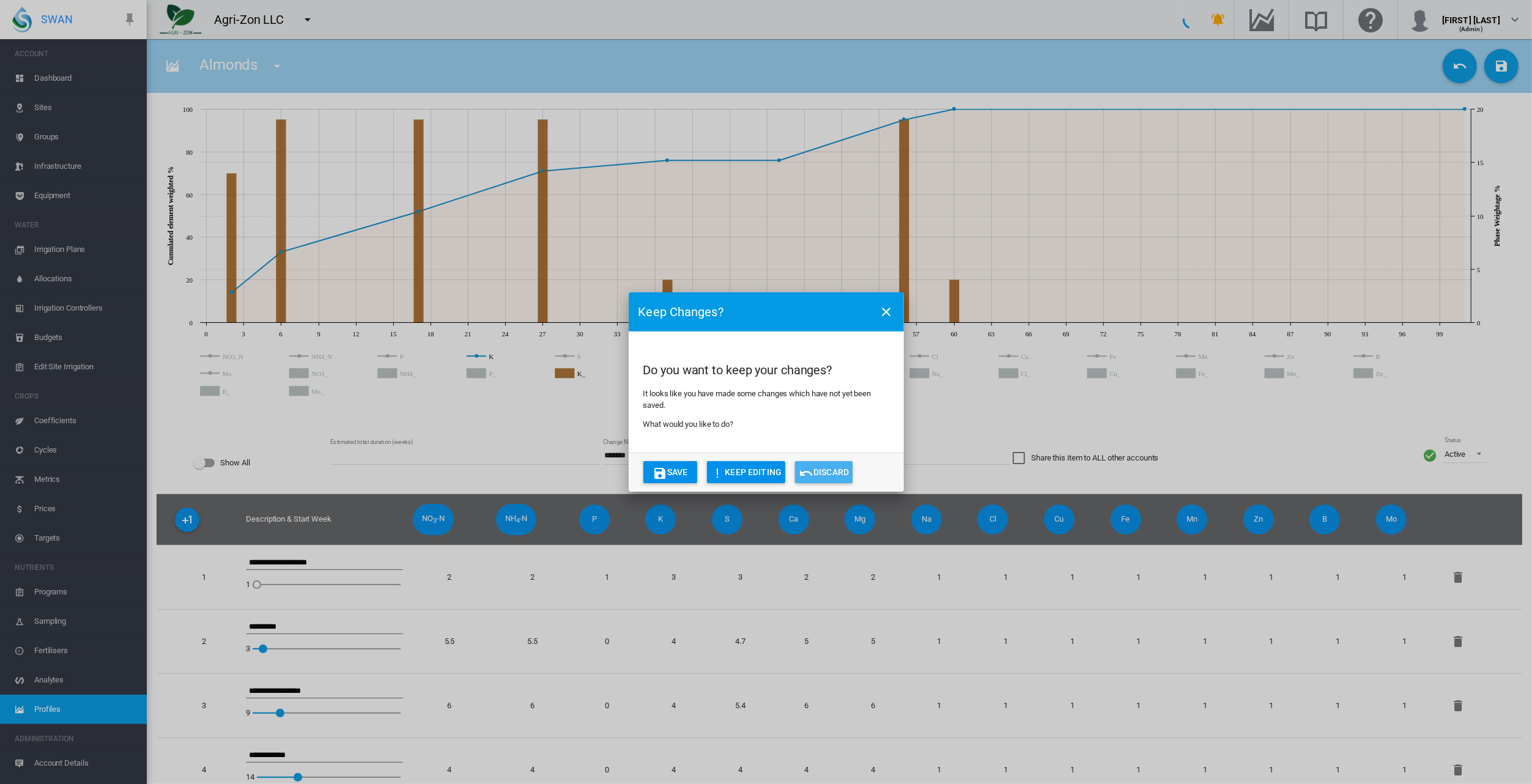 click on "Discard" 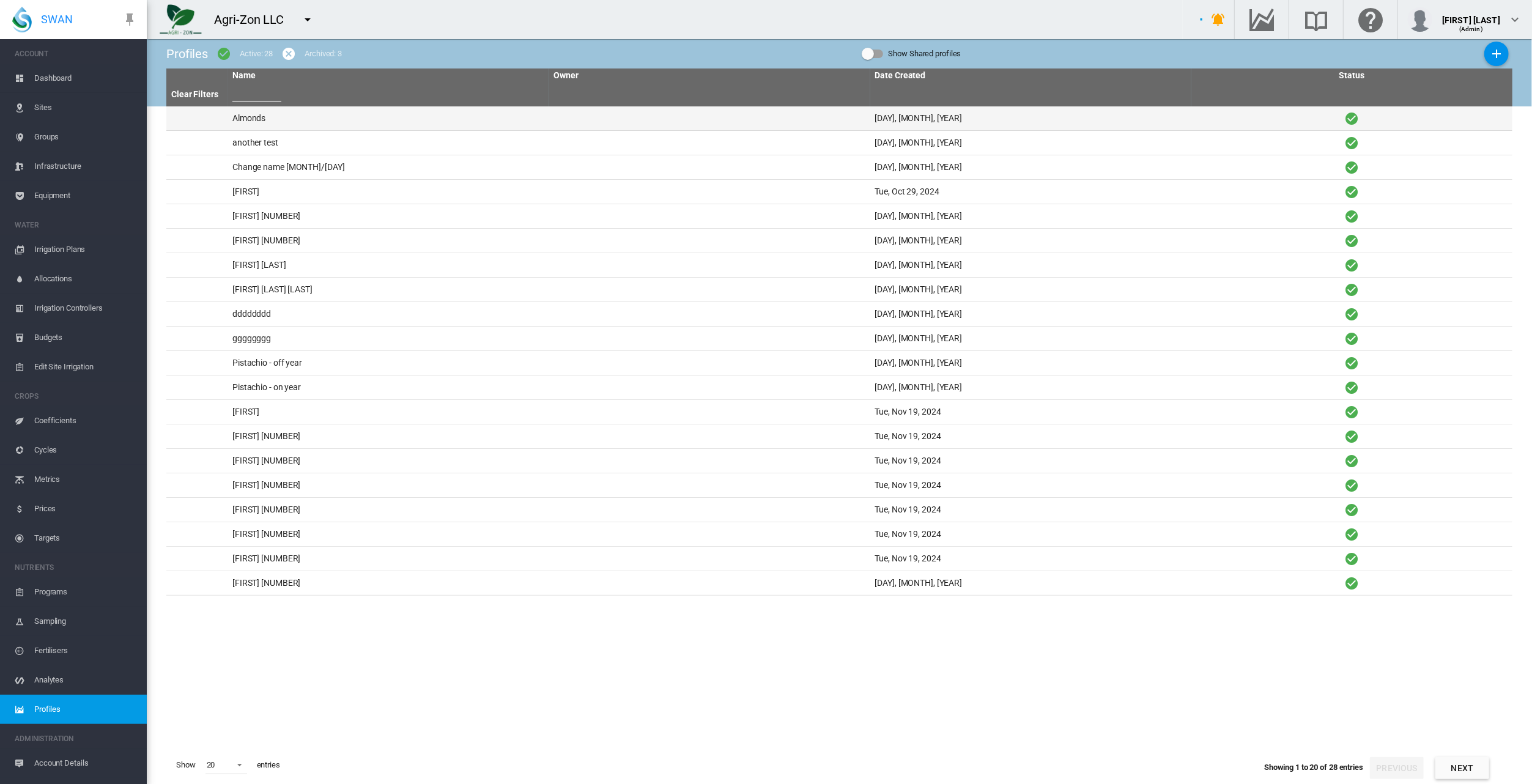 click on "Almonds" at bounding box center (388, 118) 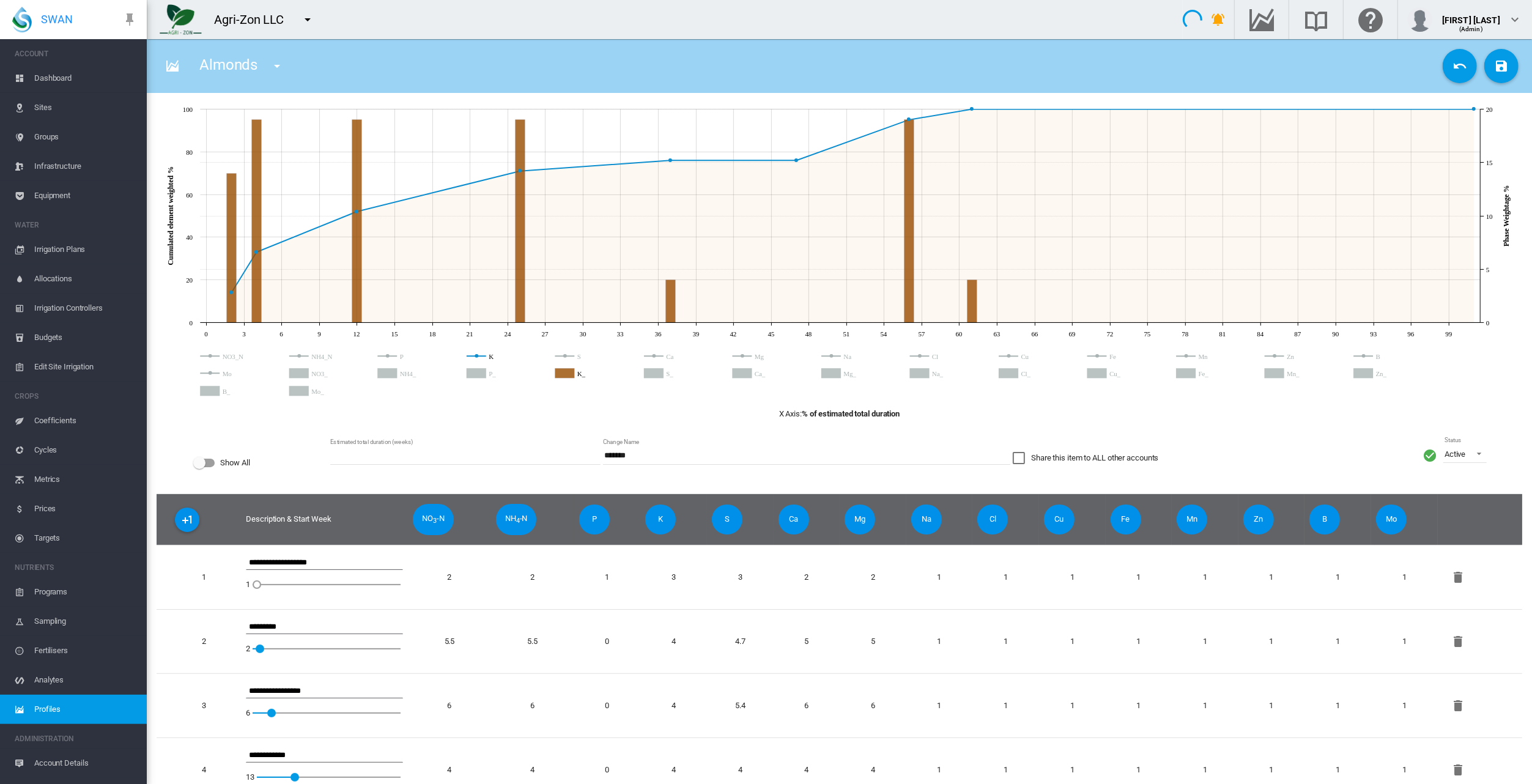click on "[PRODUCT] in [LOCATION] ([NUMBER] [TIME] start)" 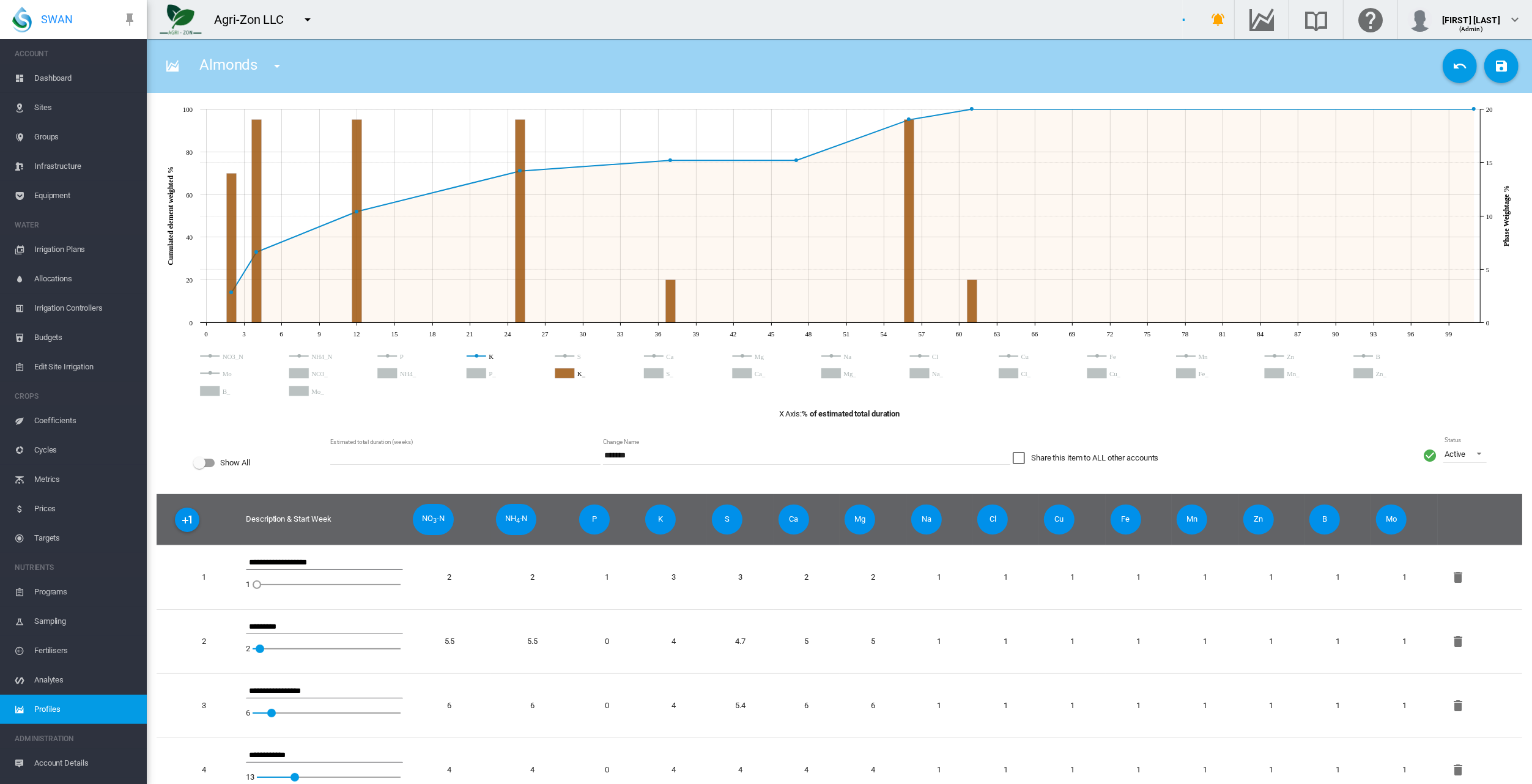 drag, startPoint x: 1443, startPoint y: 102, endPoint x: 1459, endPoint y: 103, distance: 16.03122 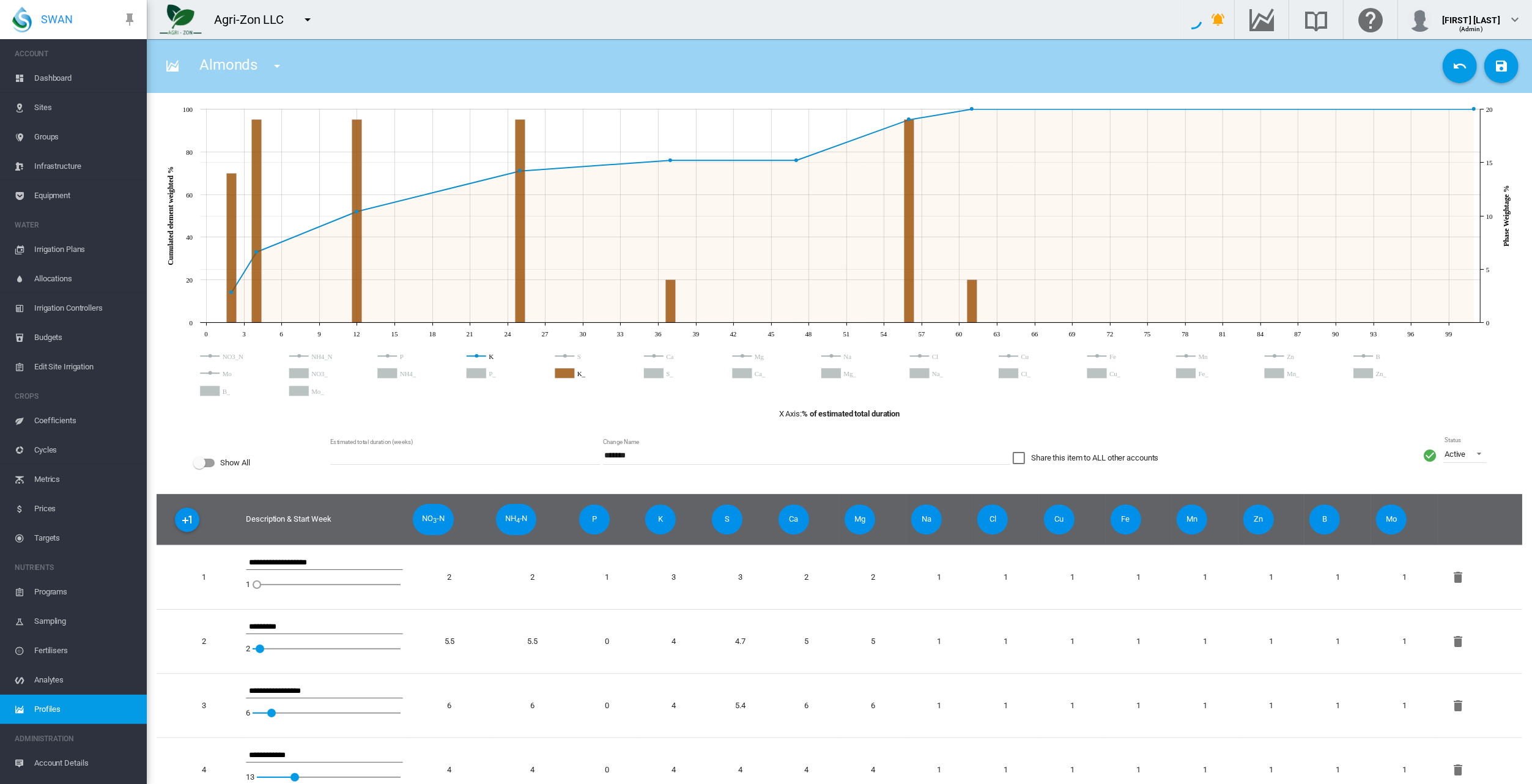 click on "[PRODUCT]
[PRODUCT]
another test
Change name [NUMBER]/[NUMBER]
[FIRST]
[FIRST] [NUMBER]
[FIRST] [NUMBER]
[FIRST] Test
[FIRST] Test [PRODUCT]
dddddddd" at bounding box center [797, 66] 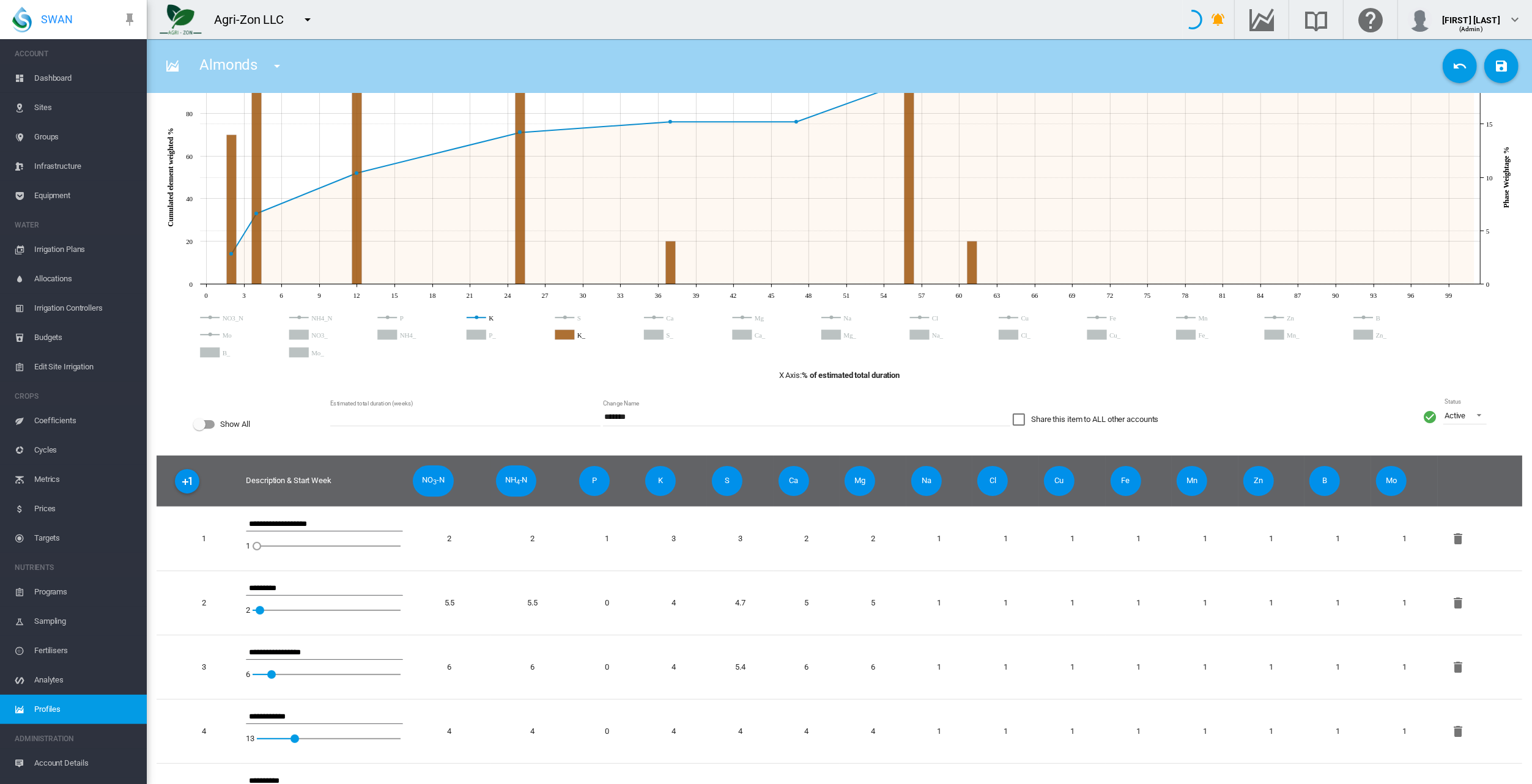 scroll, scrollTop: 0, scrollLeft: 0, axis: both 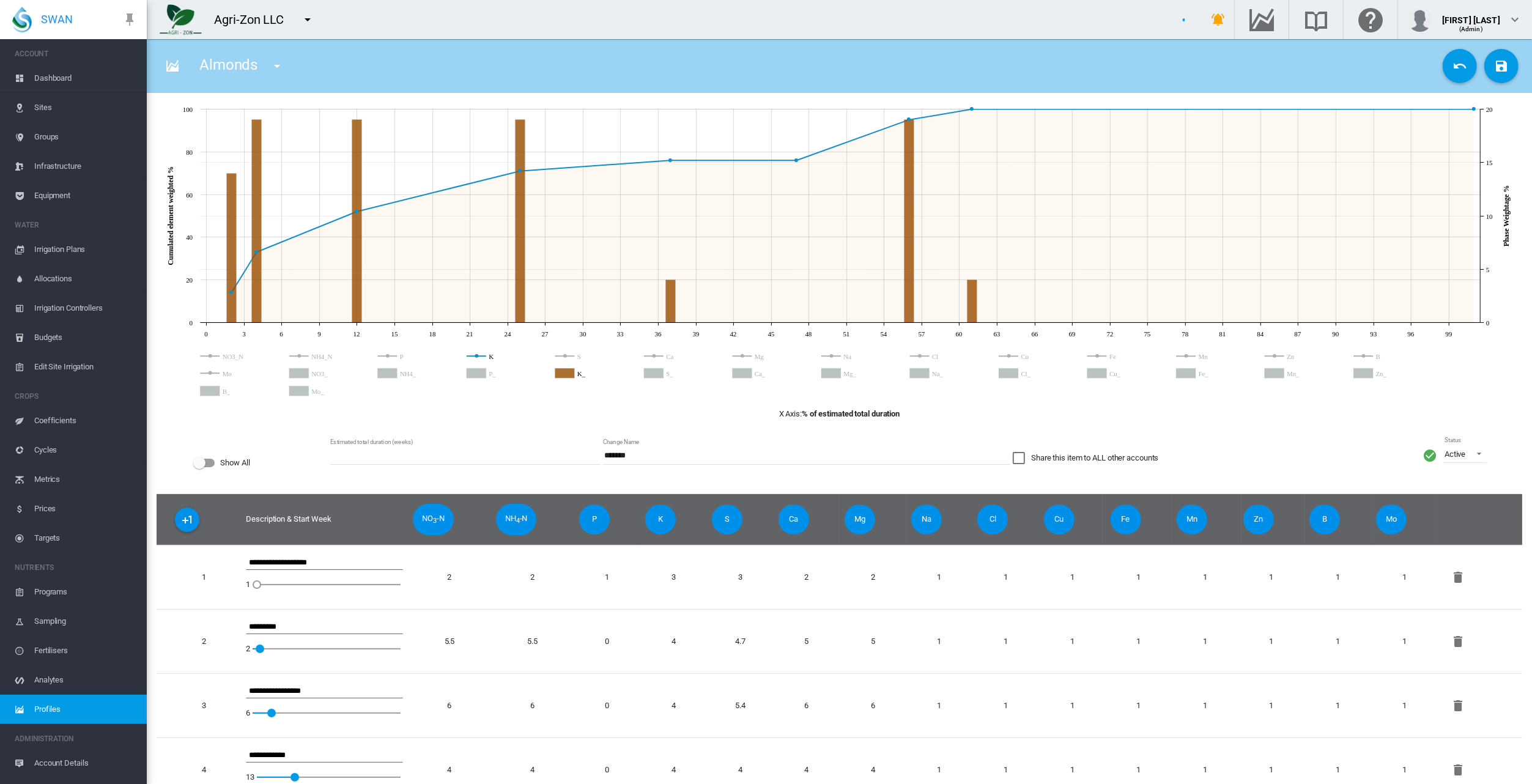 click 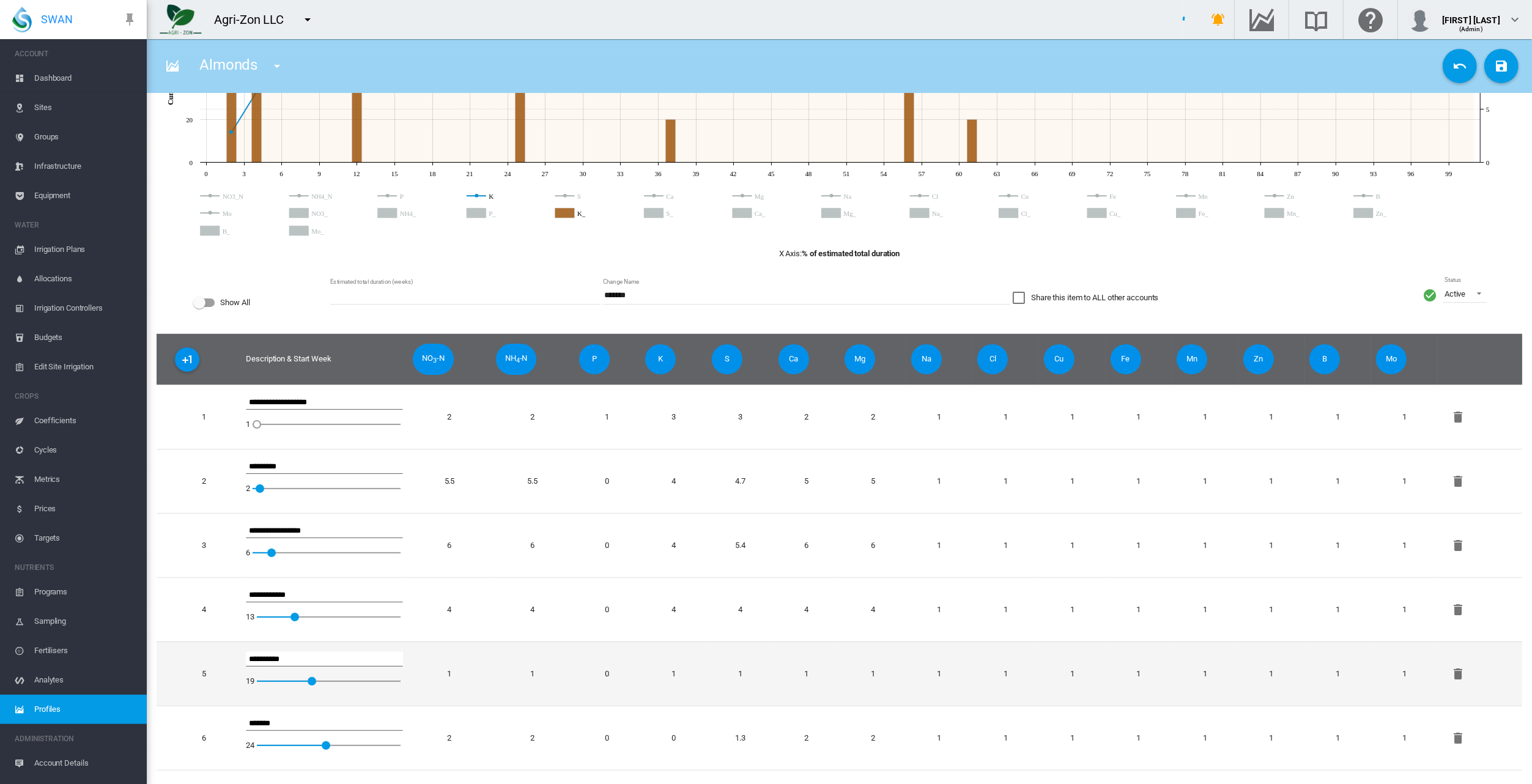 scroll, scrollTop: 0, scrollLeft: 0, axis: both 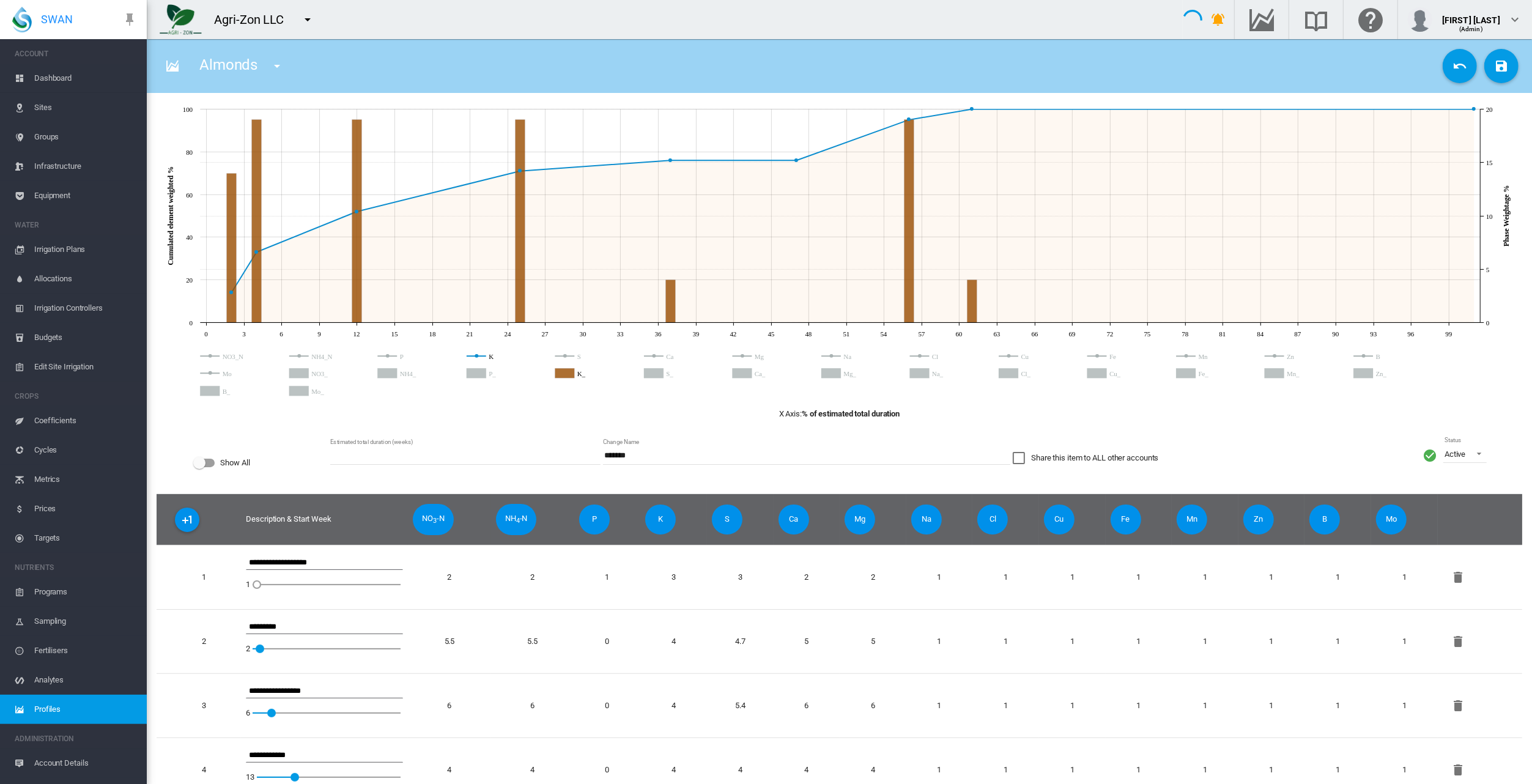 click on "JavaScript chart by amCharts 3.21.15 0 3 6 9 12 15 18 21 24 27 30 33 36 39 42 45 48 51 54 57 60 63 66 69 72 75 78 81 84 87 90 93 96 99 0 20 40 60 80 100 Cumulated element weighted % 0 5 10 15 20 Phase Weightage % JS chart by amCharts JavaScript chart by amCharts 3.21.15 NO3_N   NH4_N   P   K   S   Ca   Mg   Na   Cl   Cu   Fe   Mn   Zn   B   Mo   NO3_   NH4_   P_   K_   S_   Ca_   Mg_   Na_   Cl_   Cu_   Fe_   Mn_   Zn_   B_   Mo_
X Axis: % of estimated total duration
Show All
Estimated total duration (weeks)
**
Change Name
*******
Share this item to ALL other accounts
Status
Active
Active Suspended Archived
3 4 1" at bounding box center (839, 581) 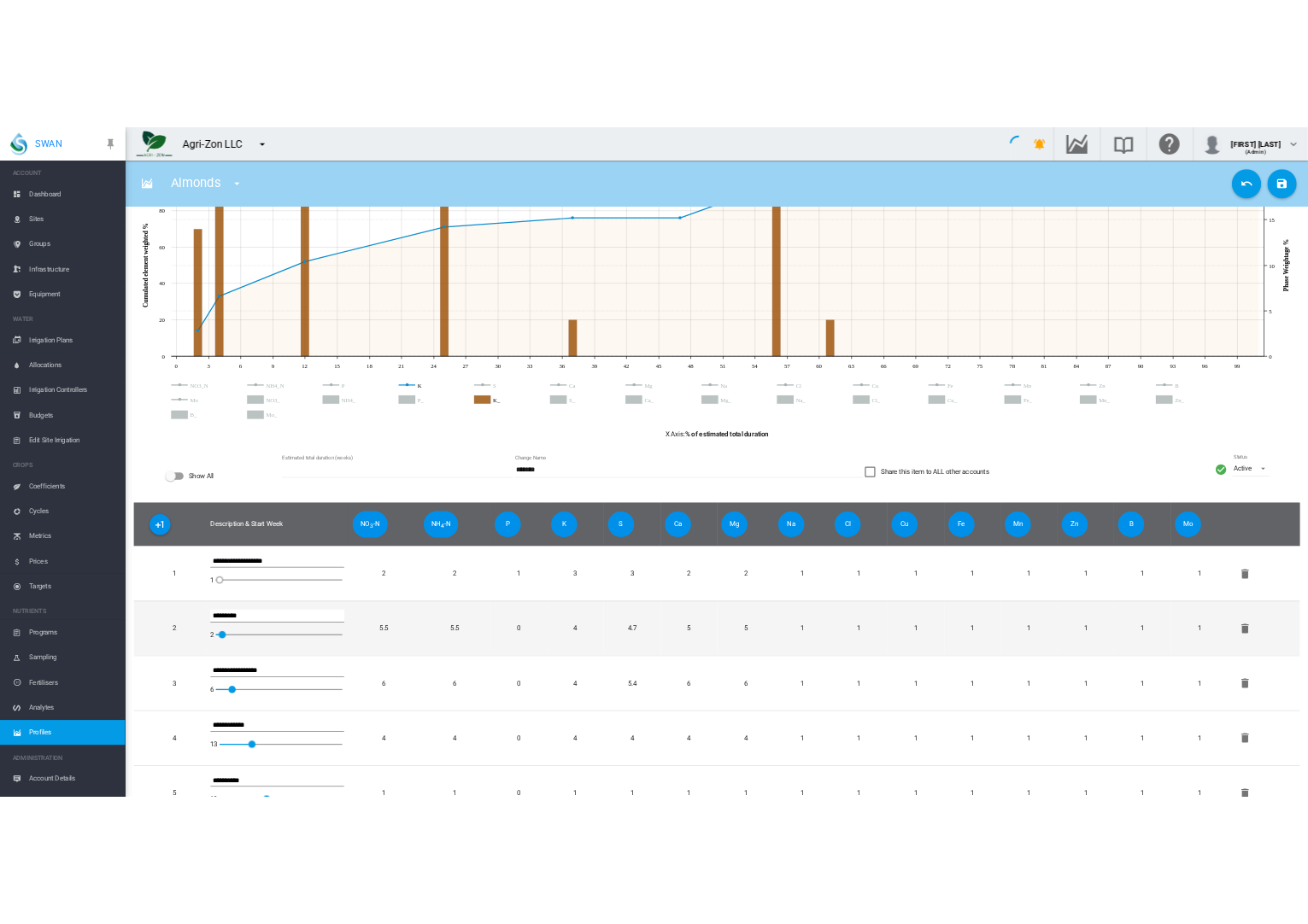 scroll, scrollTop: 0, scrollLeft: 0, axis: both 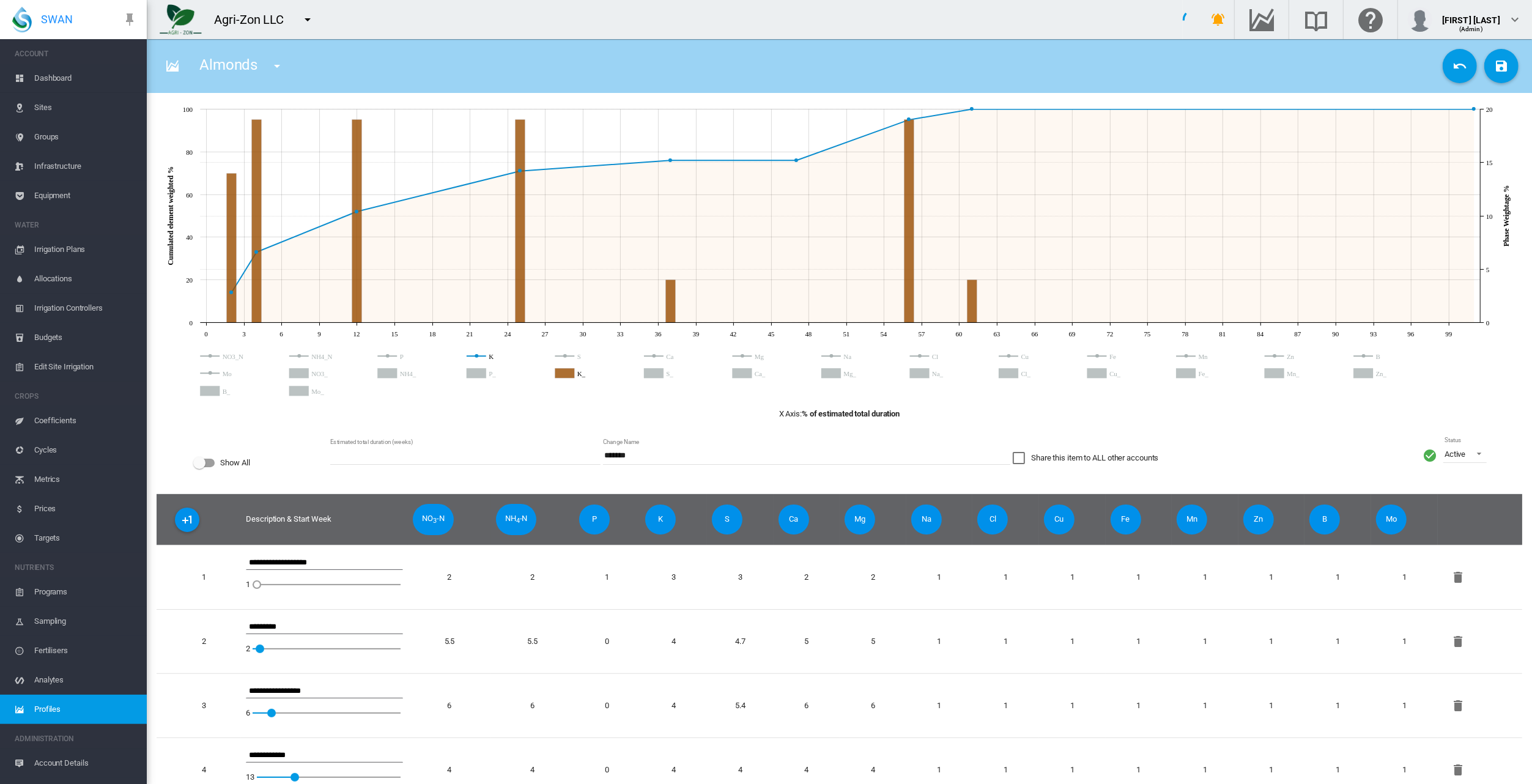 click 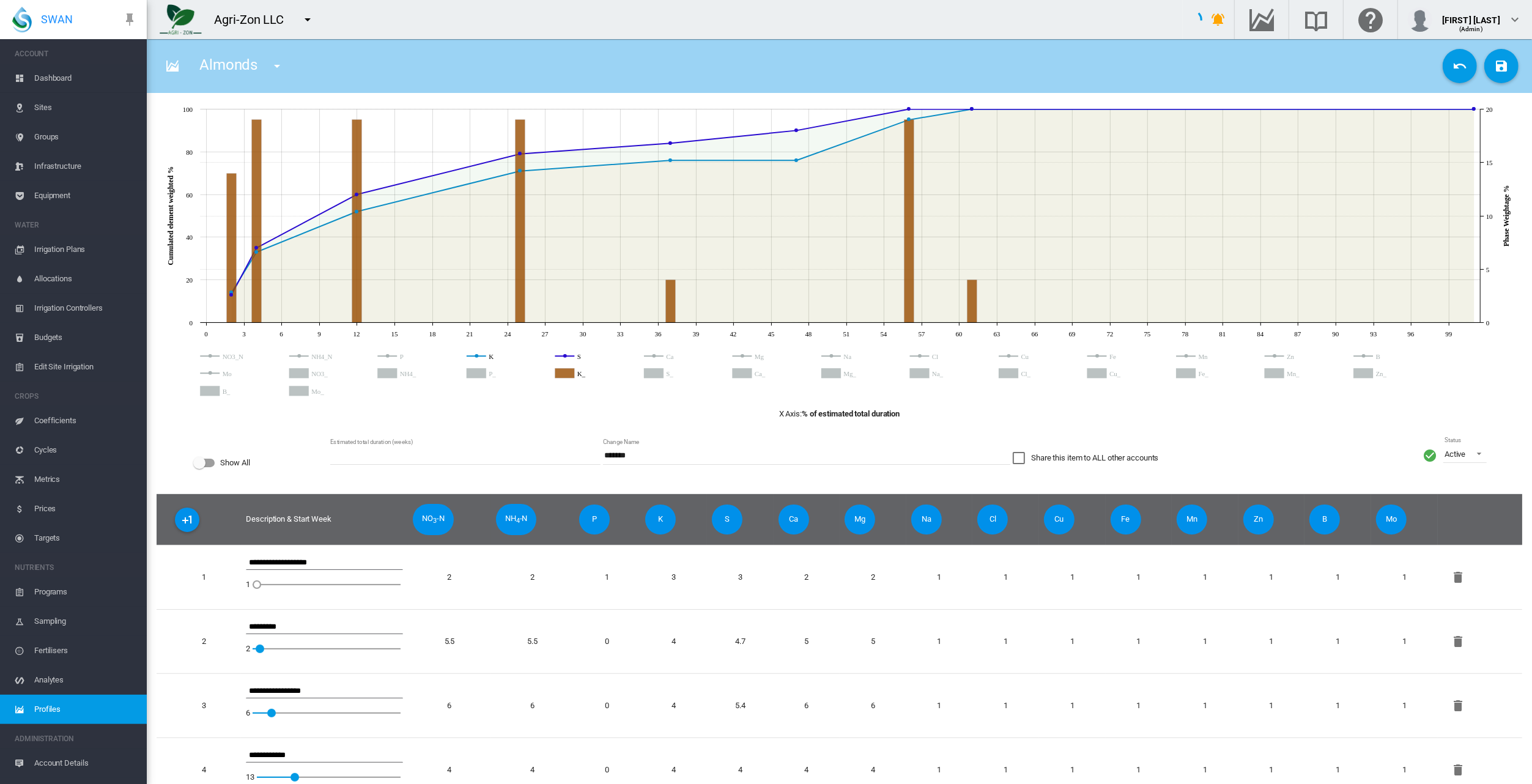click 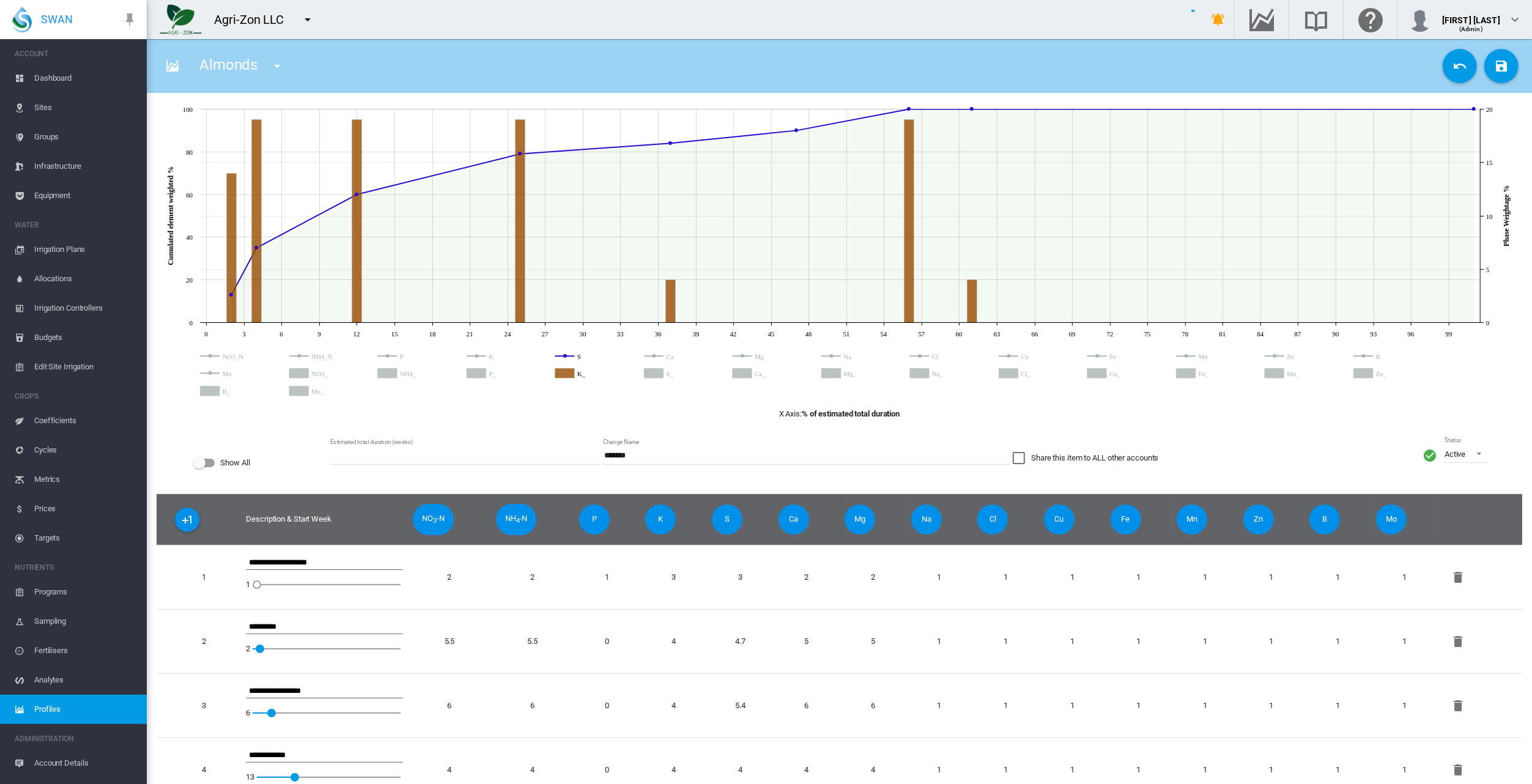click 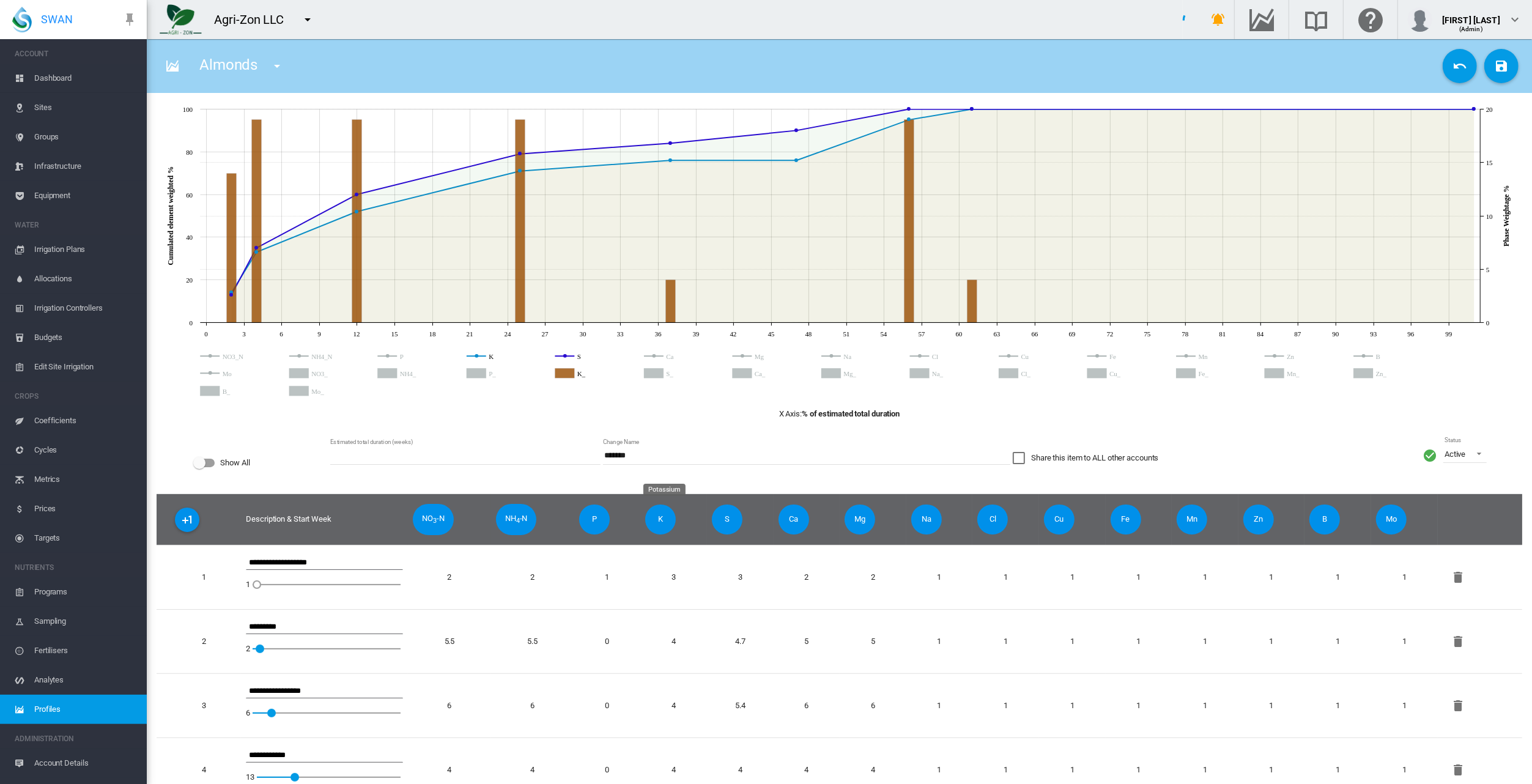 click on "K" at bounding box center (661, 519) 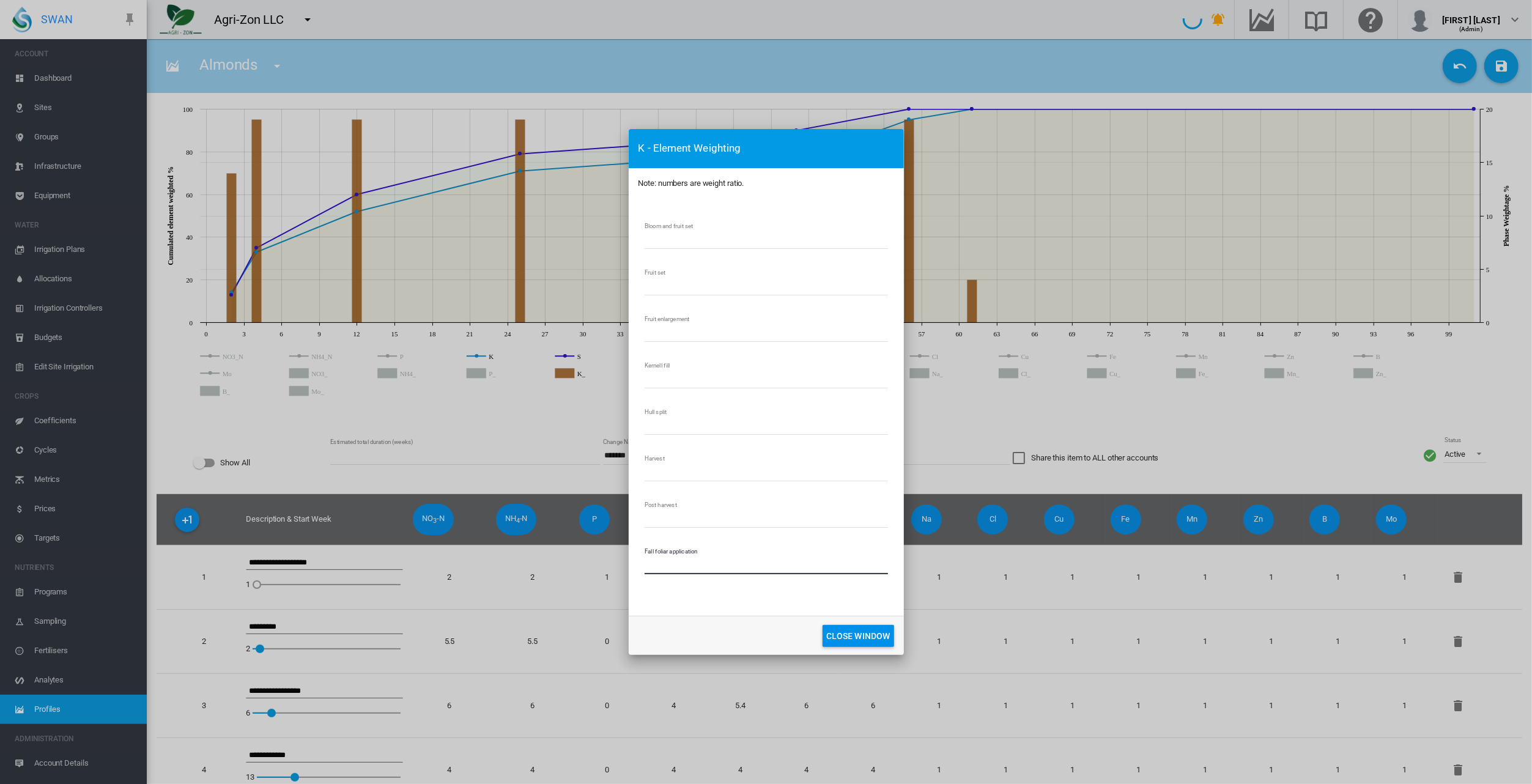 drag, startPoint x: 668, startPoint y: 568, endPoint x: 547, endPoint y: 555, distance: 121.6963 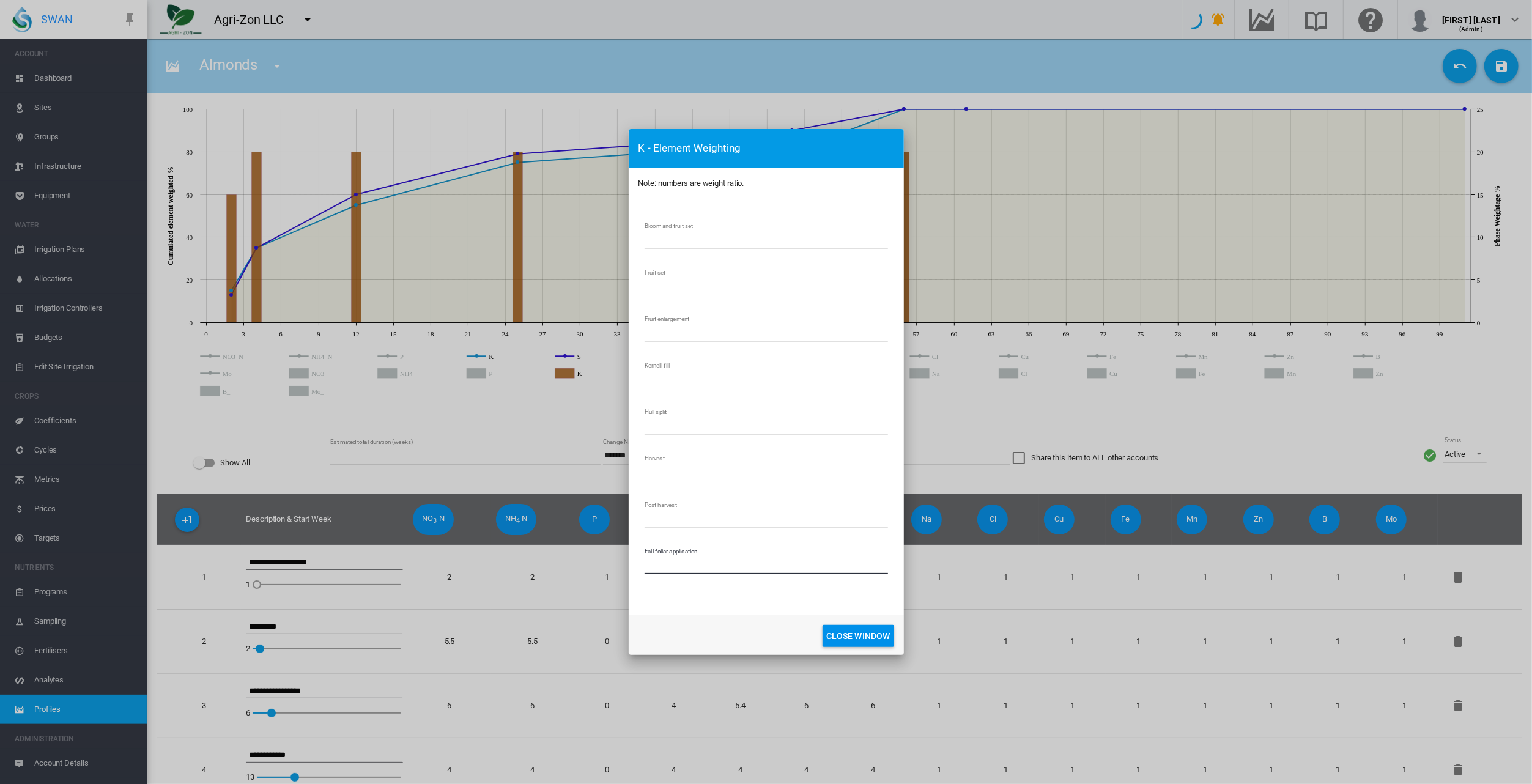 type on "*" 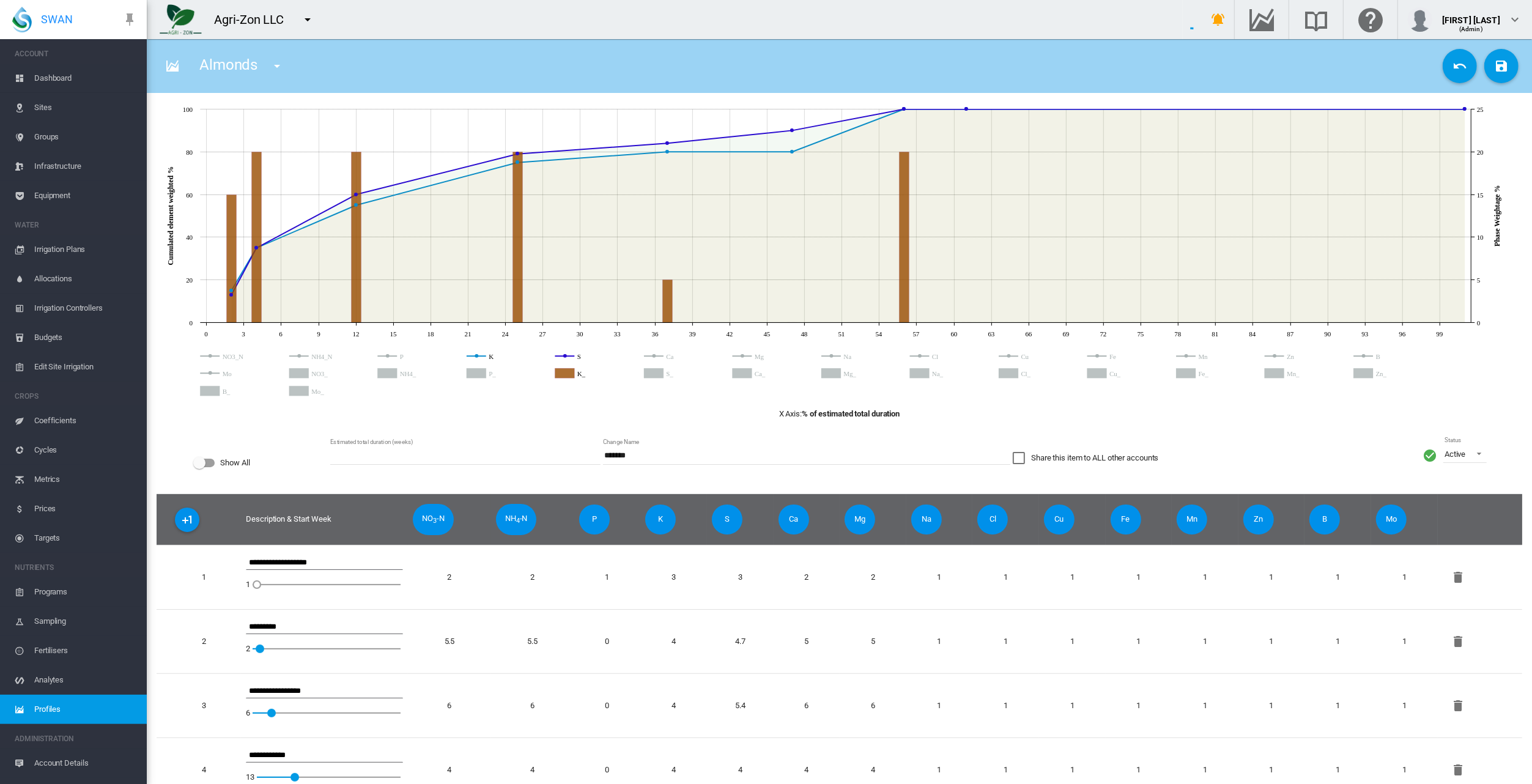 click on "X Axis: % of estimated total duration" at bounding box center (839, 414) 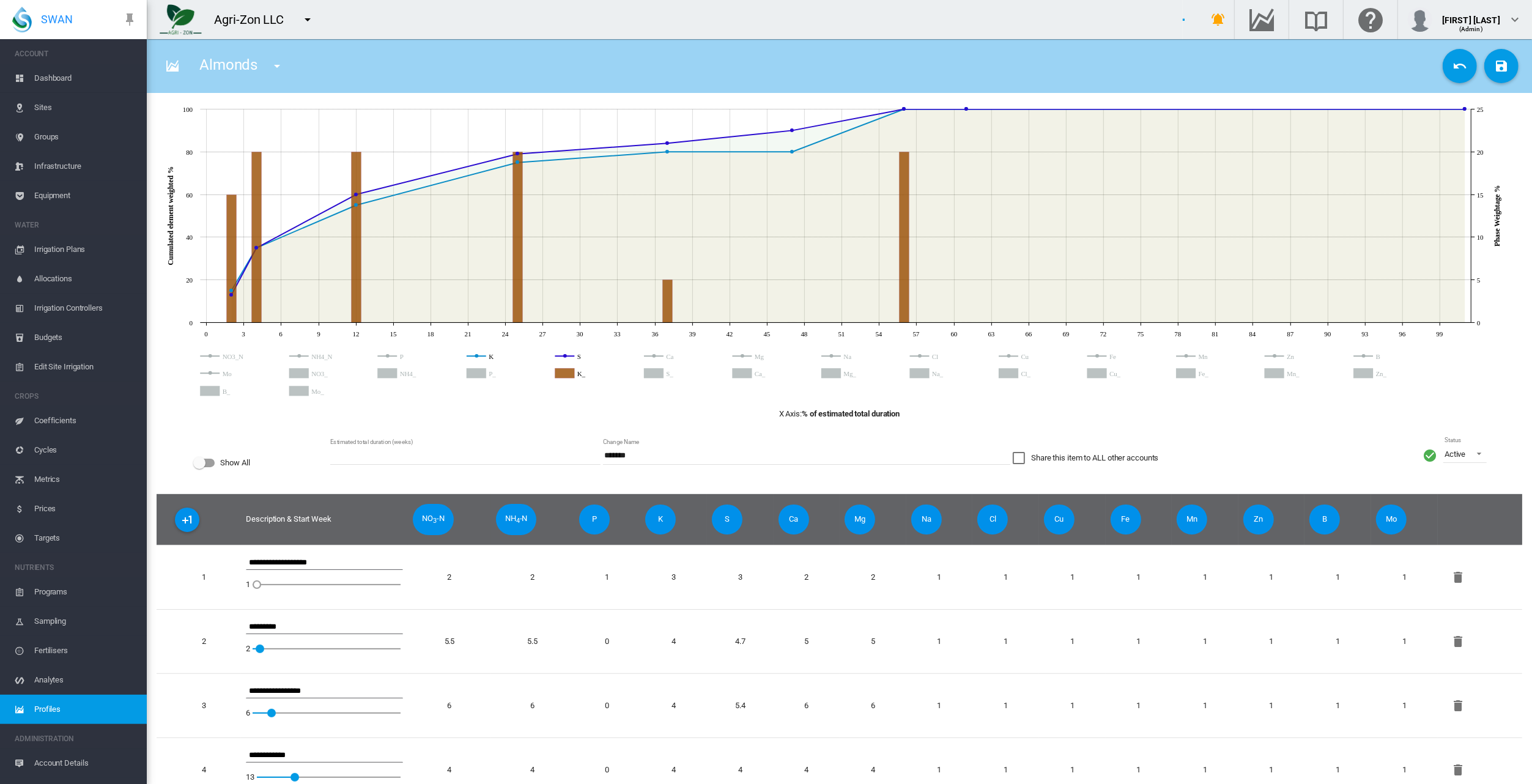 click on "[PRODUCT]
[PRODUCT]
another test
Change name [NUMBER]/[NUMBER]
[FIRST]
[FIRST] [NUMBER]
[FIRST] [NUMBER]
[FIRST] Test
[FIRST] Test [PRODUCT]
dddddddd" at bounding box center [797, 66] 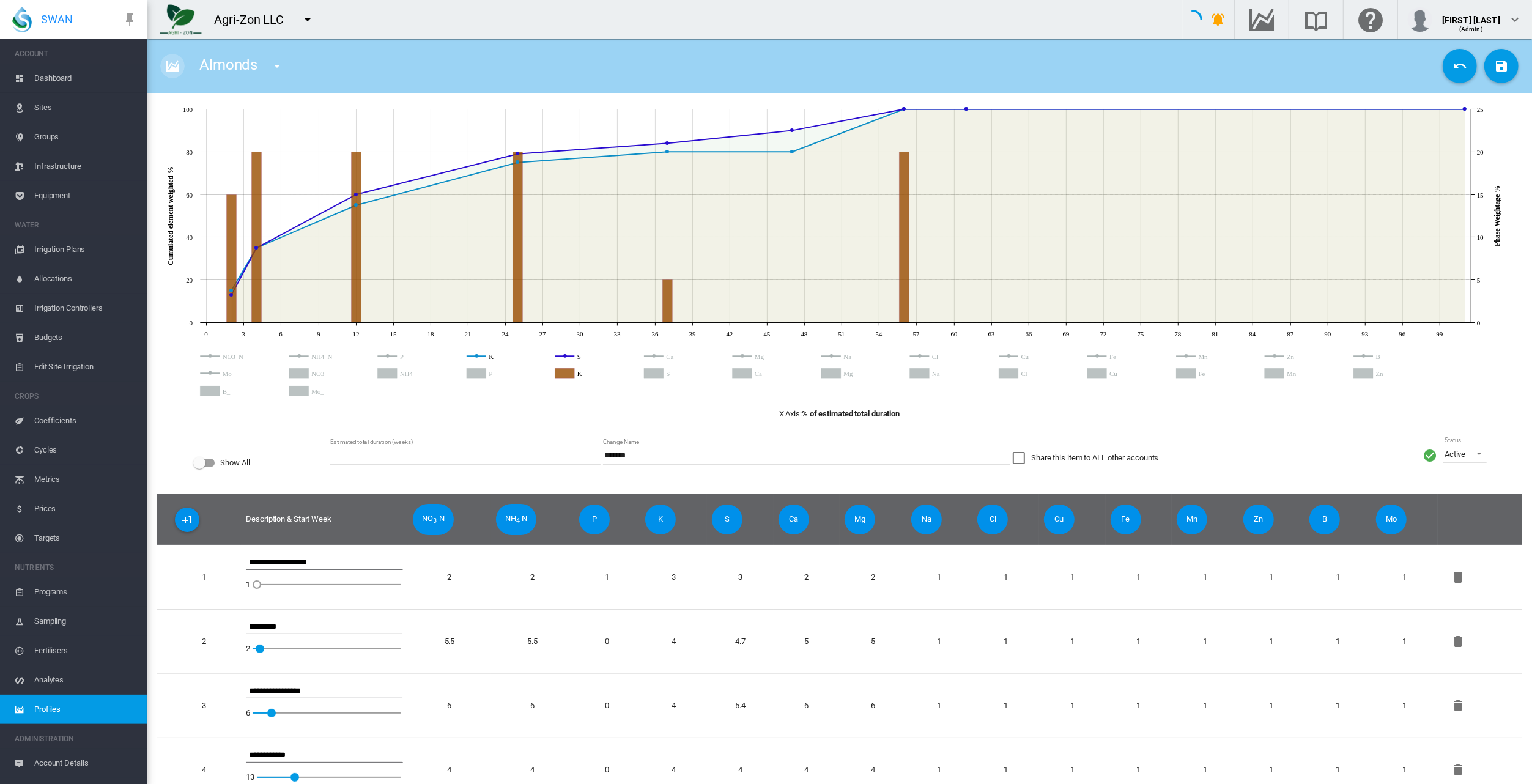 click at bounding box center (172, 66) 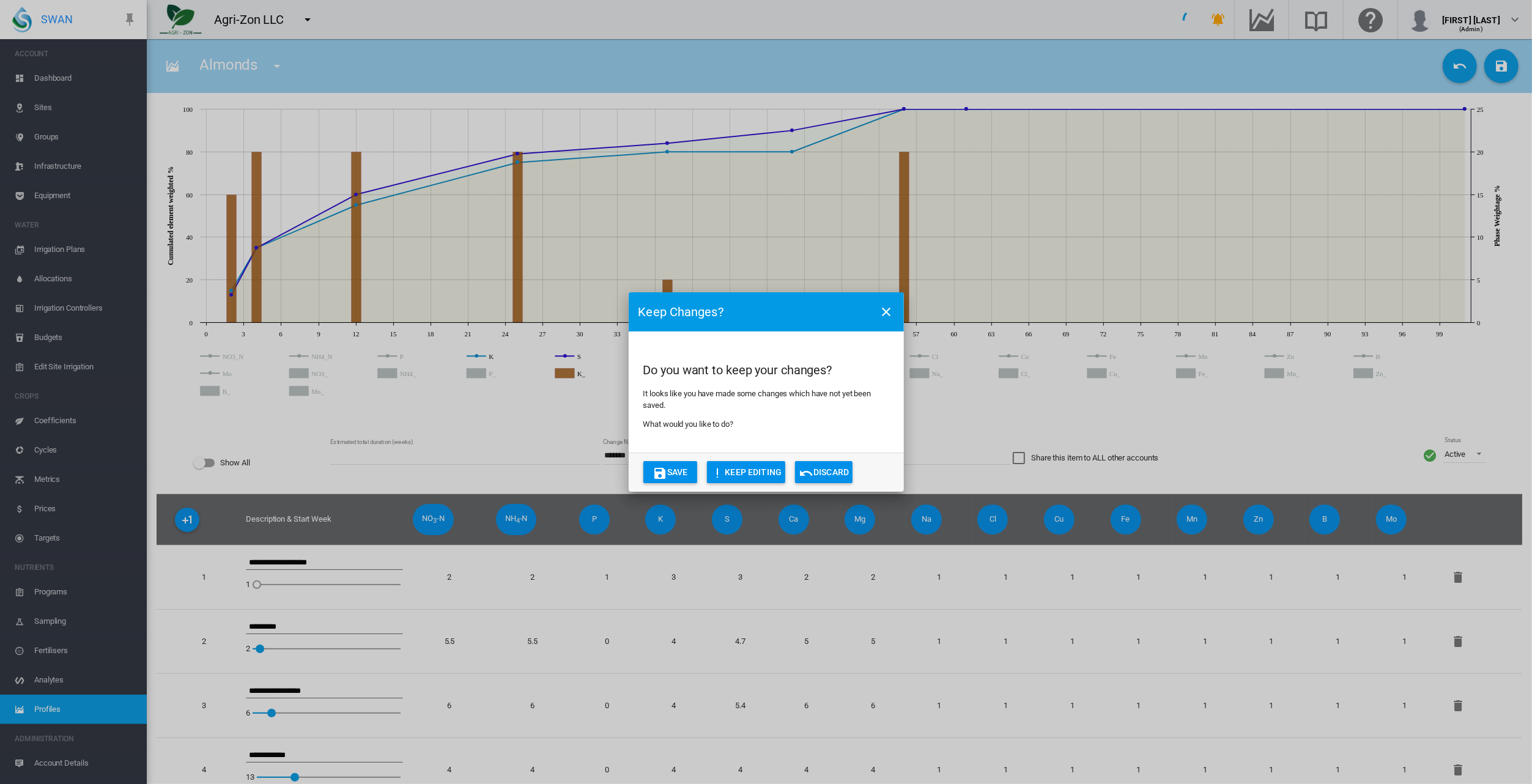 click on "Discard" 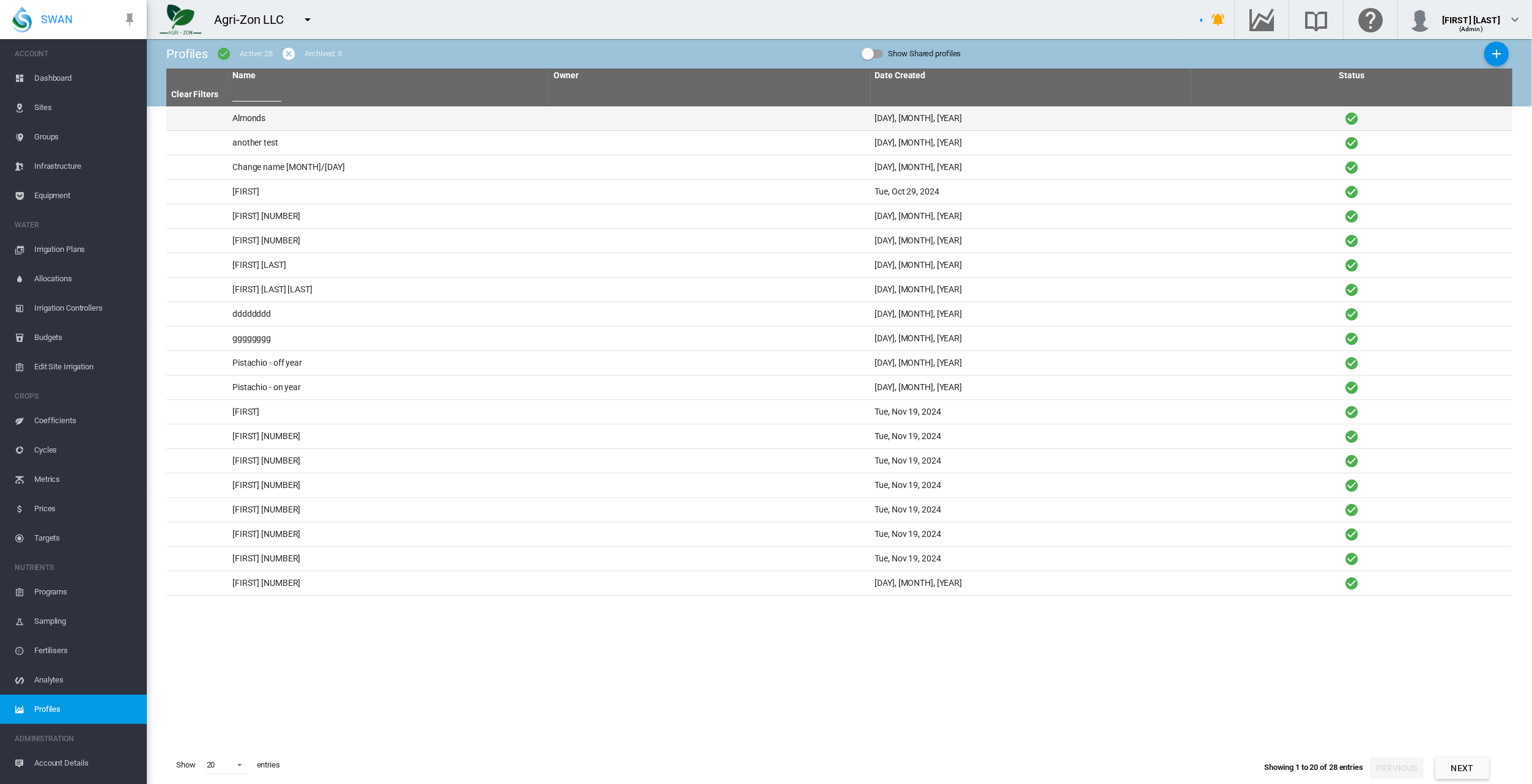 click on "Almonds" at bounding box center [388, 118] 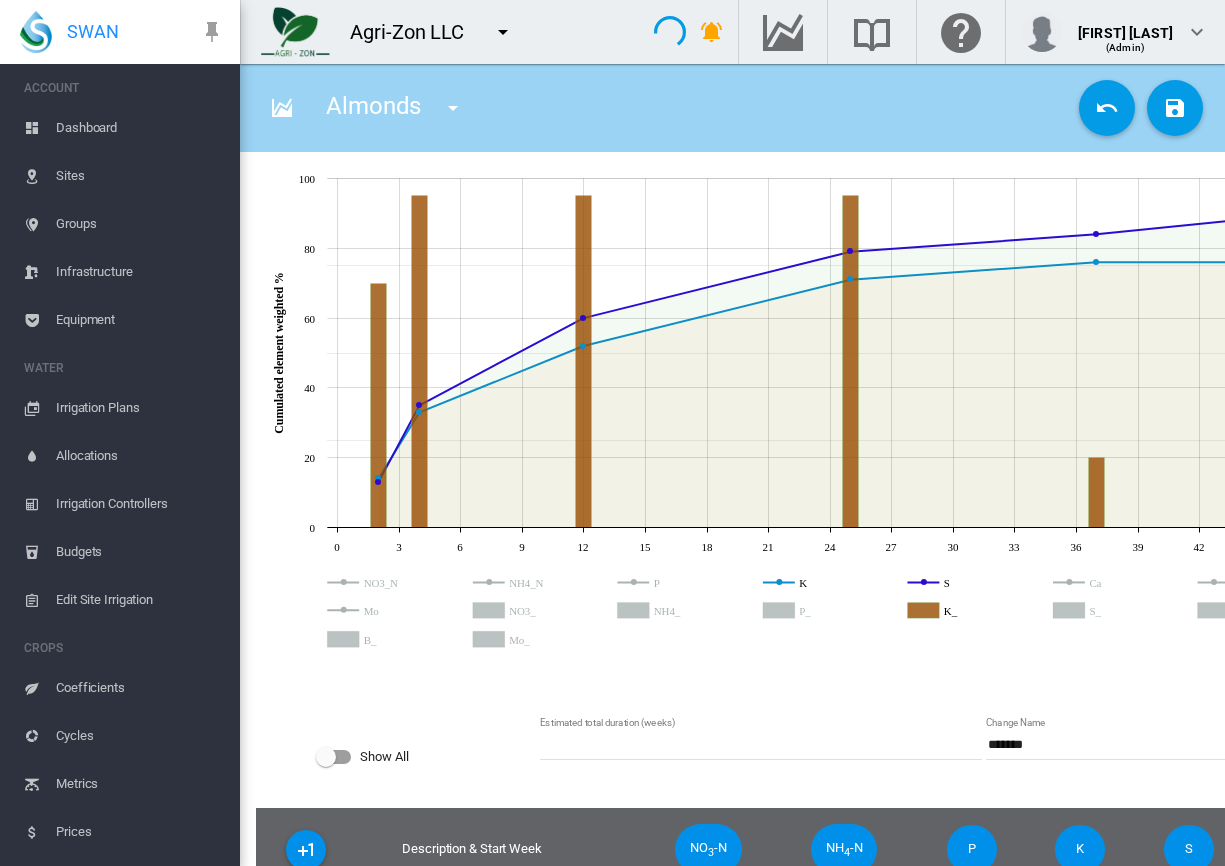 click at bounding box center (212, 32) 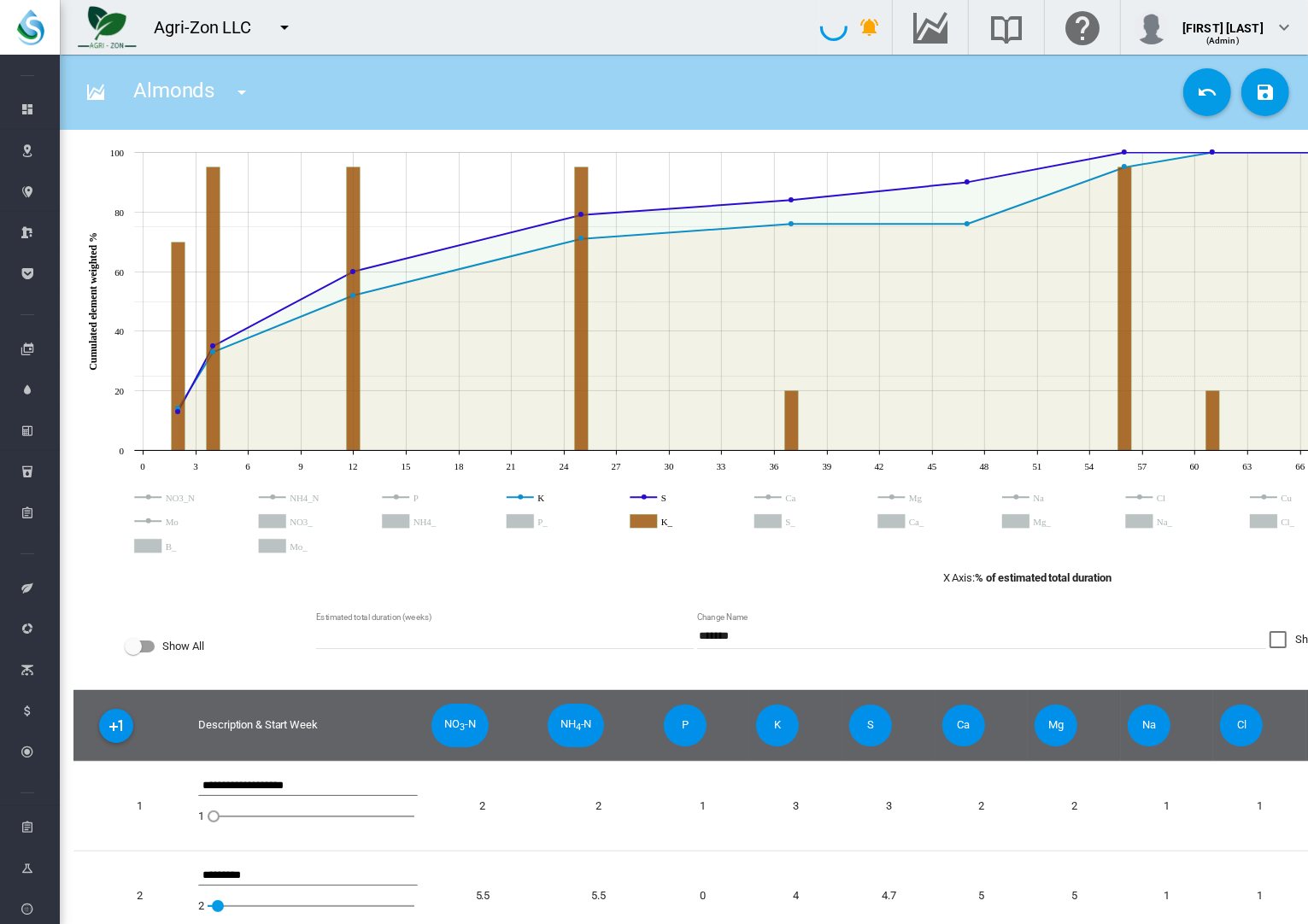 click at bounding box center (96, 92) 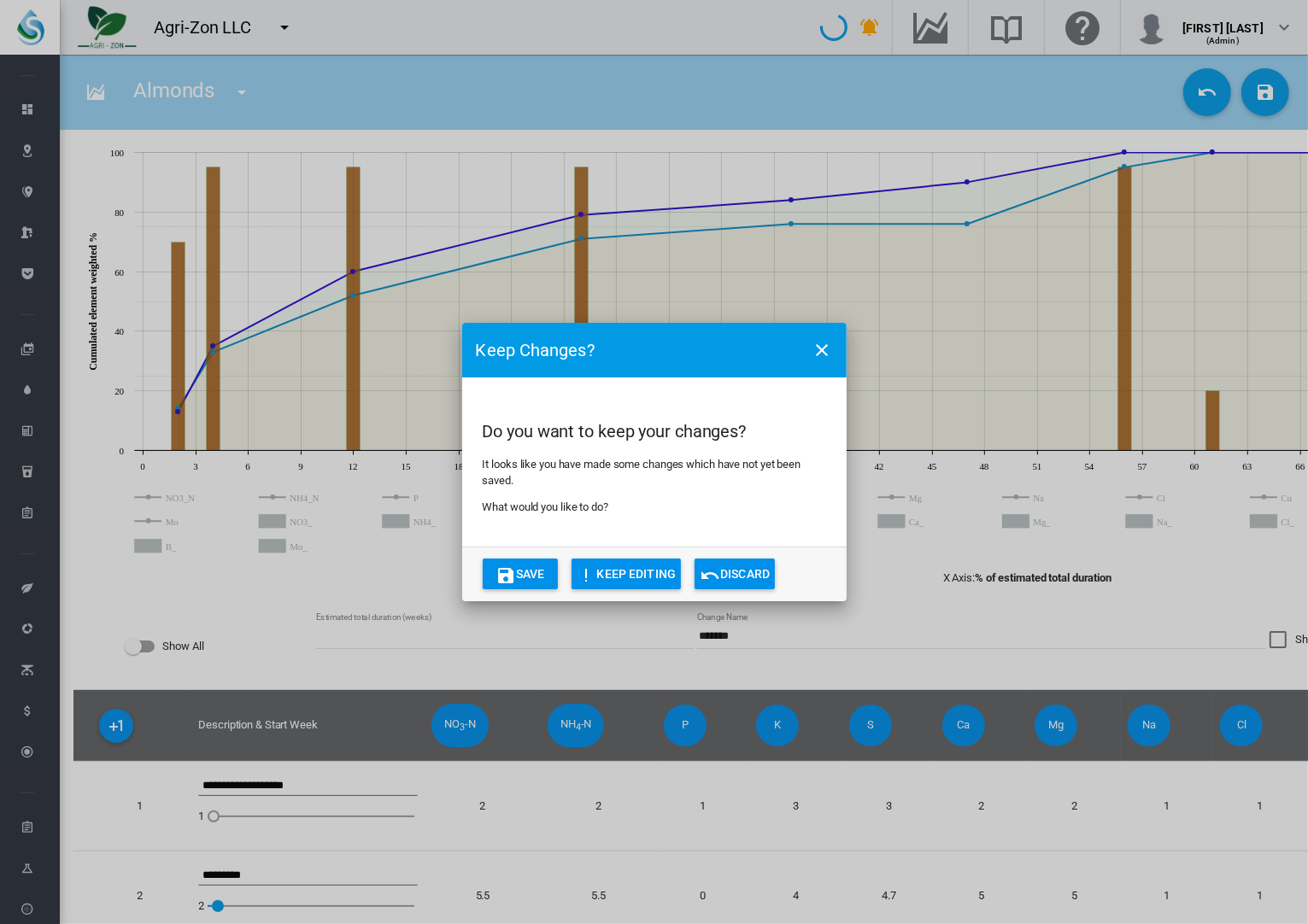 click on "Discard" 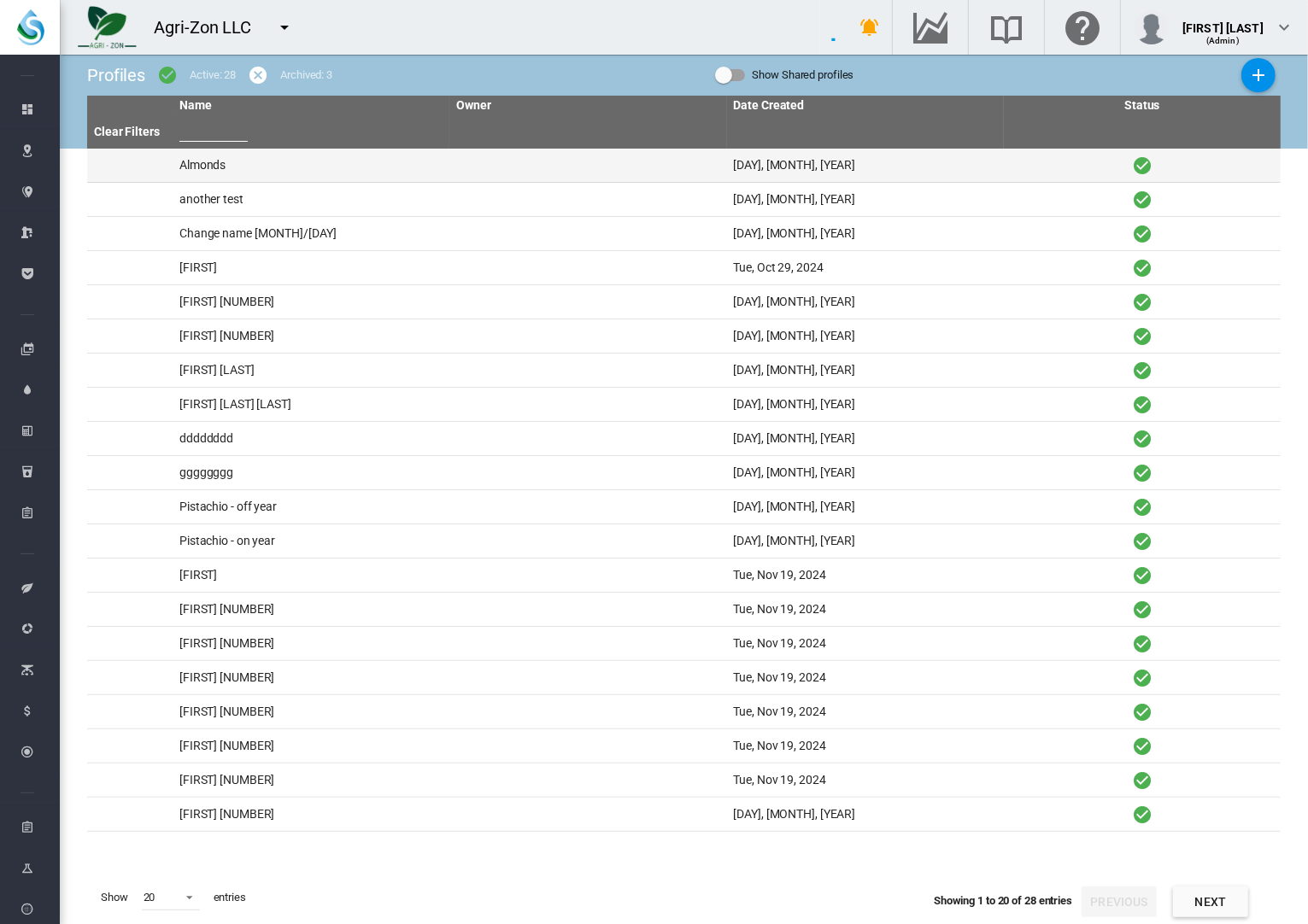 click on "Almonds" at bounding box center (311, 165) 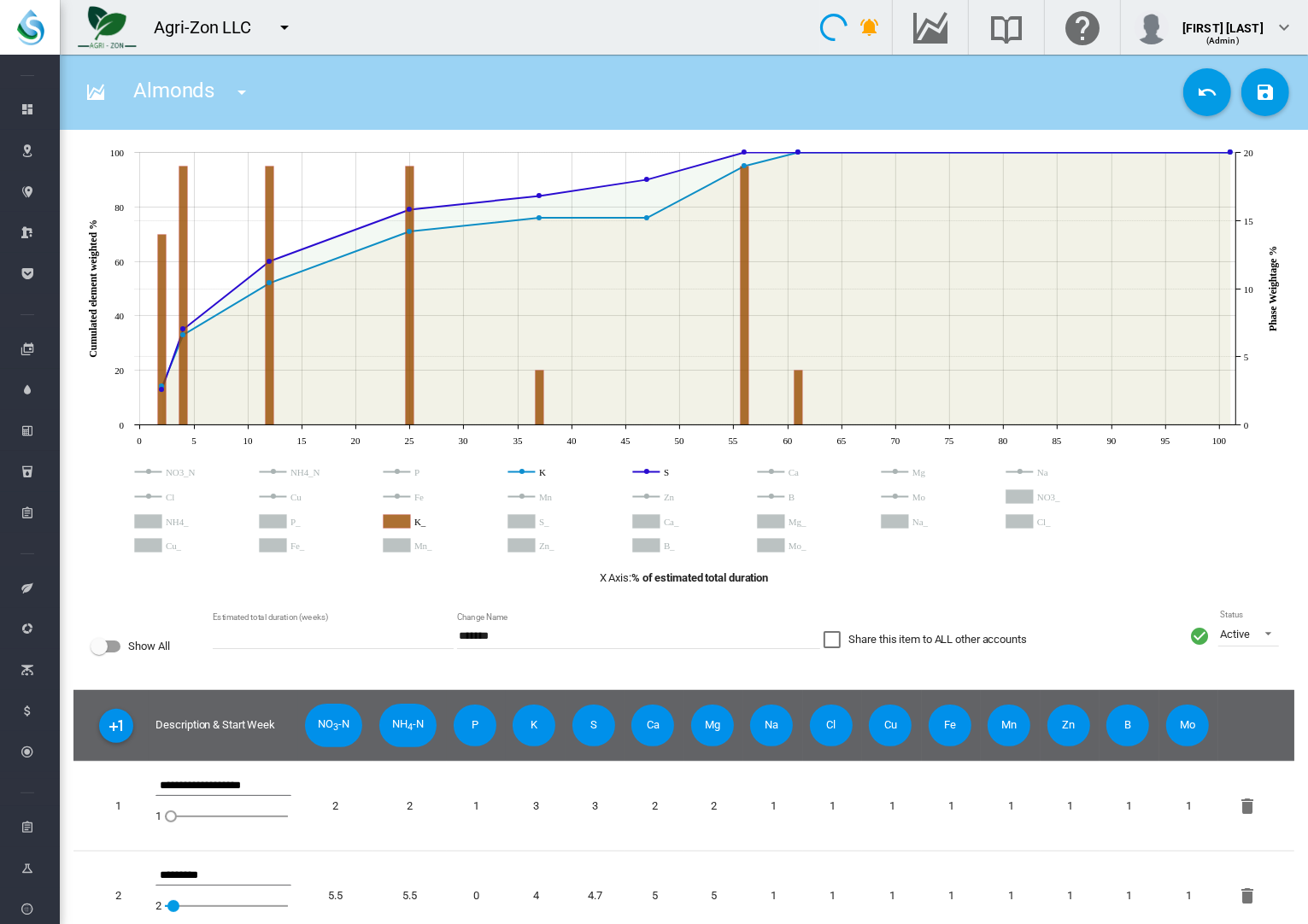 click 